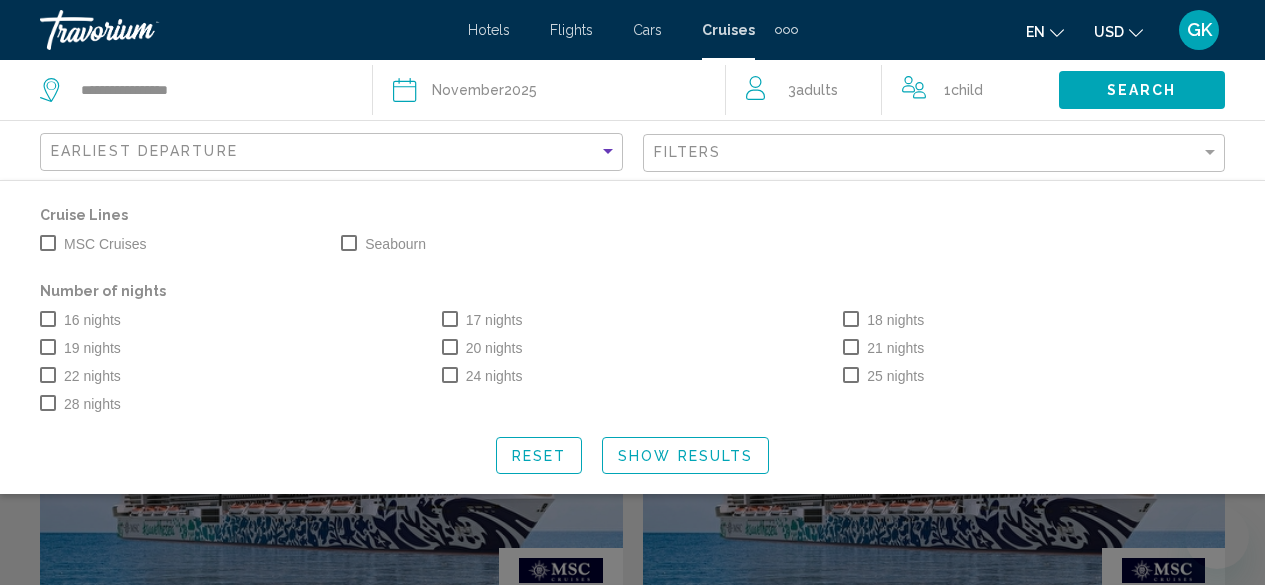 scroll, scrollTop: 0, scrollLeft: 0, axis: both 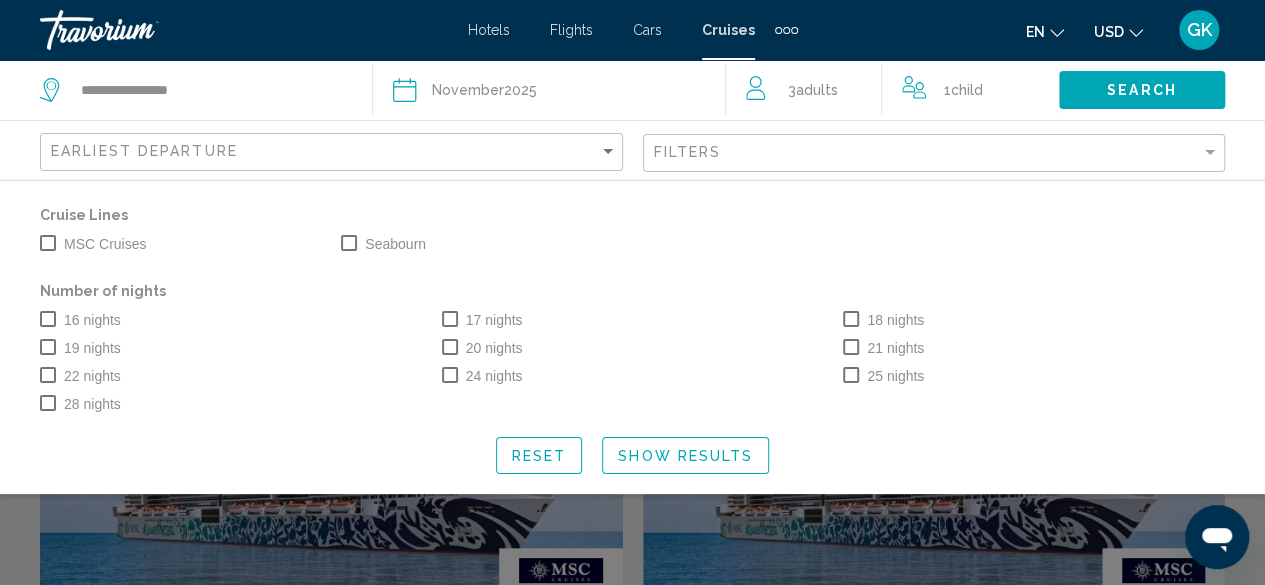 click on "Date [MONTH]  [YEAR]" 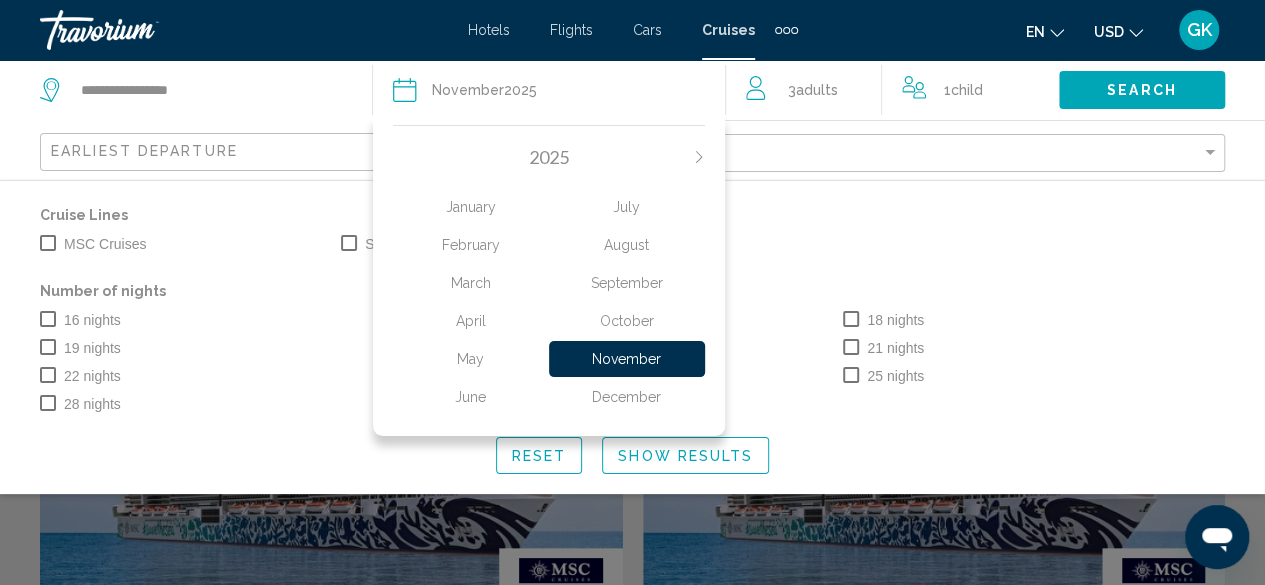 click on "December" 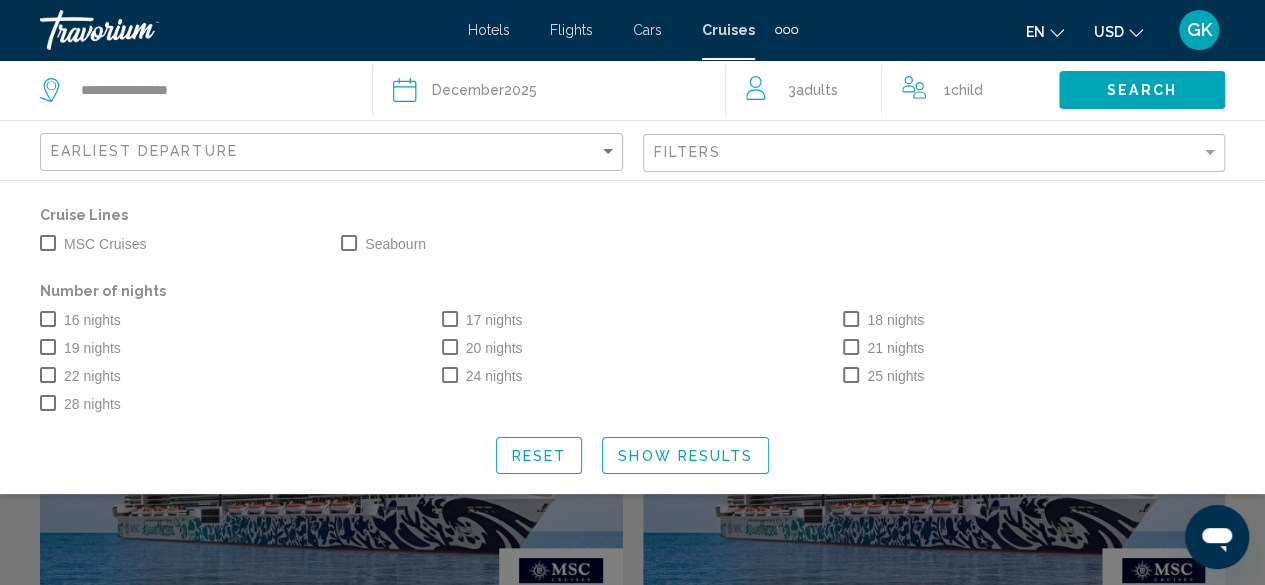 click on "16 nights   17 nights   18 nights   19 nights   20 nights   21 nights   22 nights   24 nights   25 nights   28 nights" 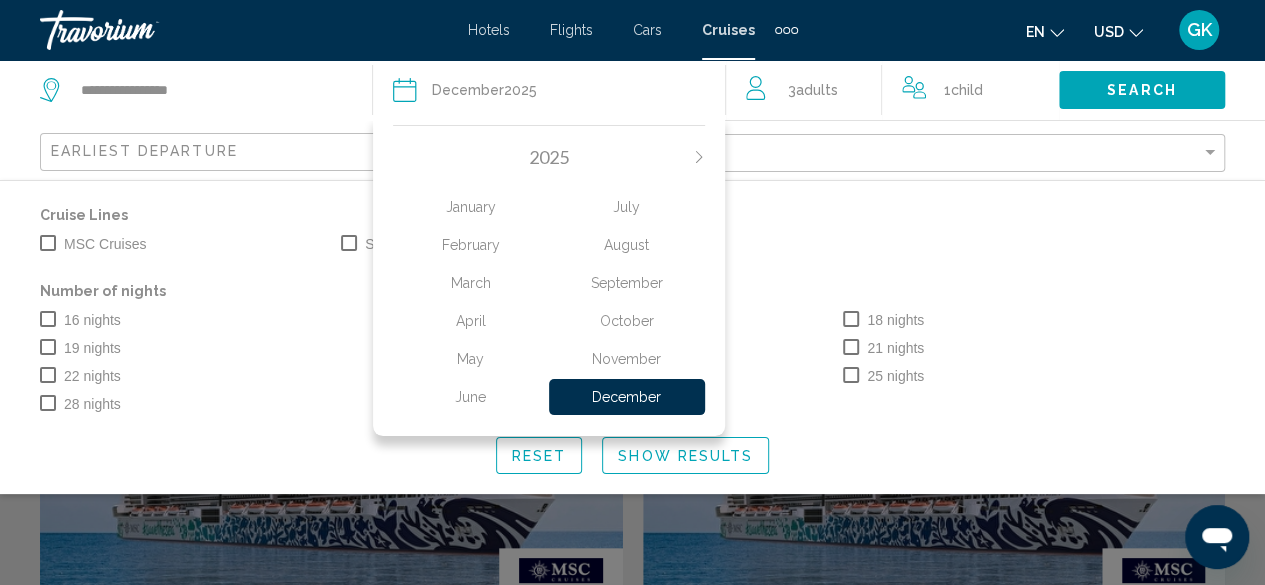 click on "2025" 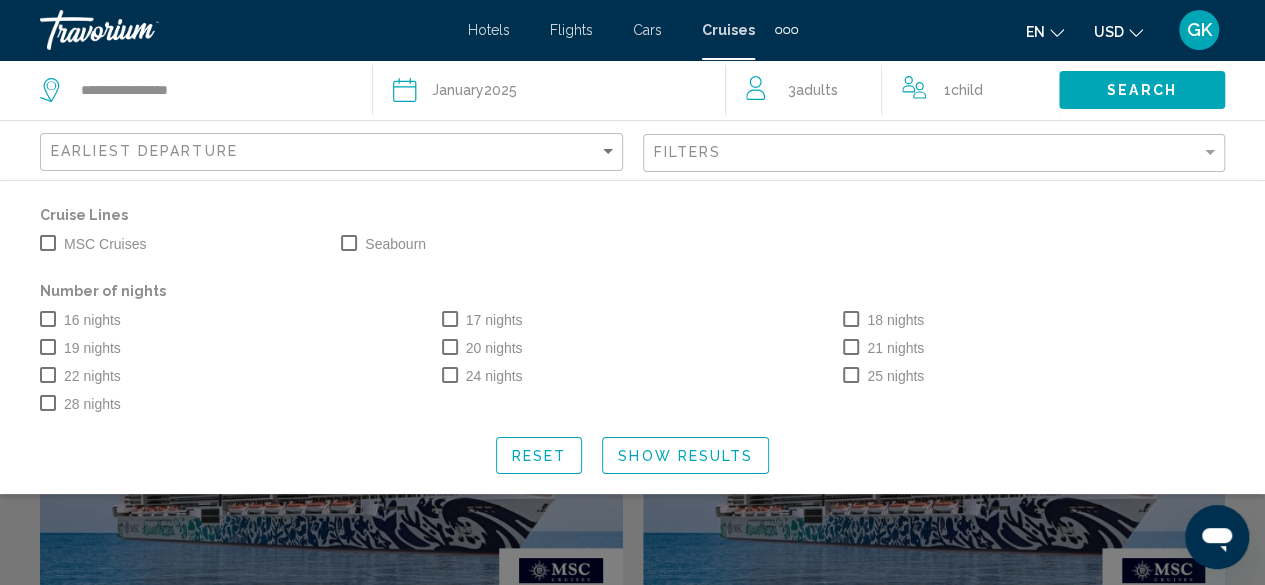 click on "Date [MONTH]  [YEAR]" 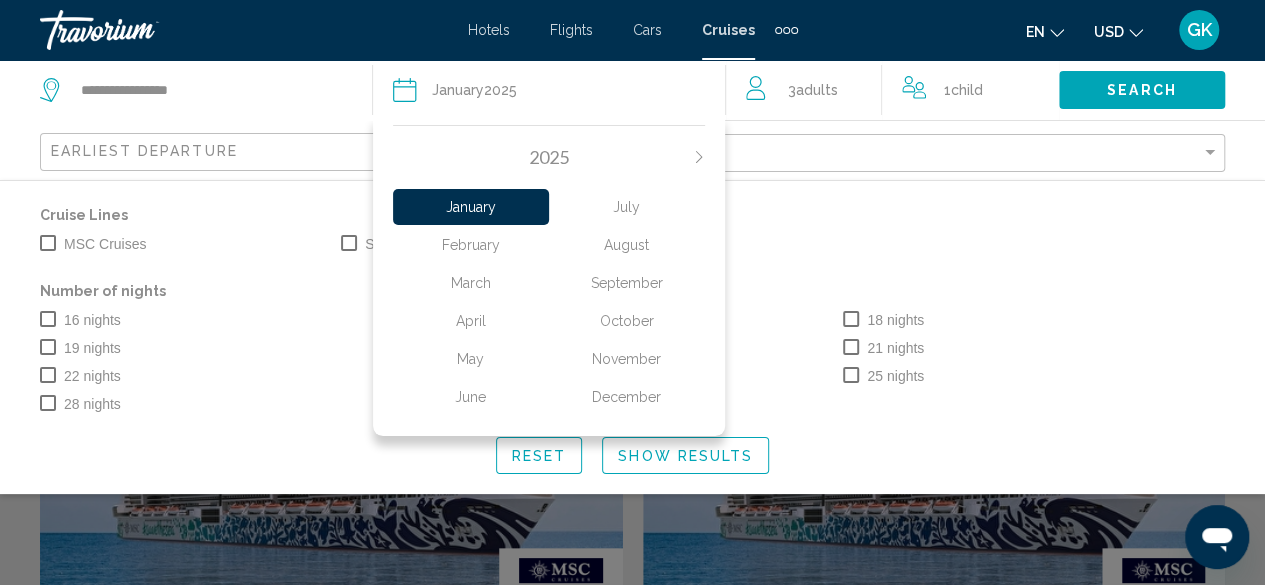 click 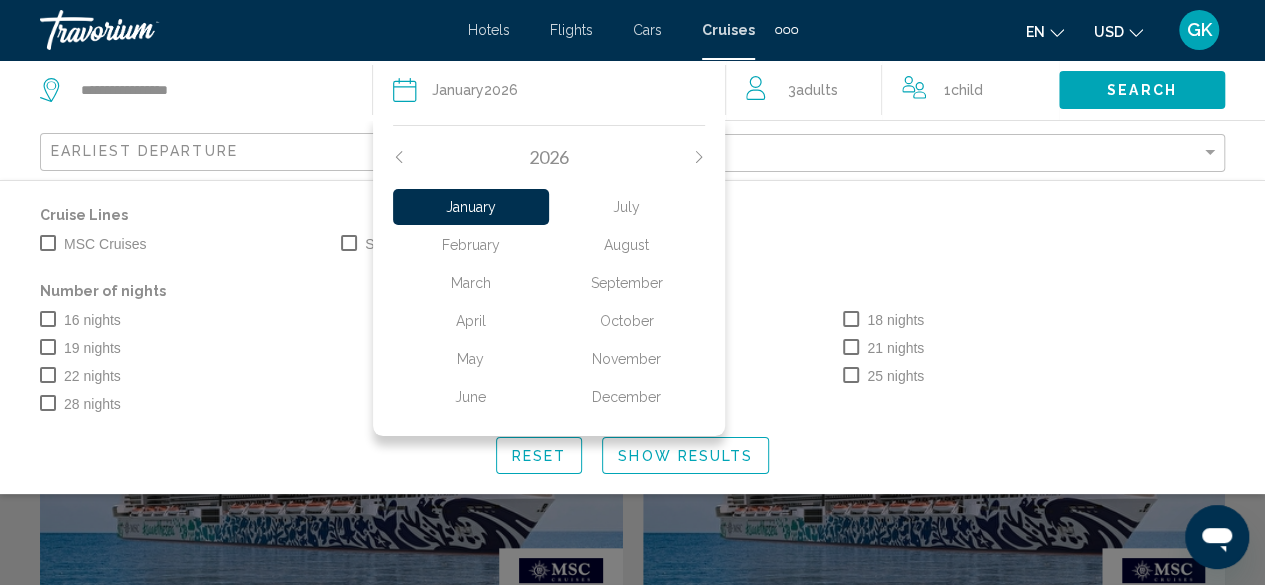 click on "January" 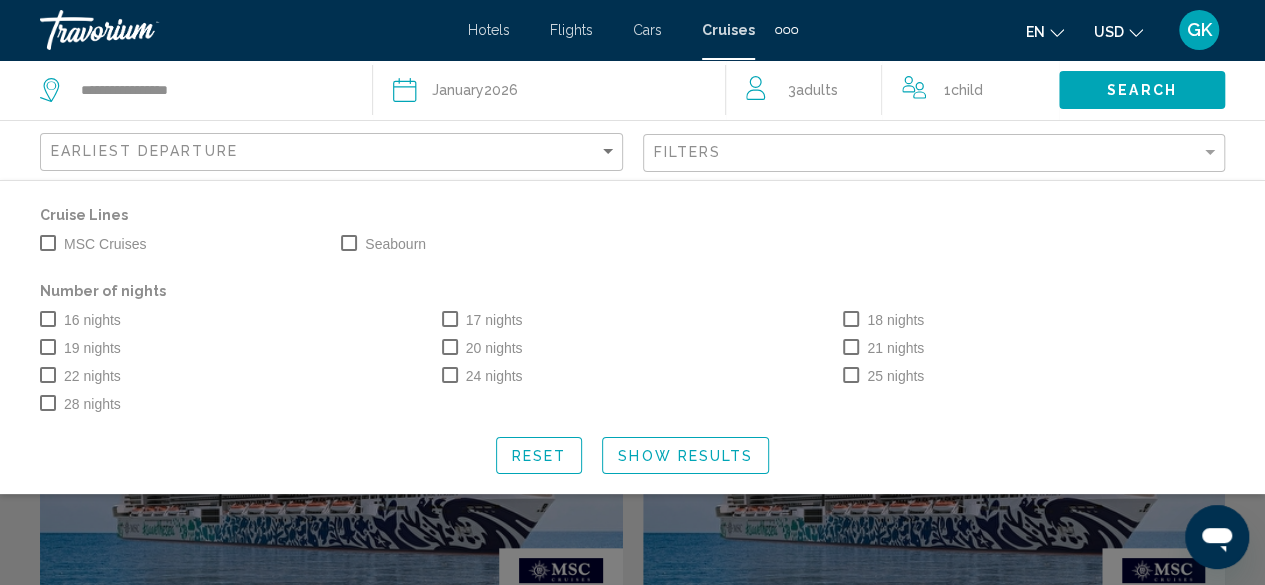 click on "3  Adult Adults" 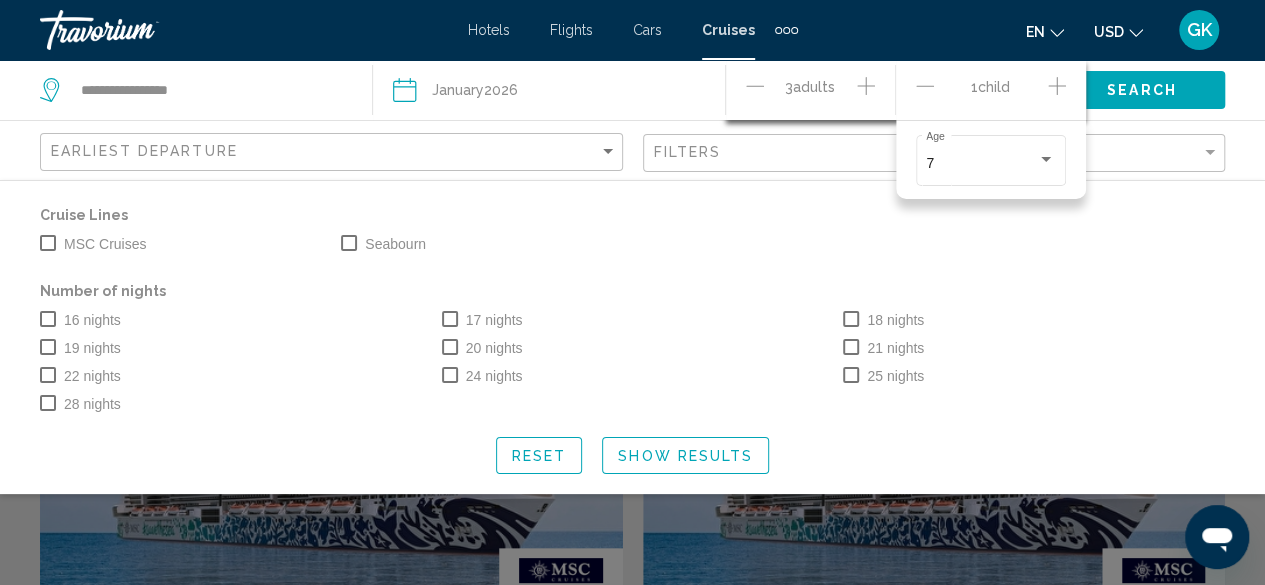 click 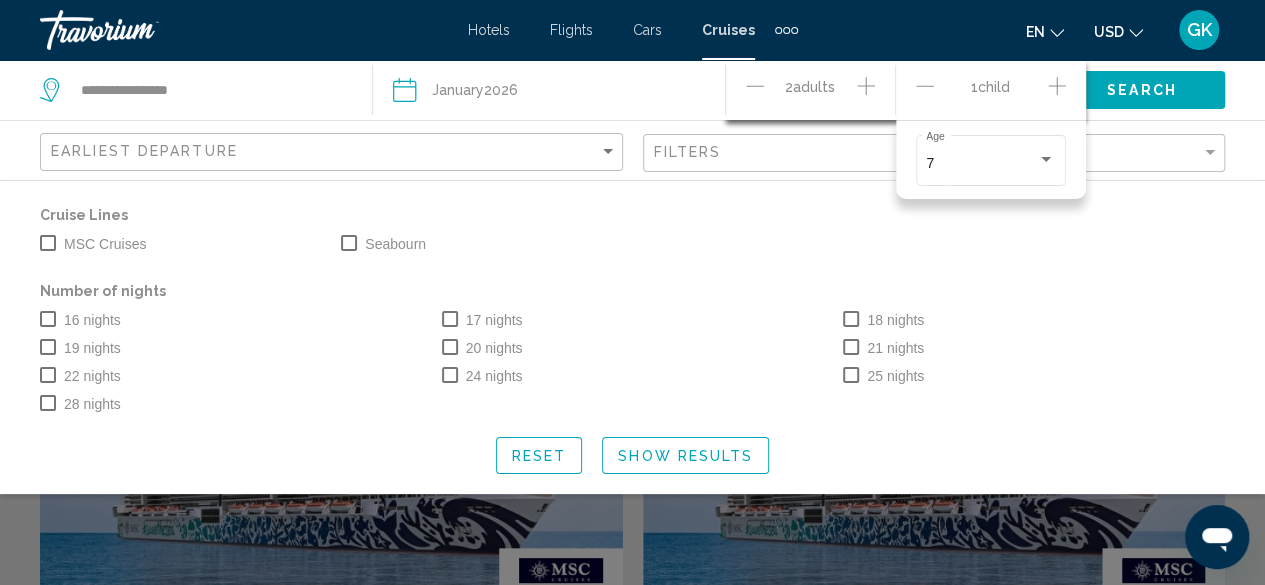click 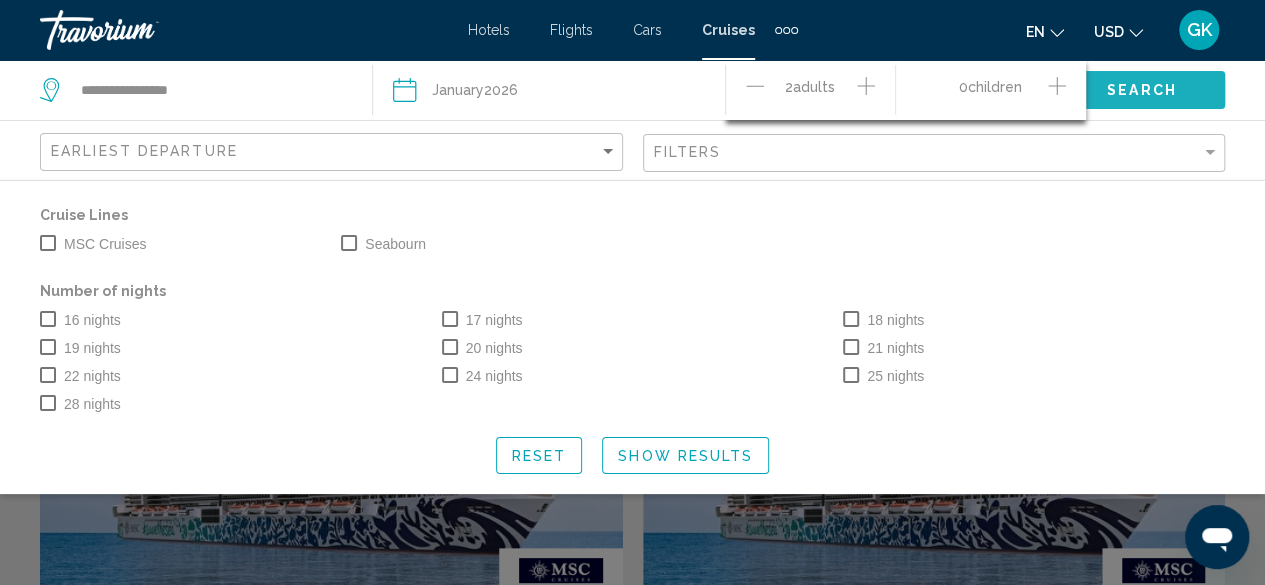 click on "Search" 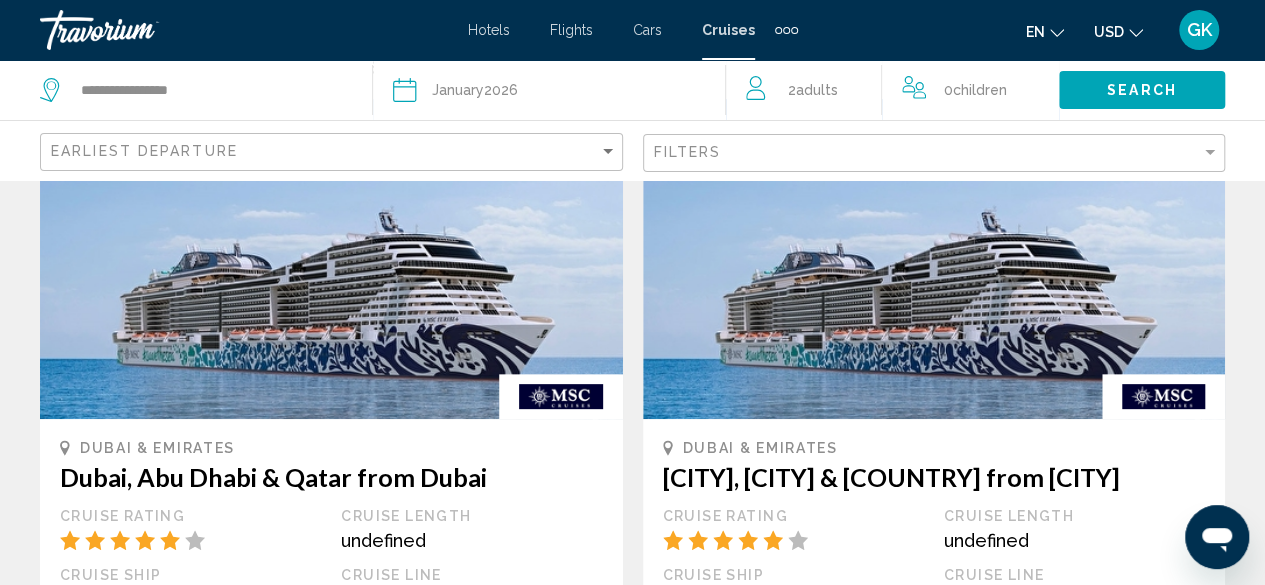 scroll, scrollTop: 20, scrollLeft: 0, axis: vertical 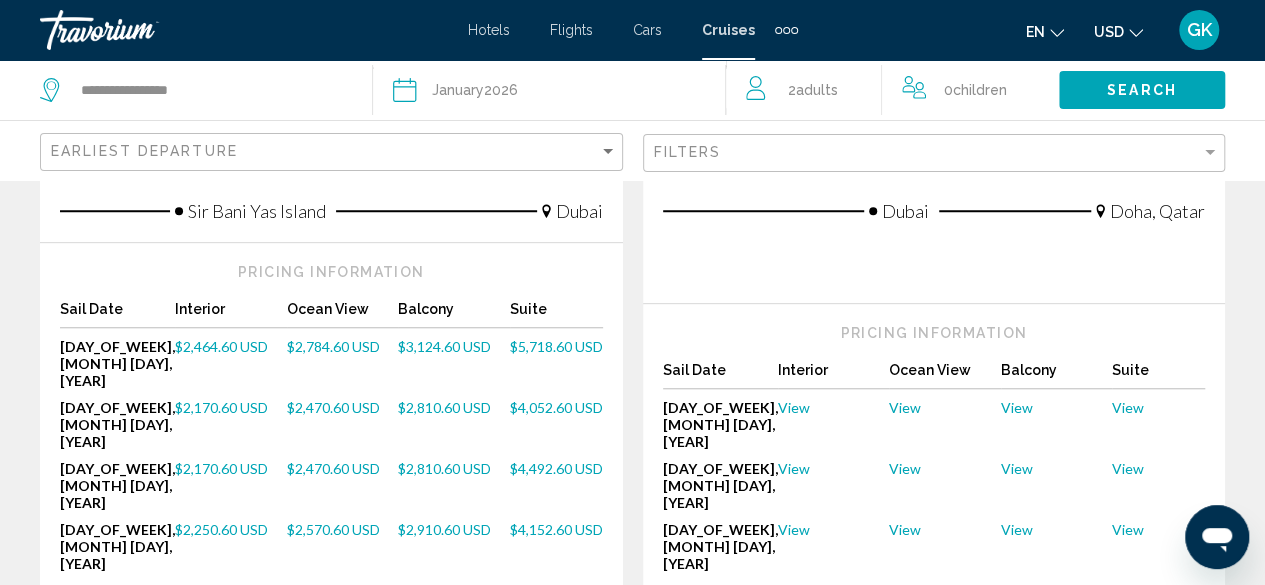 click on "$2,464.60 USD" at bounding box center [221, 346] 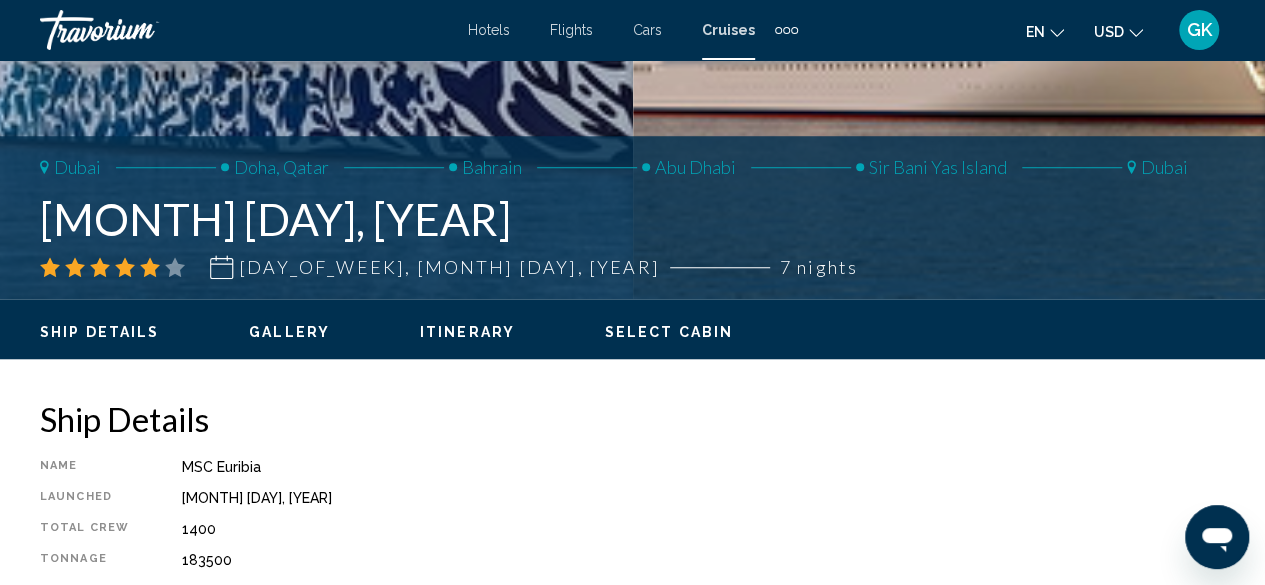 scroll, scrollTop: 242, scrollLeft: 0, axis: vertical 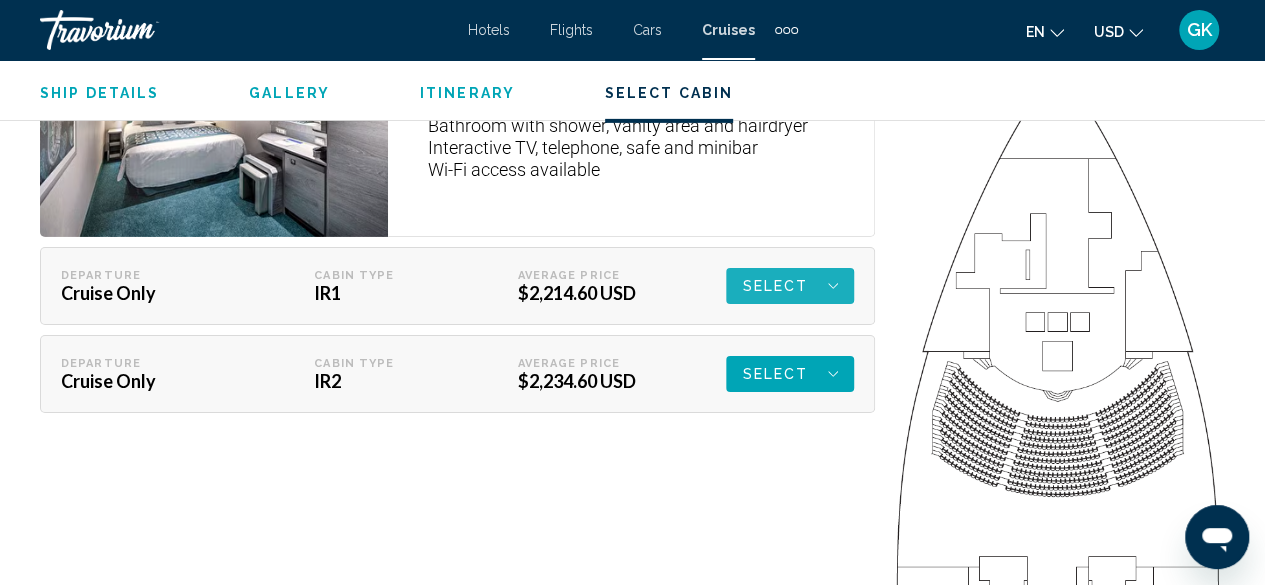 click on "Select" at bounding box center [775, 286] 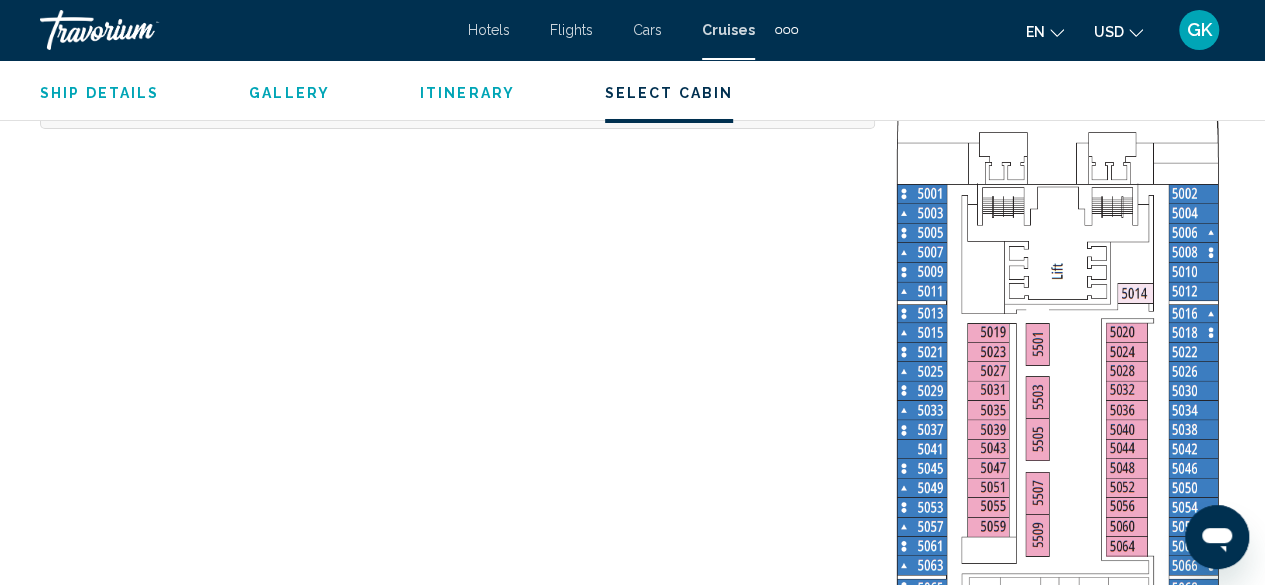 scroll, scrollTop: 3677, scrollLeft: 0, axis: vertical 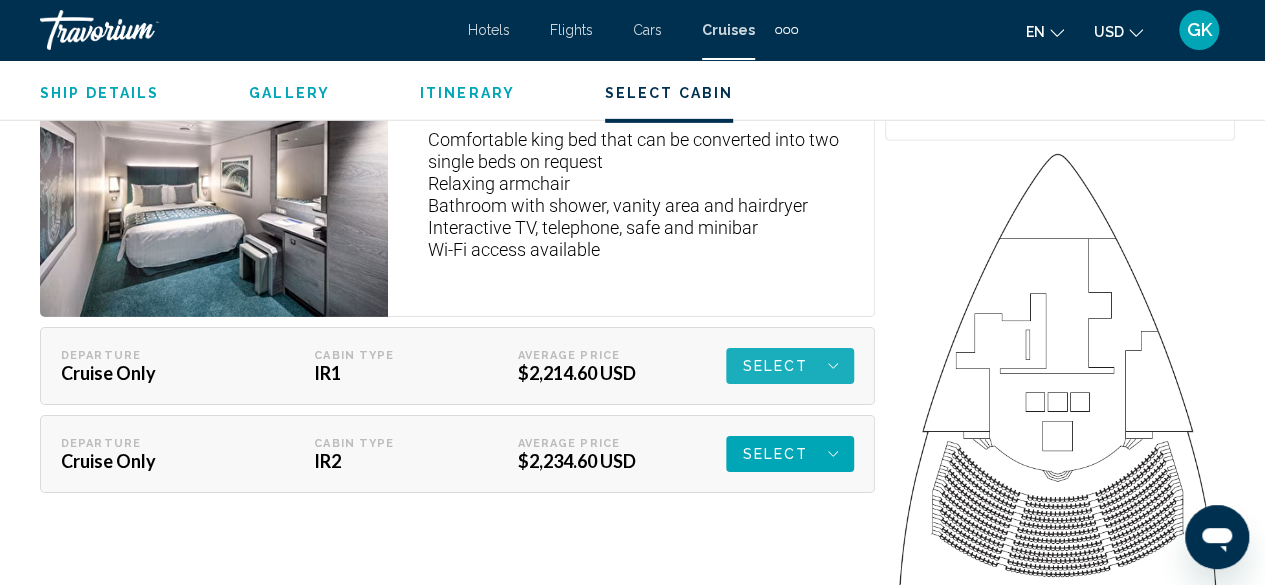 click on "Select" at bounding box center [775, 366] 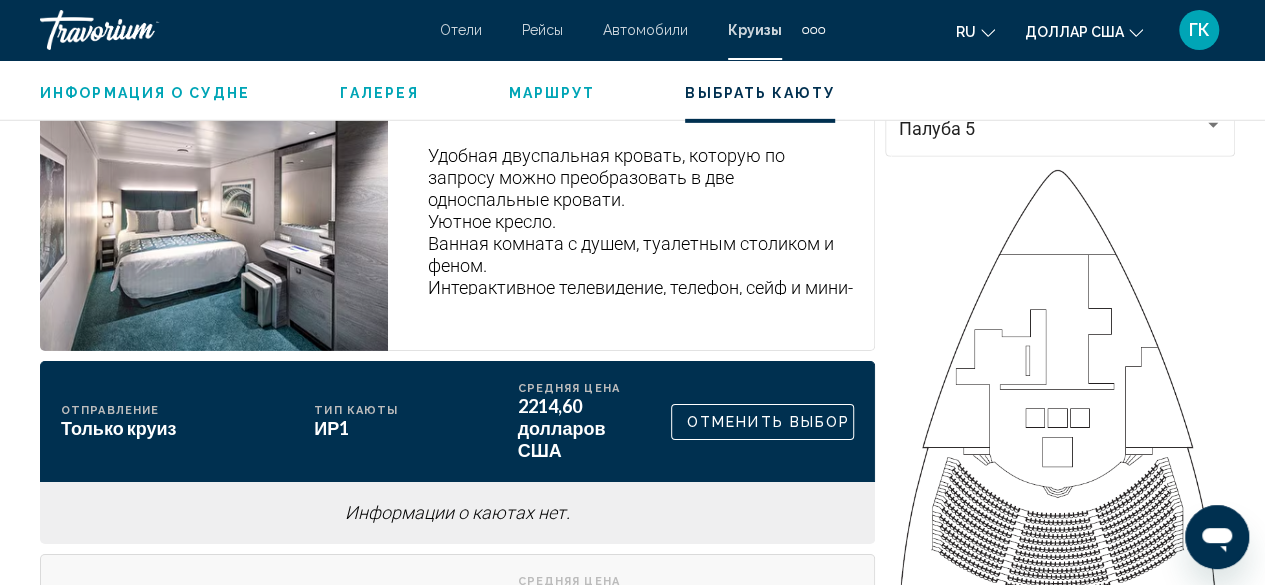 scroll, scrollTop: 3152, scrollLeft: 0, axis: vertical 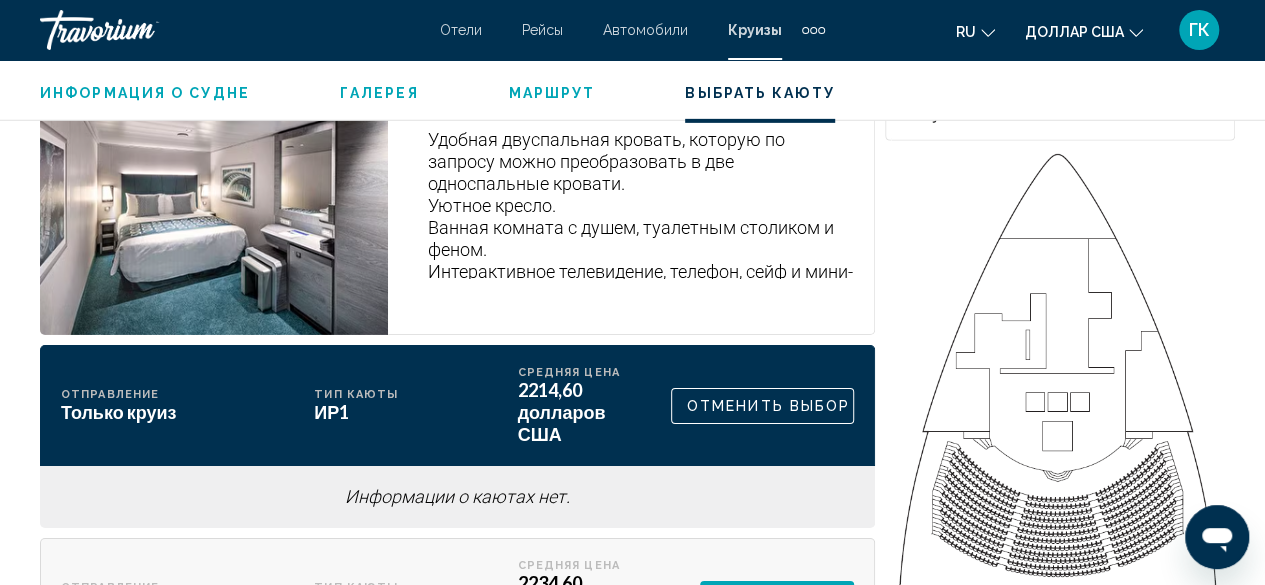click at bounding box center (1060, 1354) 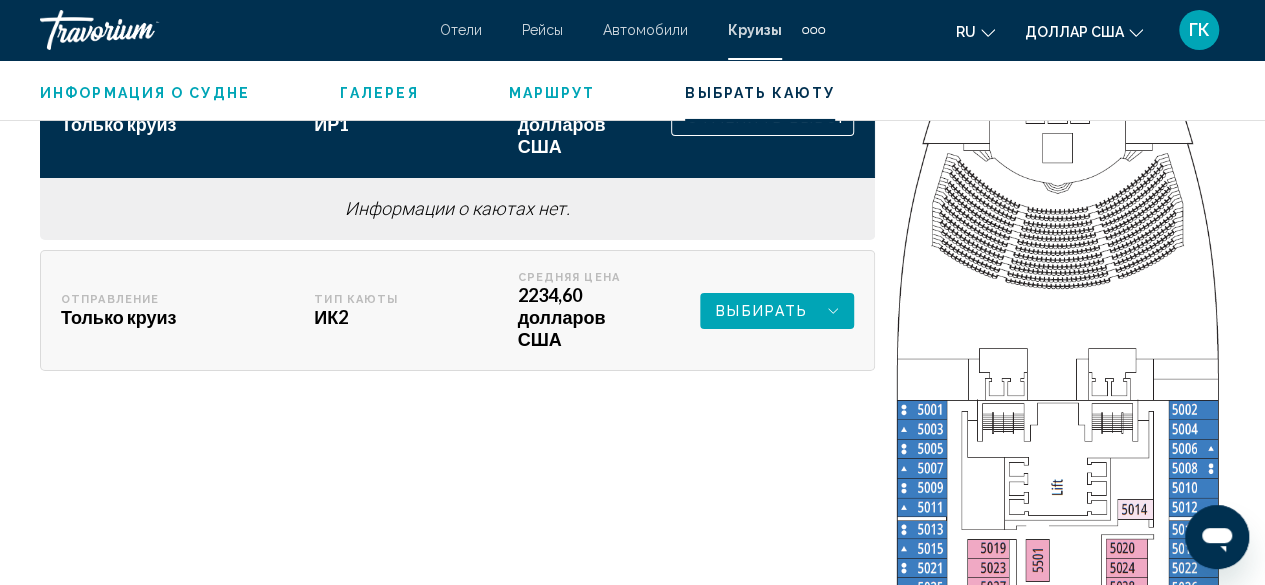 scroll, scrollTop: 3490, scrollLeft: 0, axis: vertical 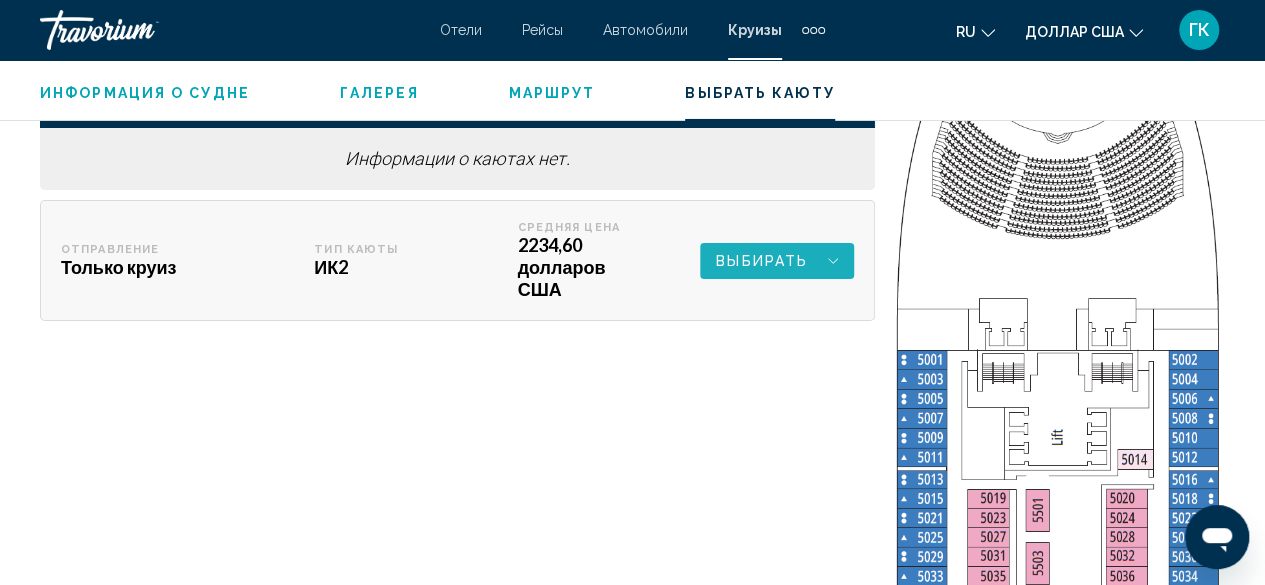 click on "Выбирать" at bounding box center [762, 261] 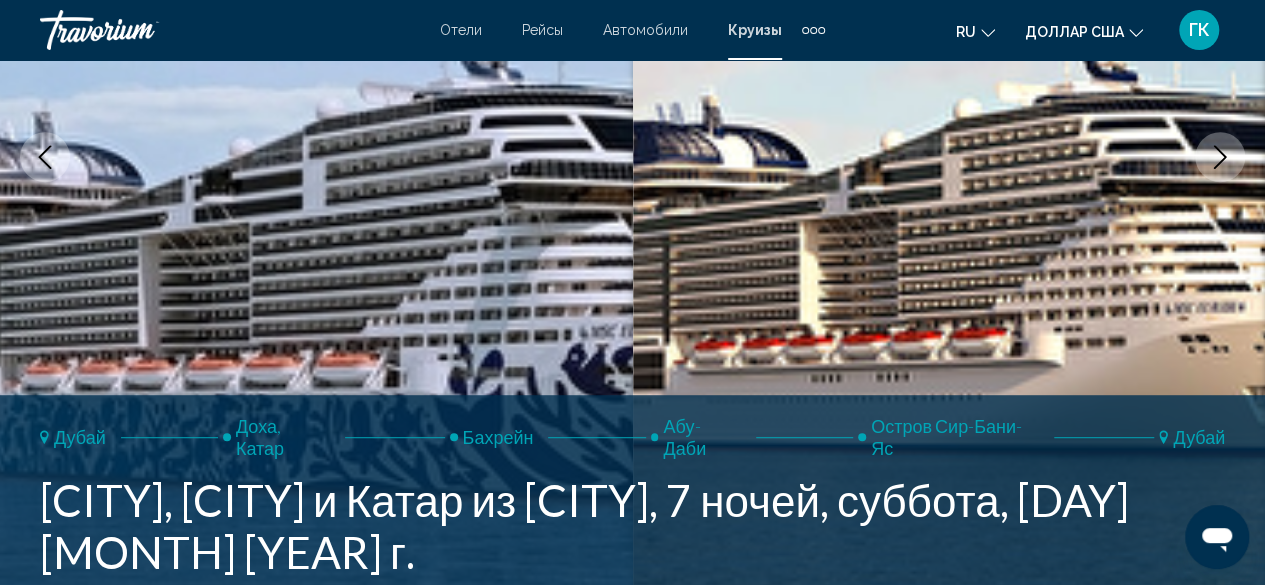 scroll, scrollTop: 0, scrollLeft: 0, axis: both 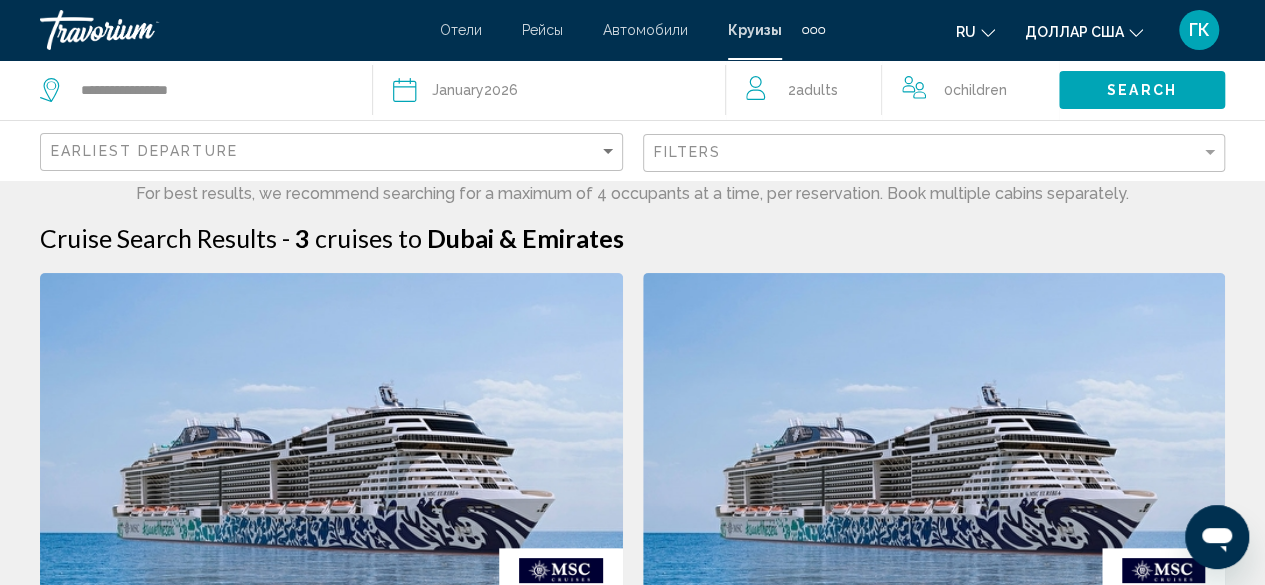 click at bounding box center (934, 433) 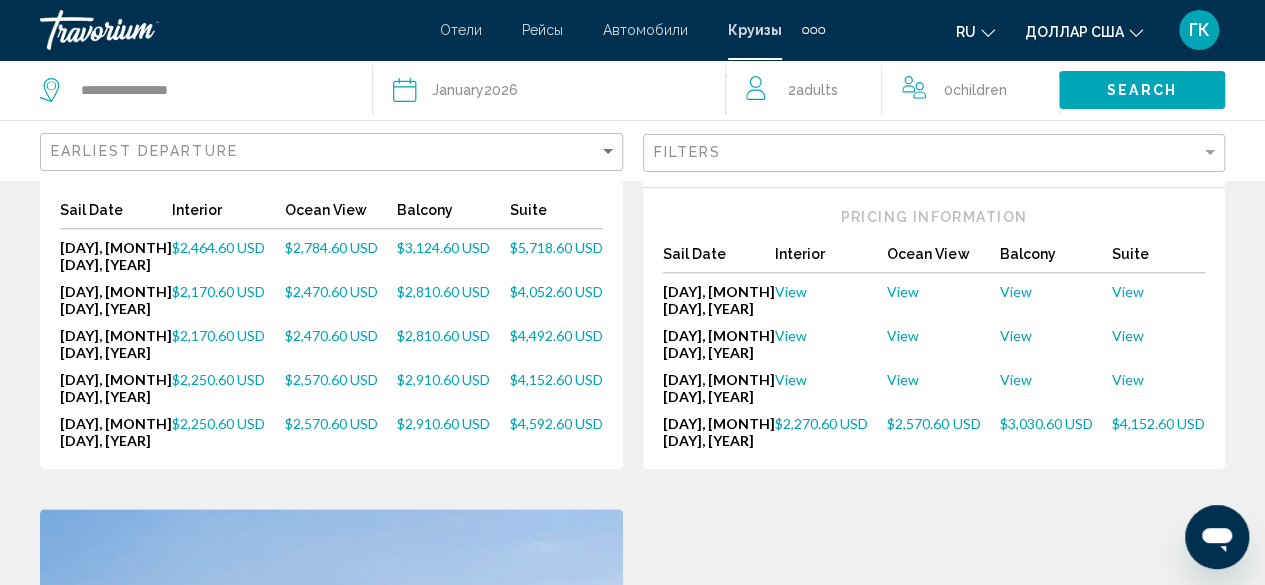 scroll, scrollTop: 838, scrollLeft: 0, axis: vertical 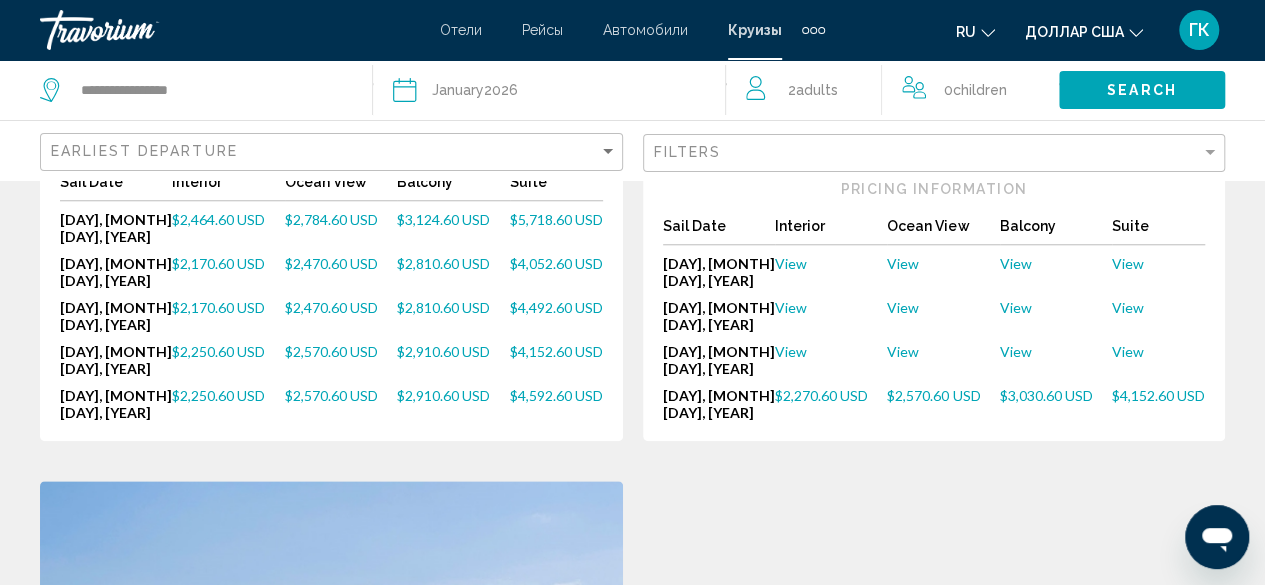 click on "$2,270.60 USD" at bounding box center (821, 395) 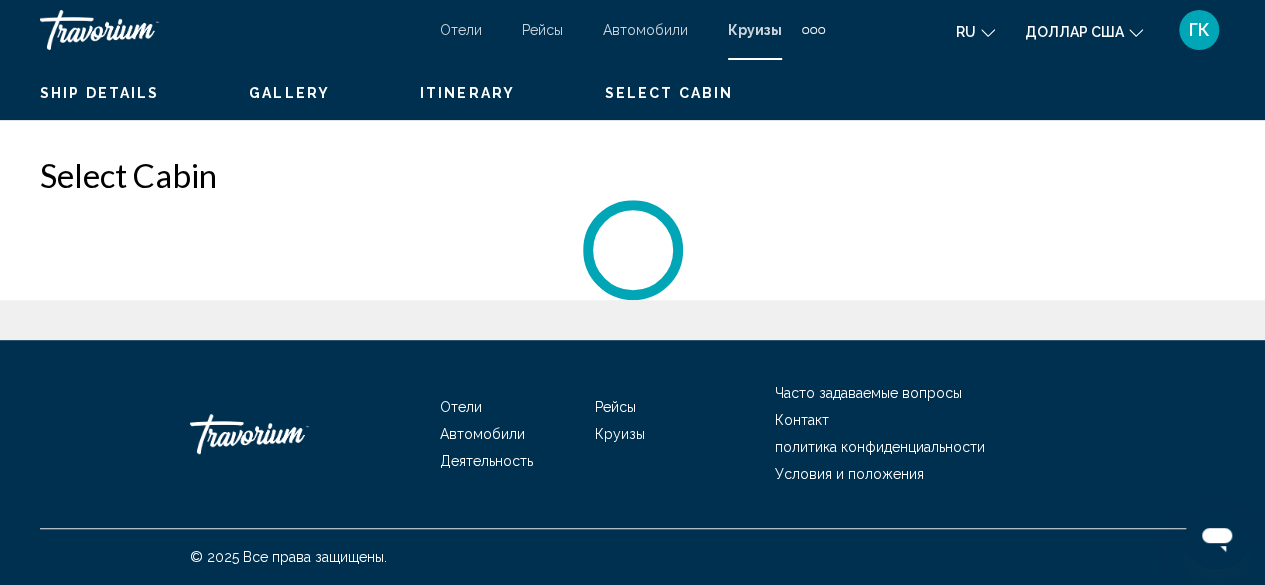 scroll, scrollTop: 0, scrollLeft: 0, axis: both 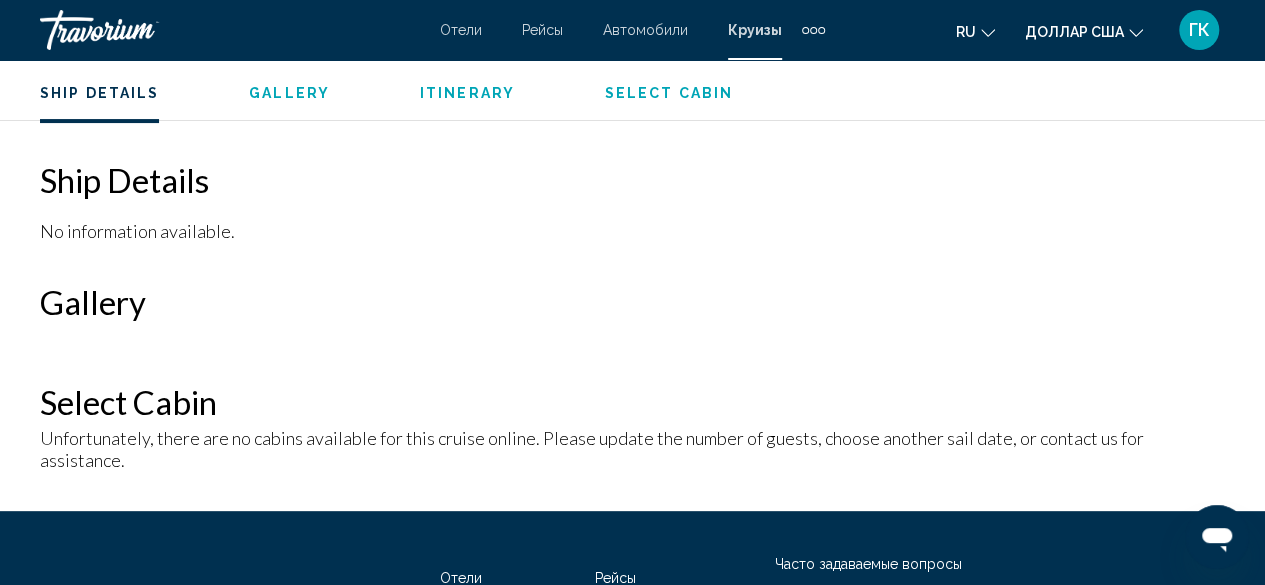 click on "Ship Details No information available." at bounding box center (632, 201) 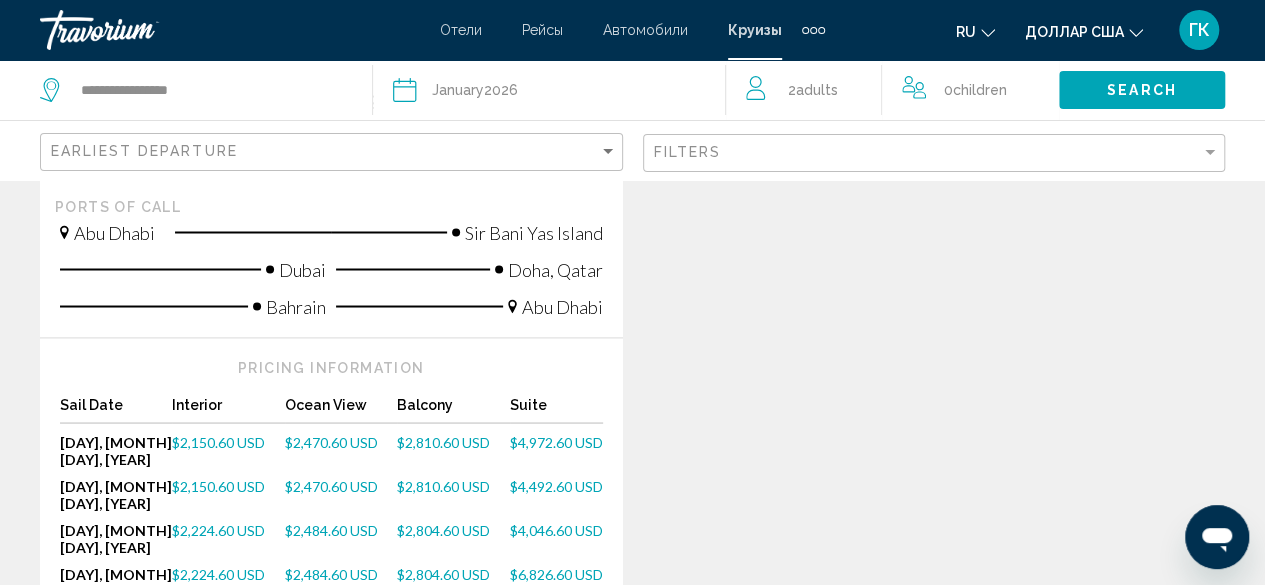 scroll, scrollTop: 1672, scrollLeft: 0, axis: vertical 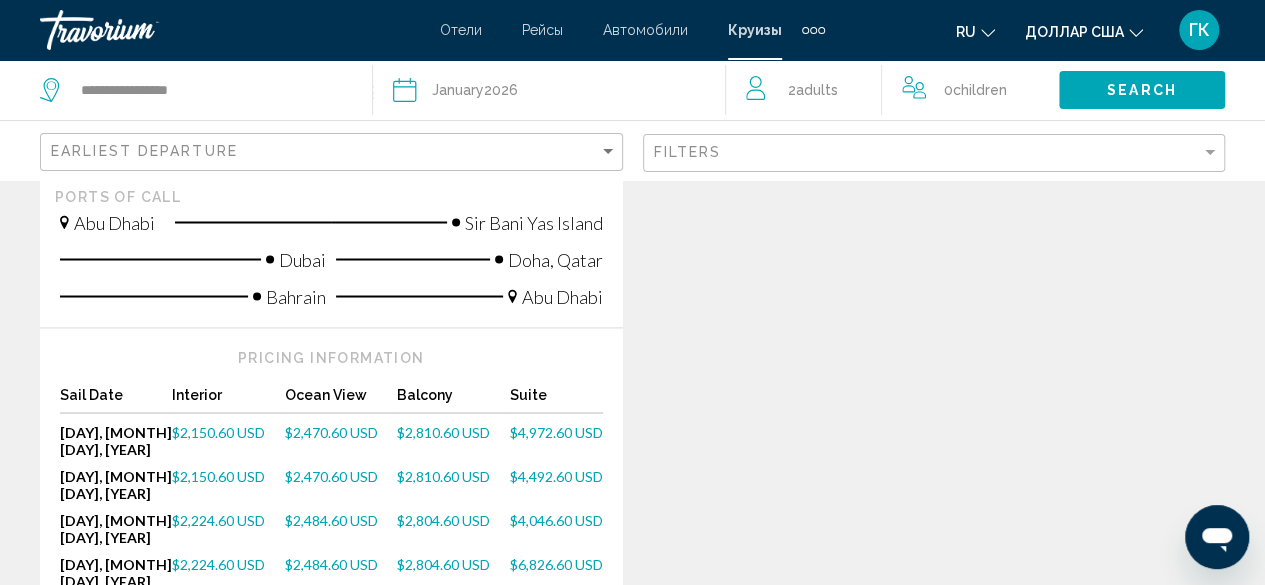 click on "$2,150.60 USD" at bounding box center [218, 431] 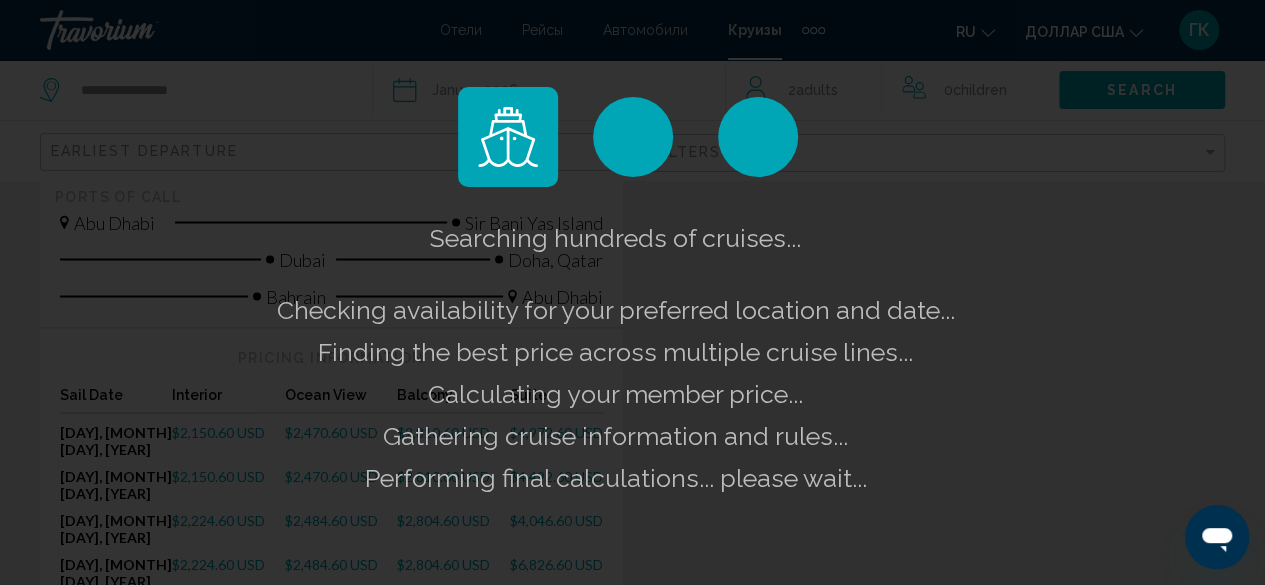 scroll, scrollTop: 0, scrollLeft: 0, axis: both 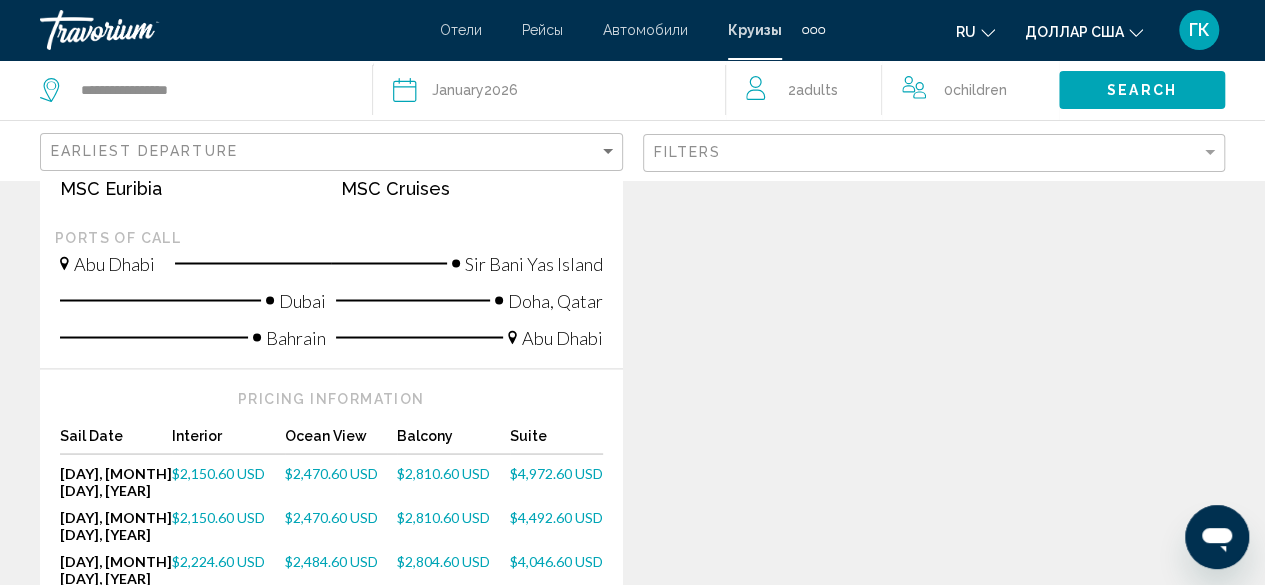 click on "$2,470.60 USD" at bounding box center (331, 472) 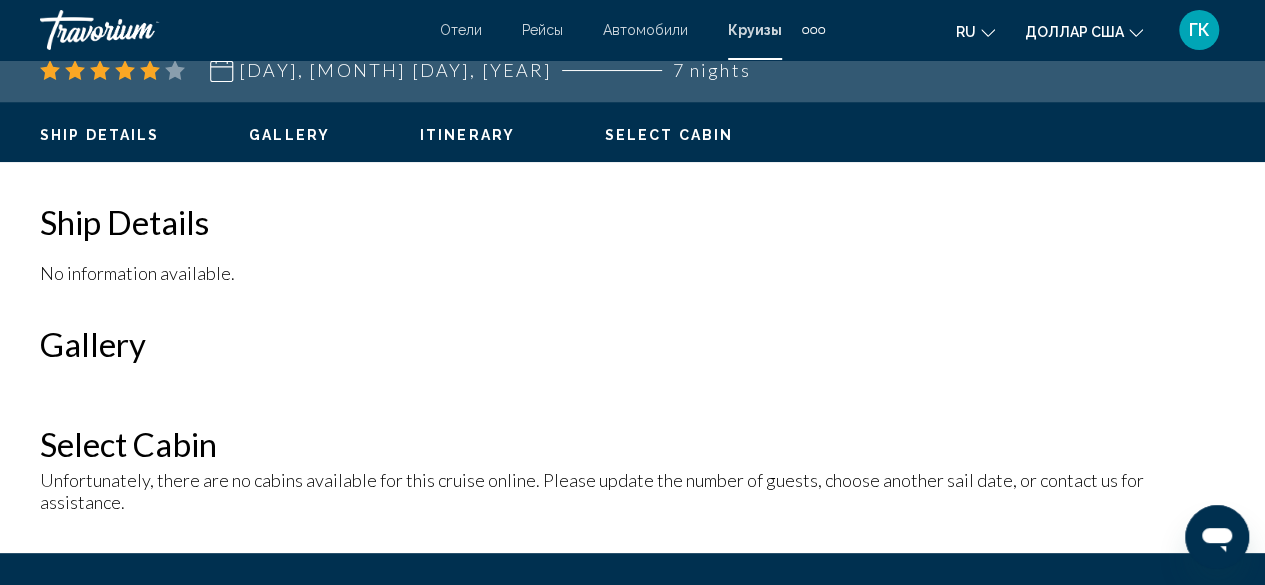 scroll, scrollTop: 105, scrollLeft: 0, axis: vertical 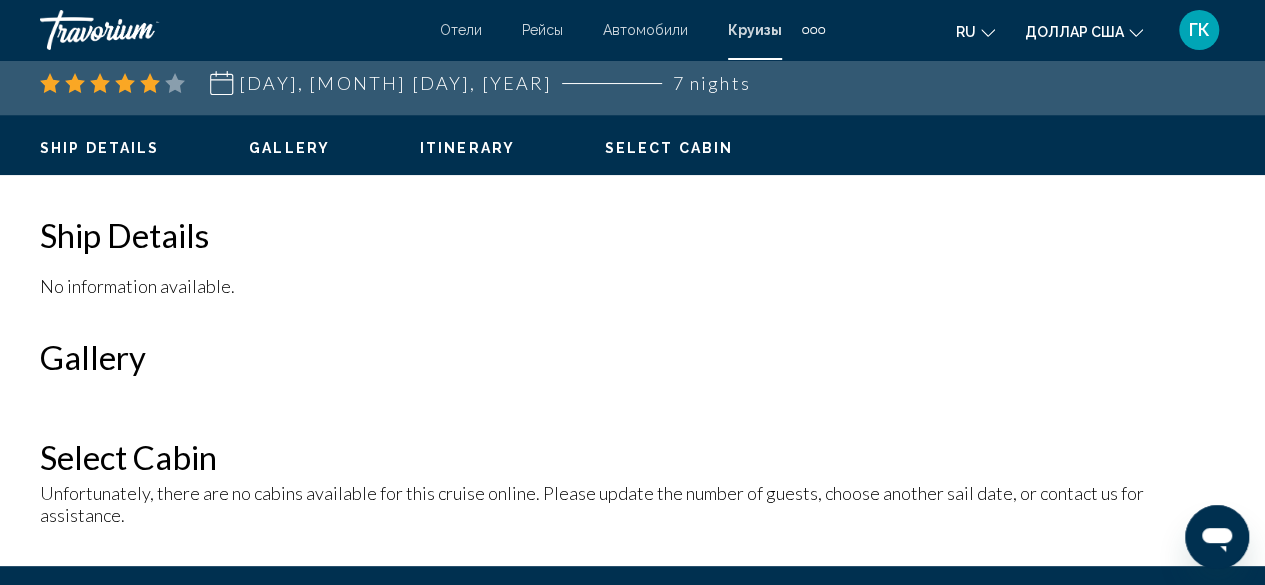 click on "Ship Details No information available." at bounding box center (632, 256) 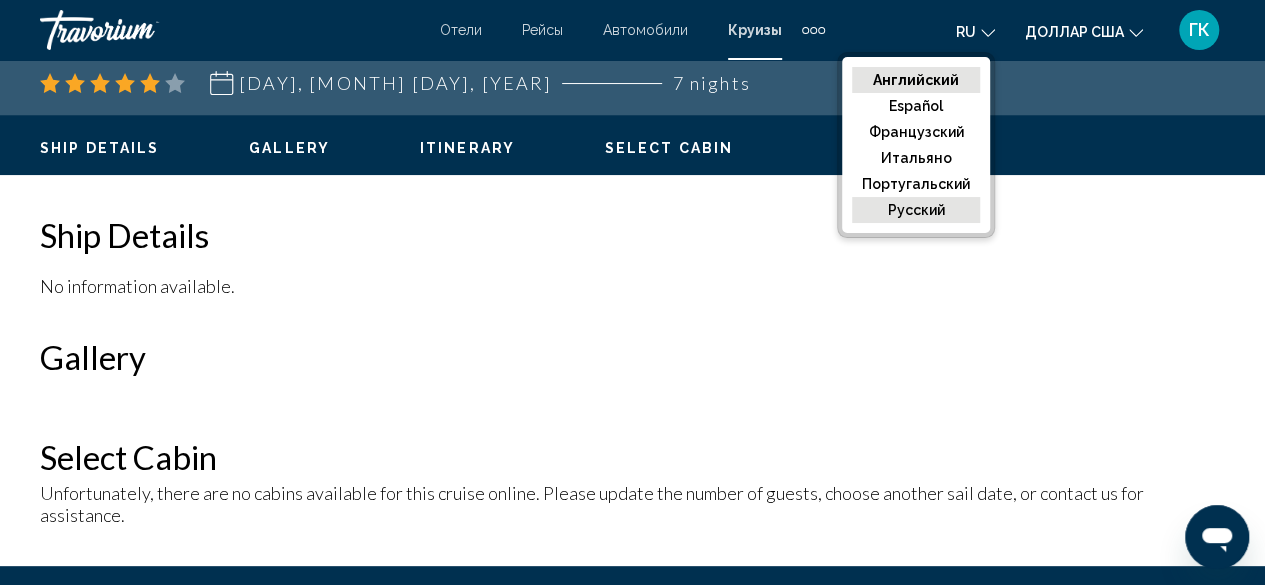 click on "русский" 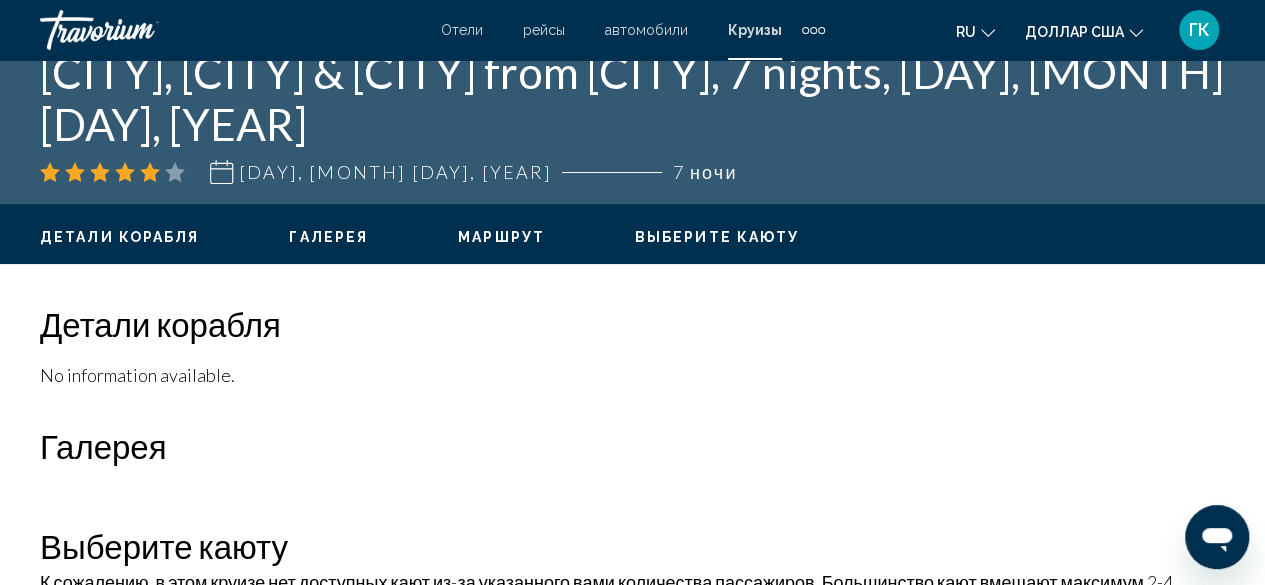 scroll, scrollTop: 0, scrollLeft: 0, axis: both 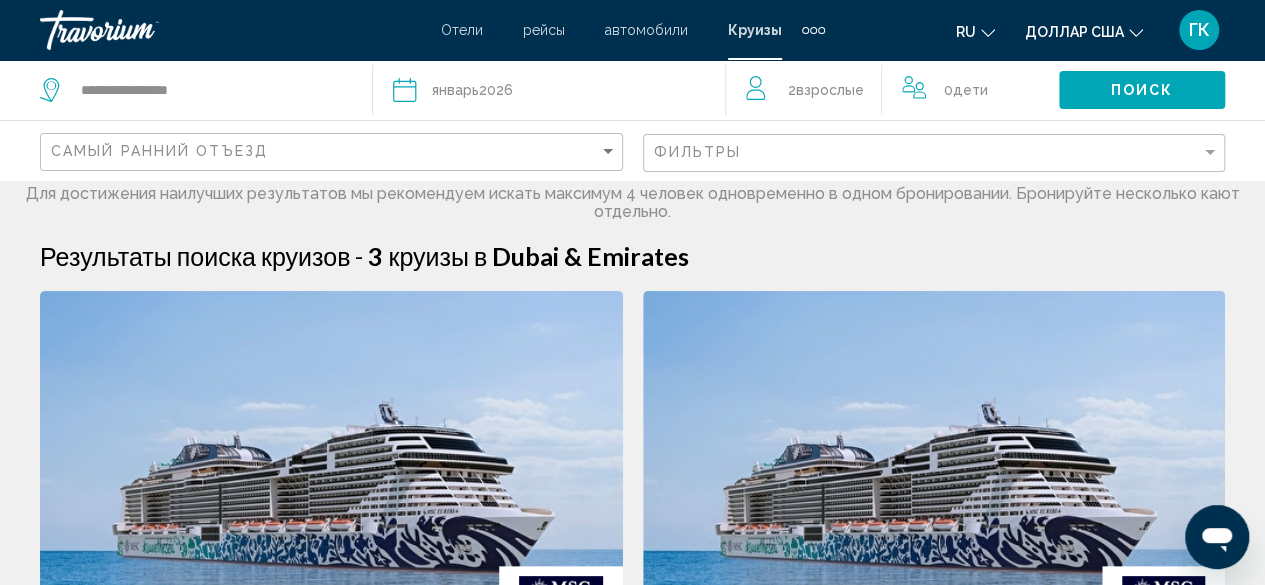 click on "Дети" 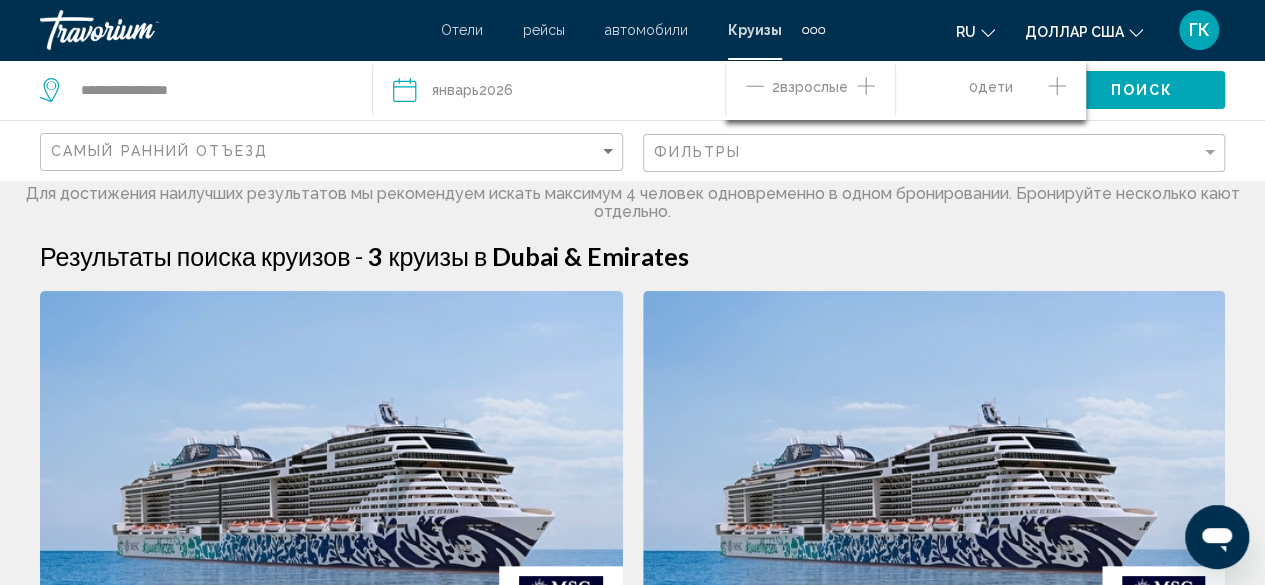 click 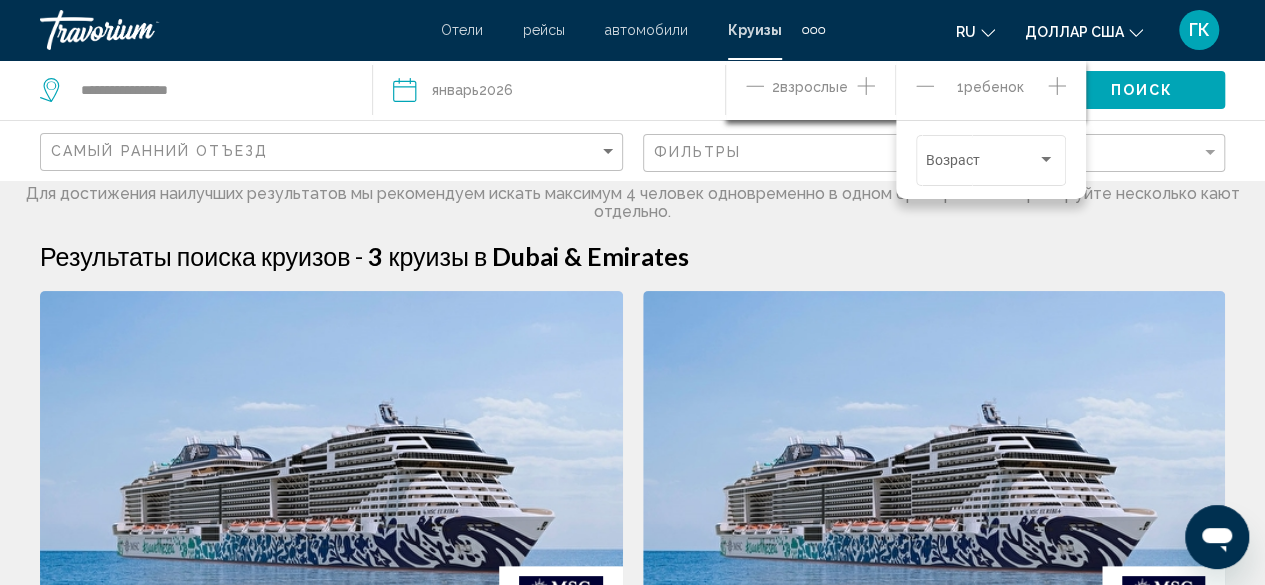 click 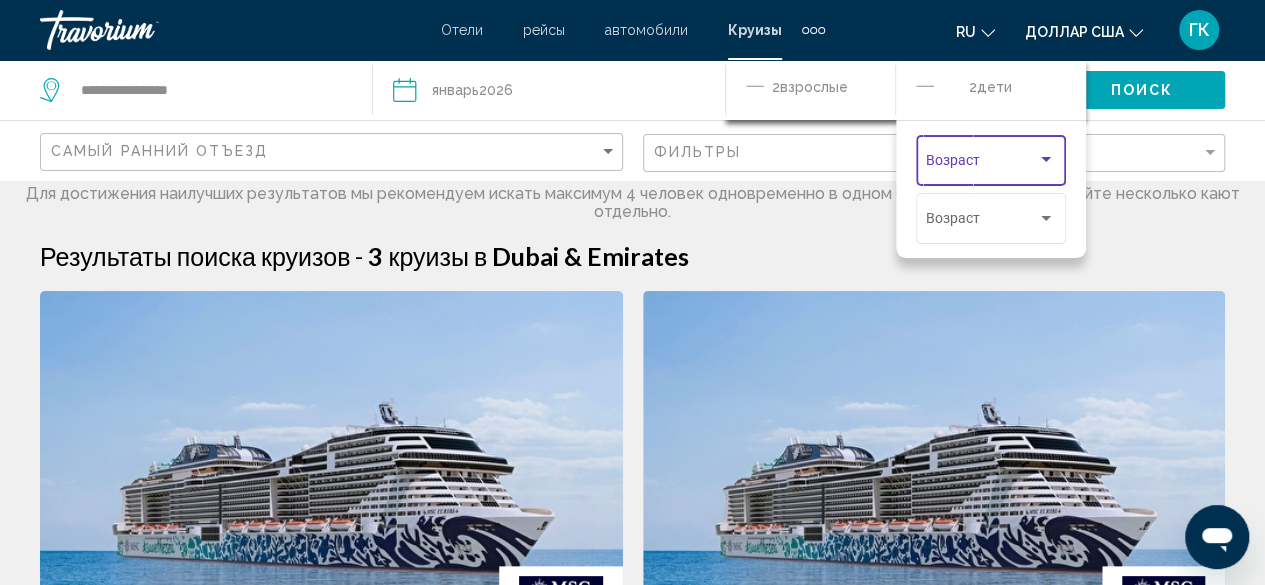 click at bounding box center (1046, 160) 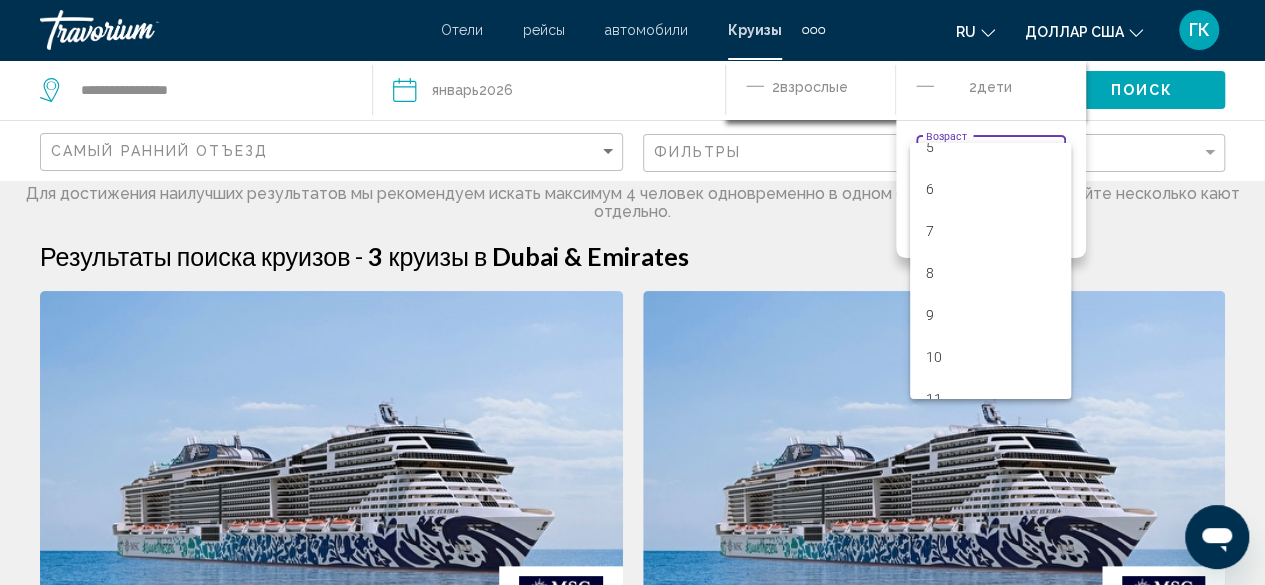 scroll, scrollTop: 248, scrollLeft: 0, axis: vertical 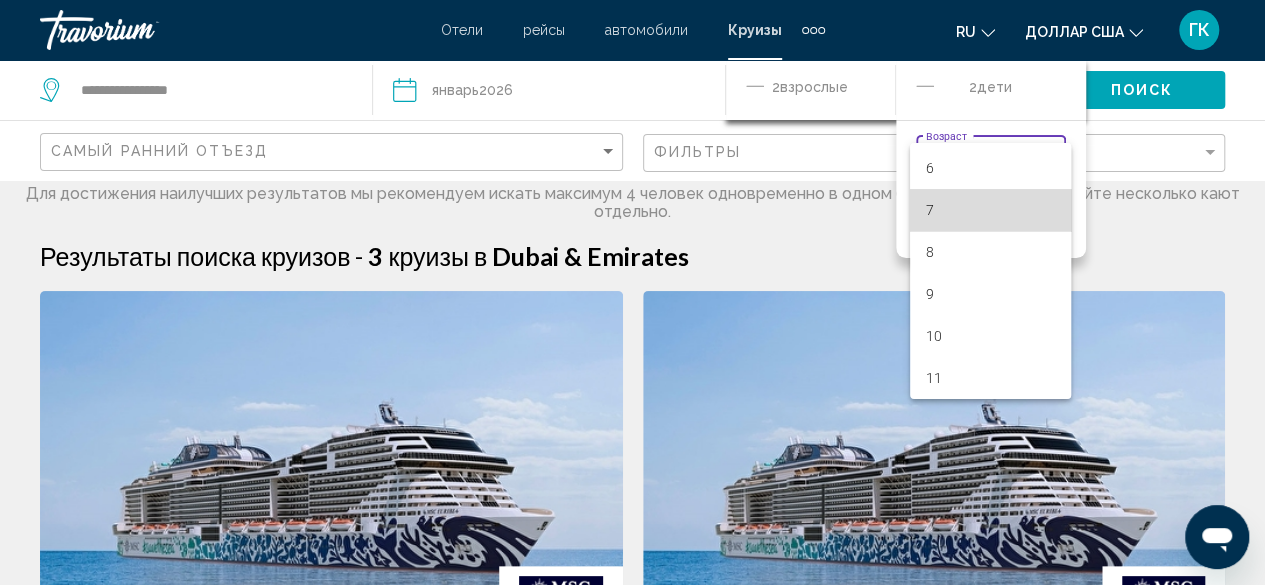 click on "7" at bounding box center (990, 210) 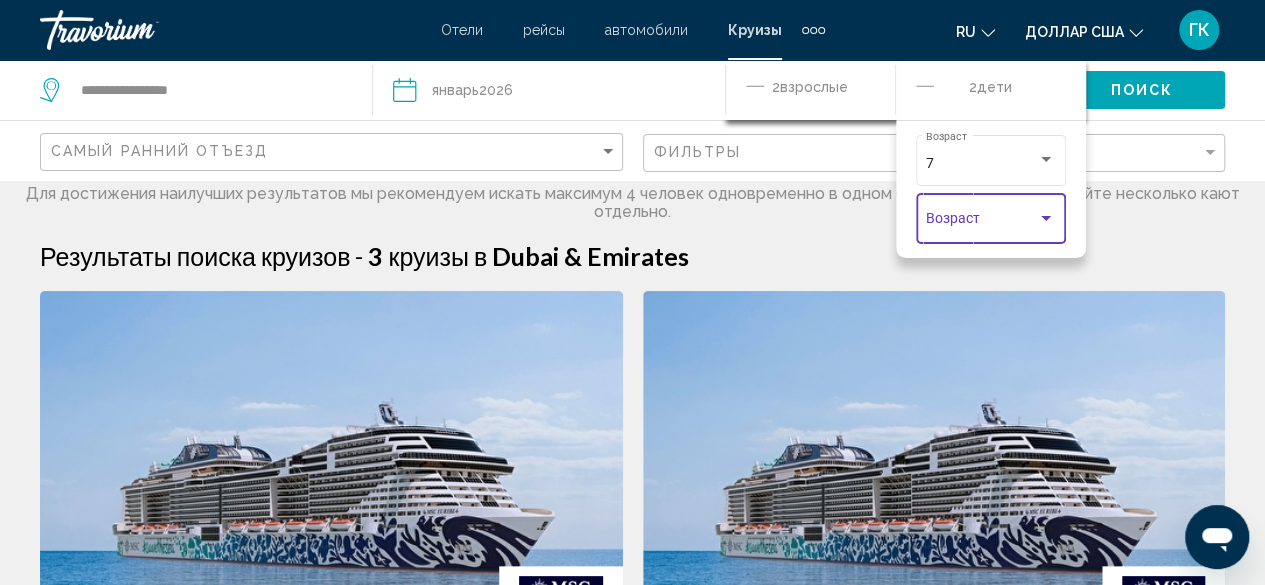 click at bounding box center (1046, 218) 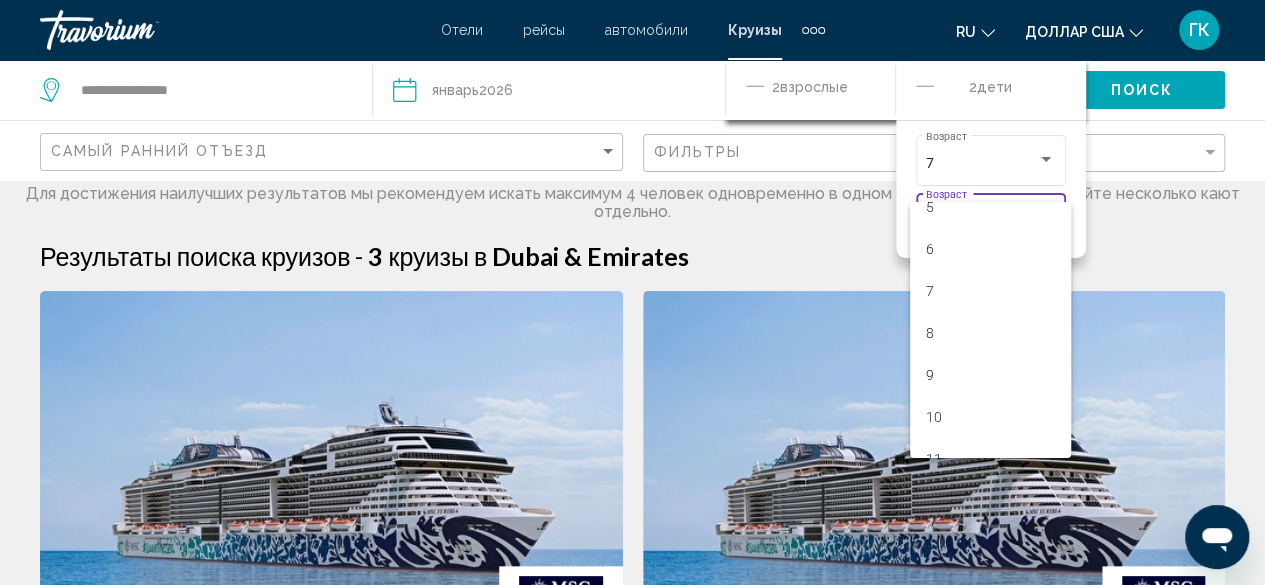 scroll, scrollTop: 248, scrollLeft: 0, axis: vertical 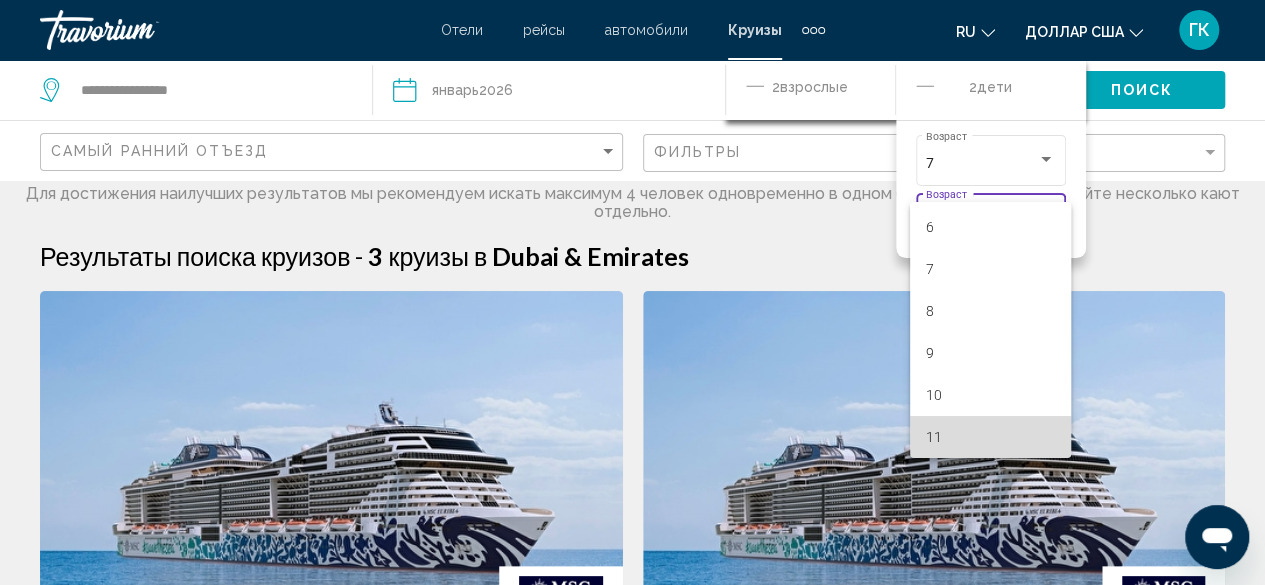 click on "11" at bounding box center [990, 437] 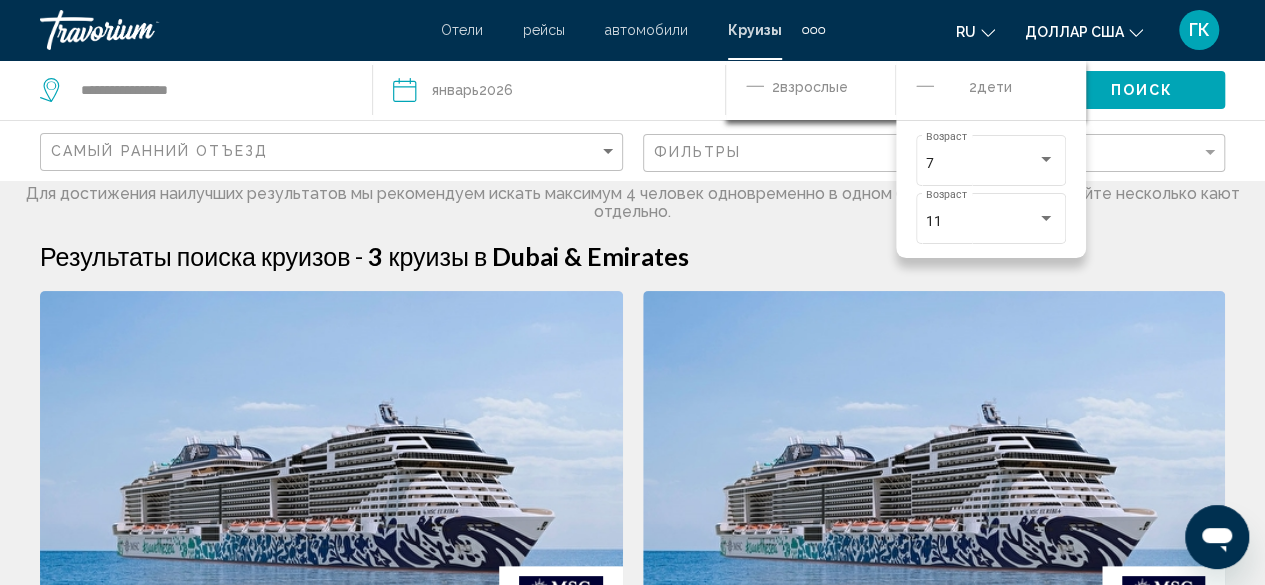 click at bounding box center [934, 451] 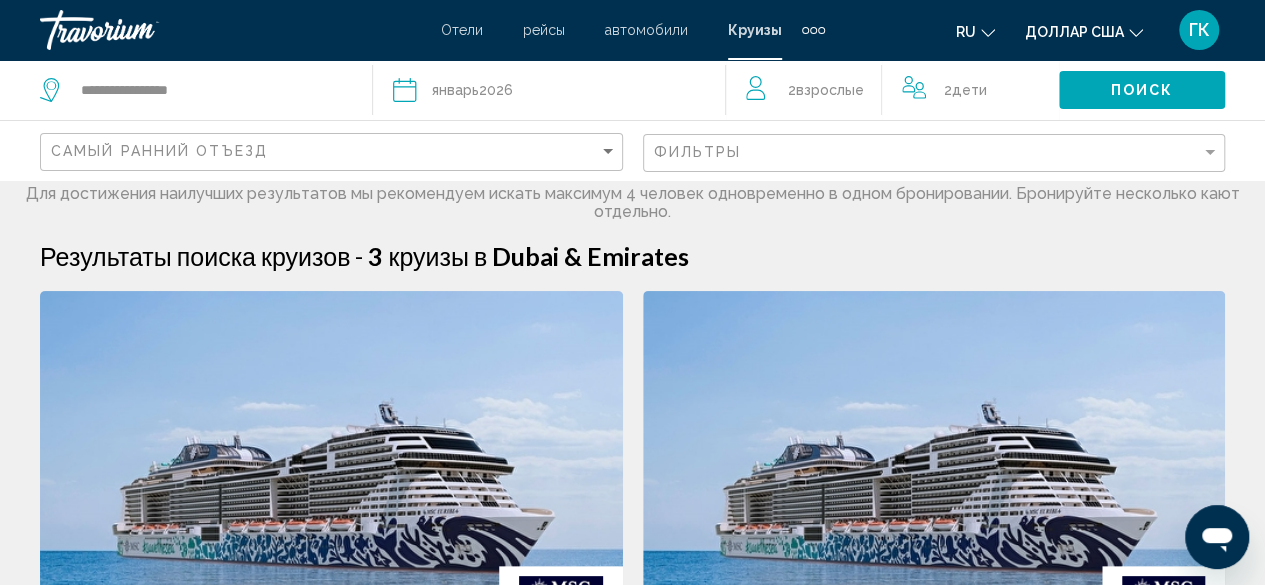 click at bounding box center (331, 451) 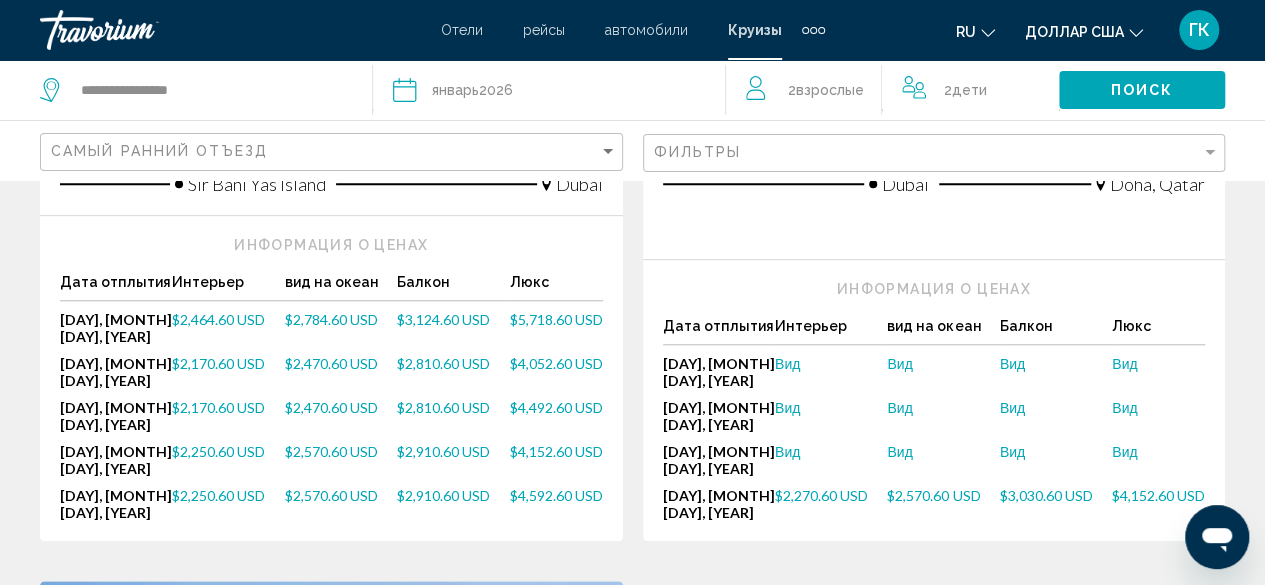 scroll, scrollTop: 770, scrollLeft: 0, axis: vertical 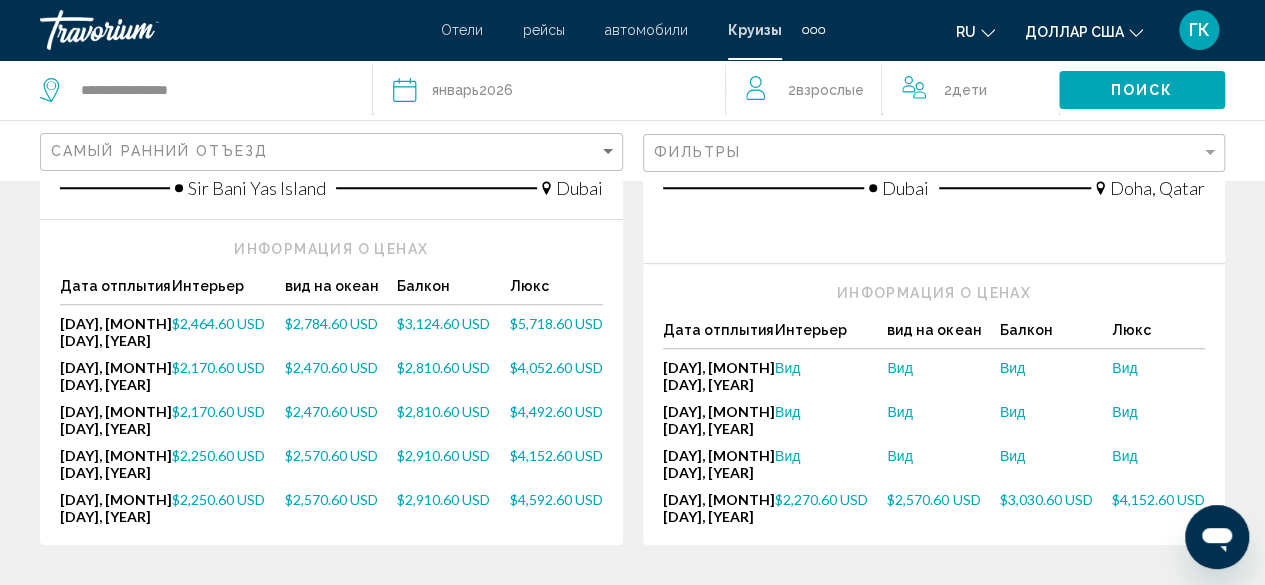 click on "$2,464.60 USD" at bounding box center [218, 323] 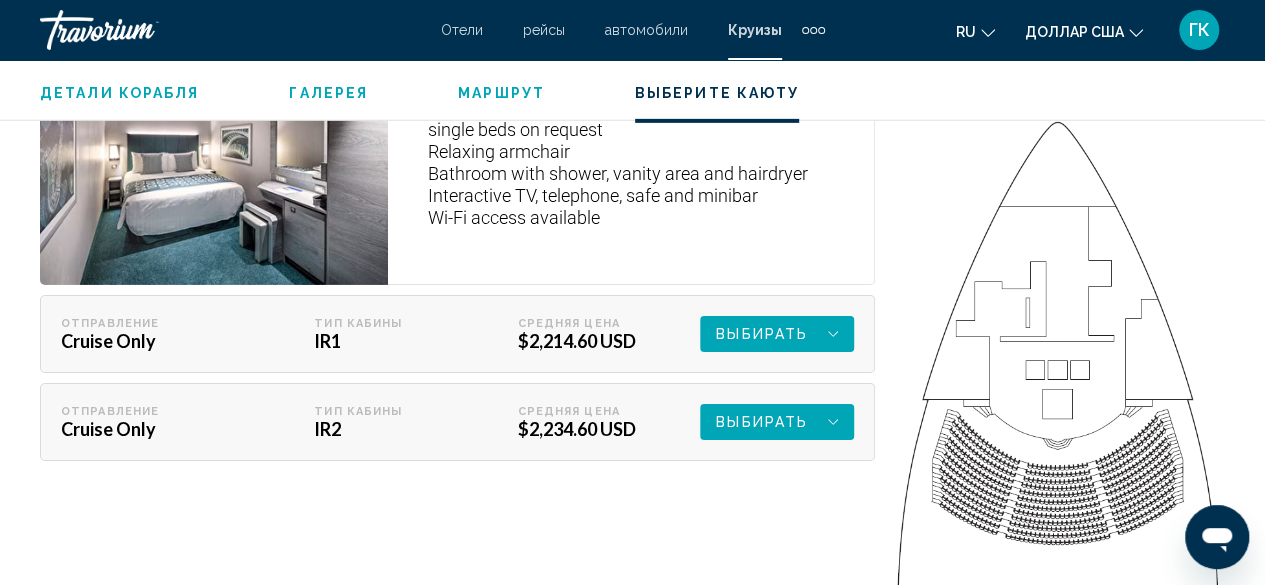 scroll, scrollTop: 3190, scrollLeft: 0, axis: vertical 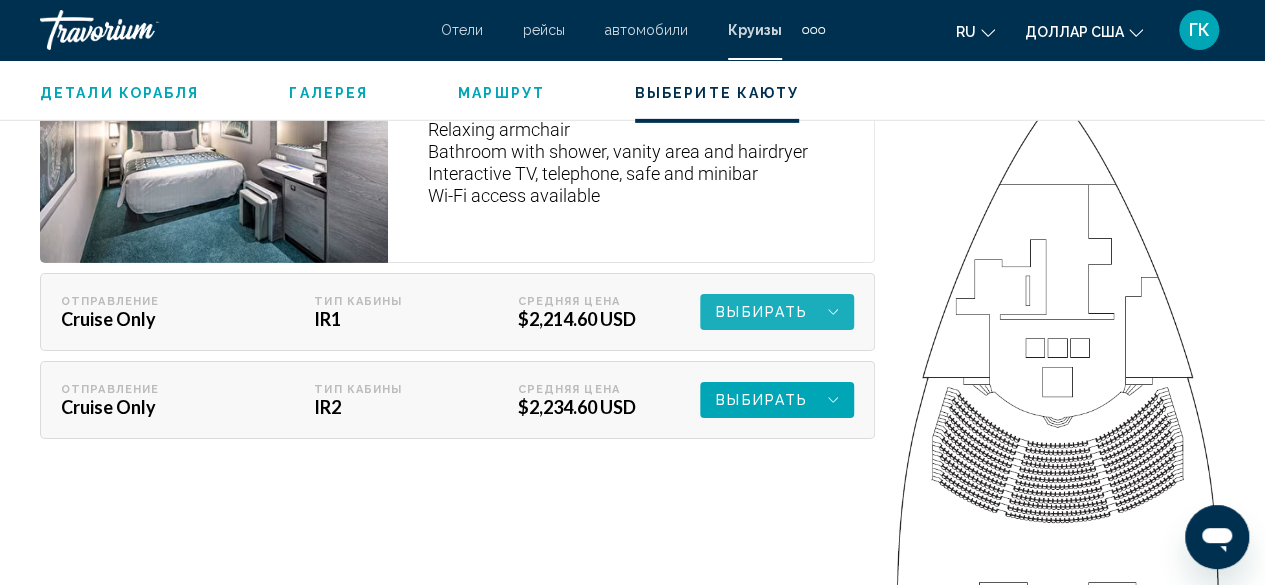 click on "Выбирать" at bounding box center (762, 312) 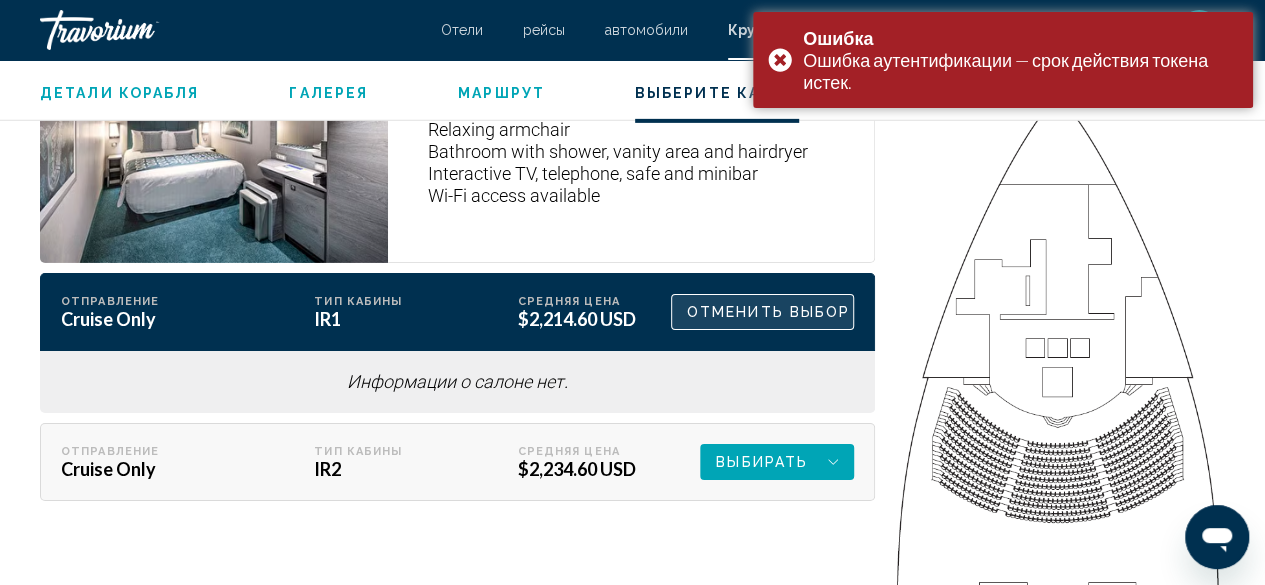 click on "Отменить выбор" at bounding box center (768, 312) 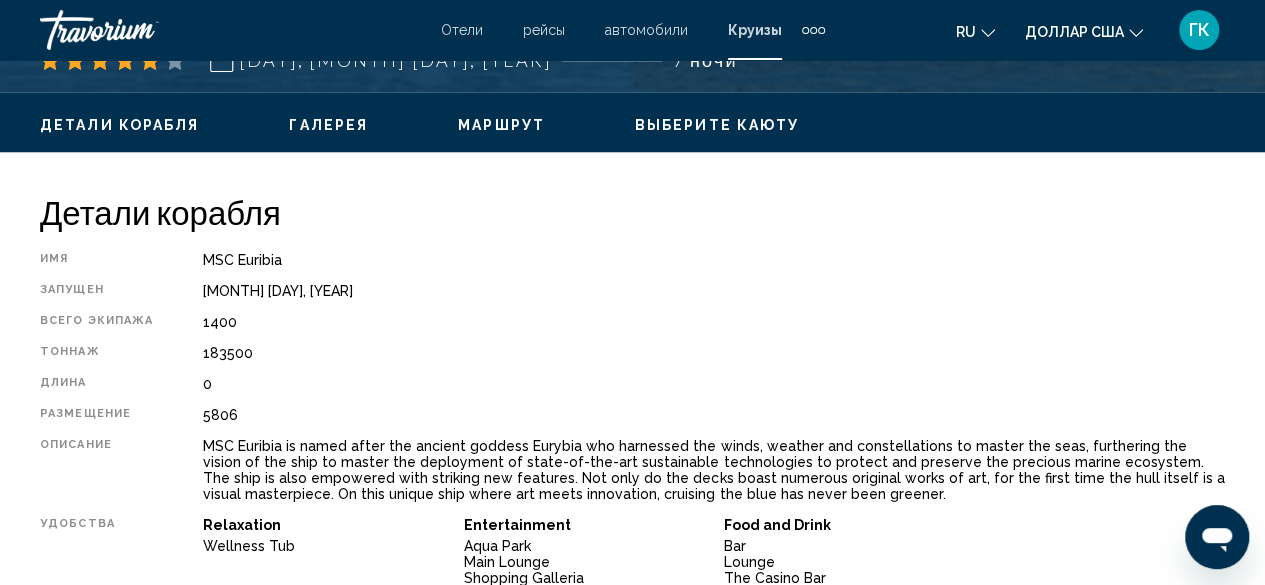 scroll, scrollTop: 882, scrollLeft: 0, axis: vertical 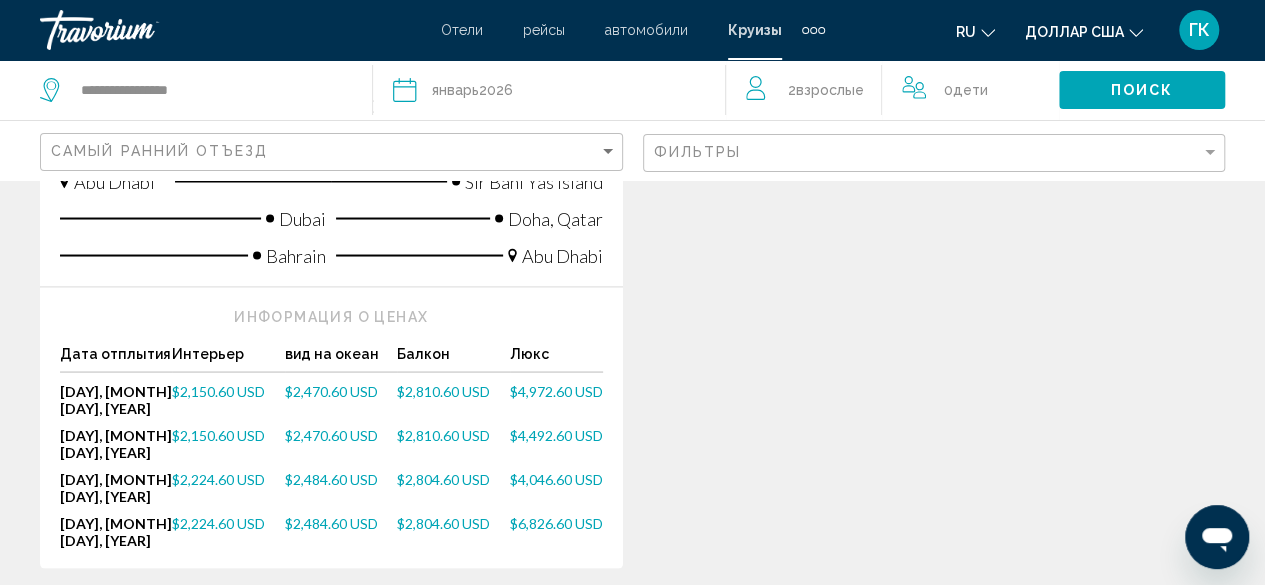 click on "$2,810.60 USD" at bounding box center [443, 390] 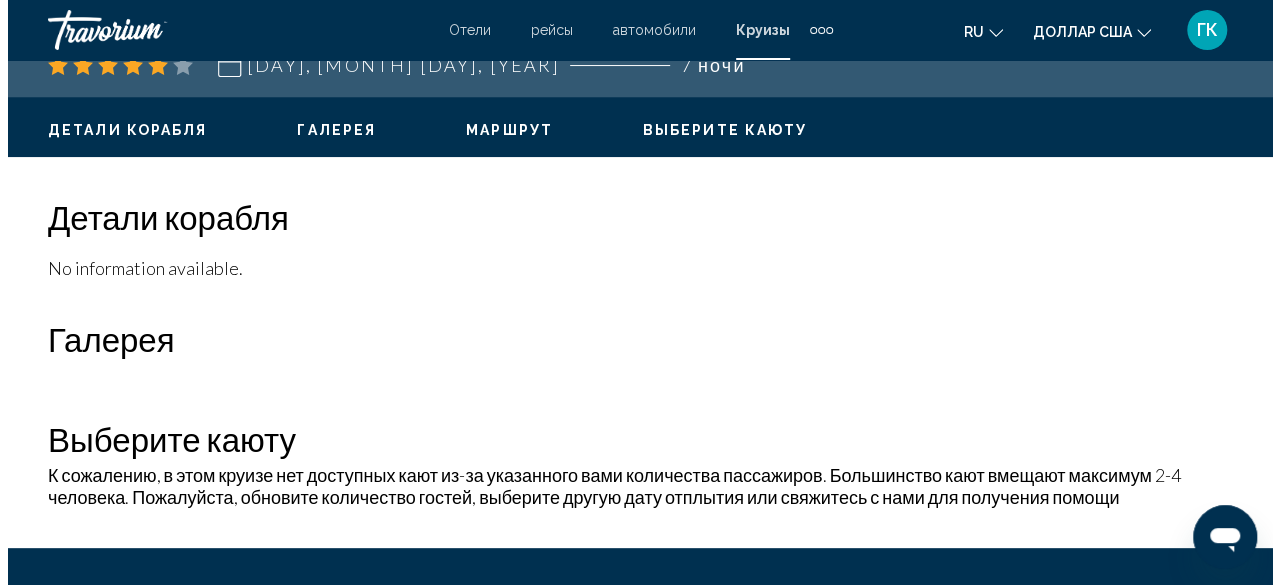 scroll, scrollTop: 0, scrollLeft: 0, axis: both 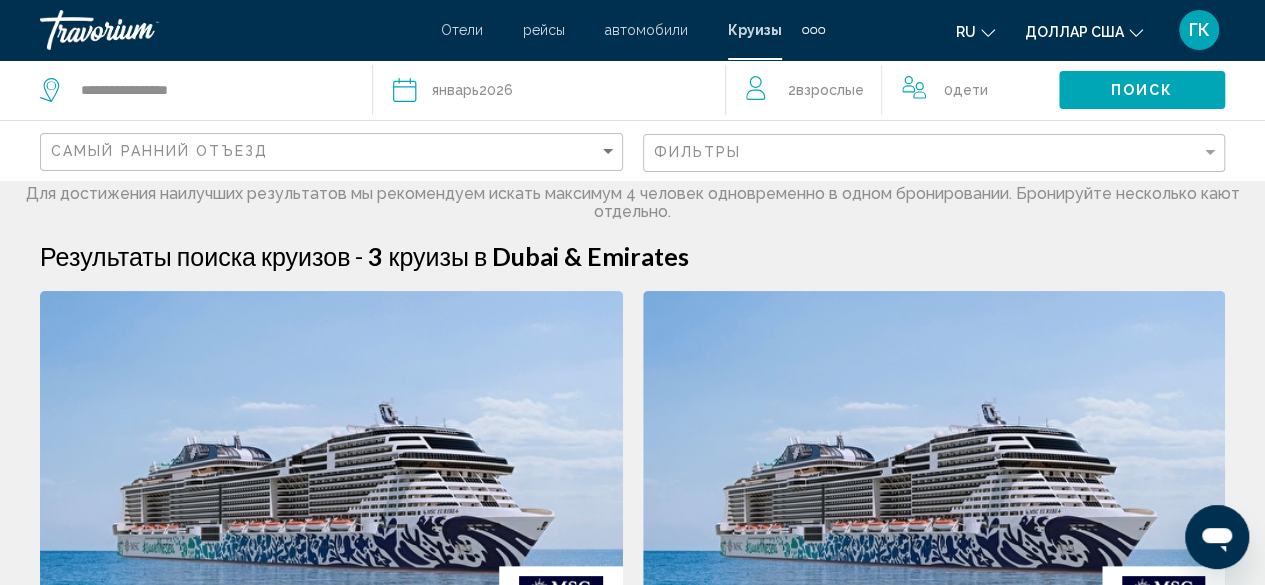 click on "Дата январь  2026" 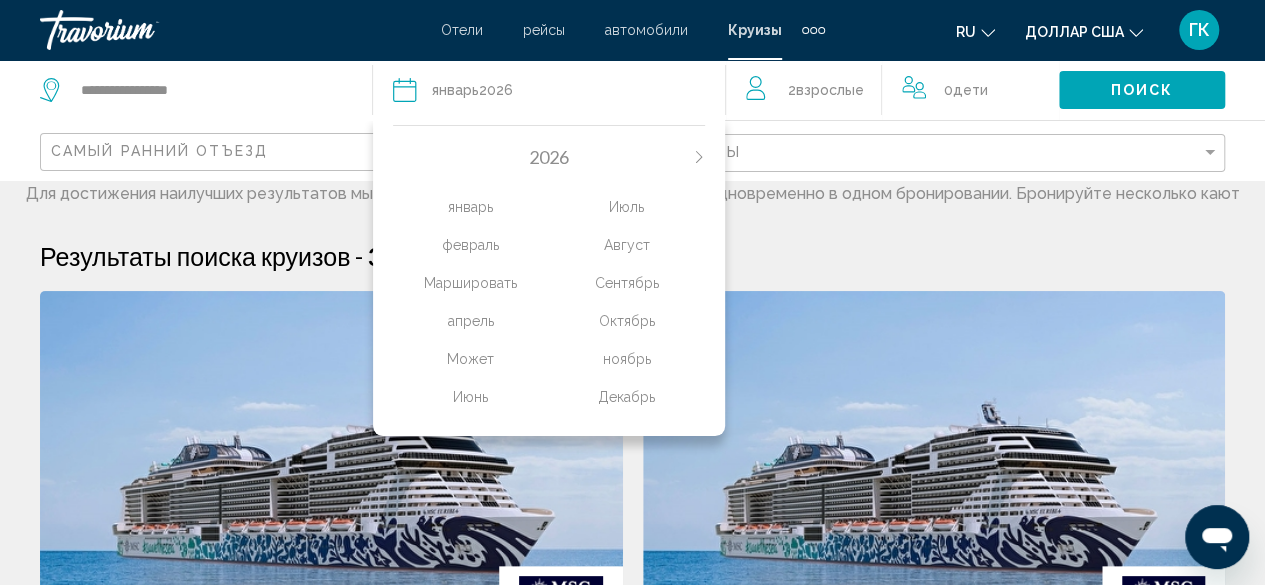 click on "Маршировать" 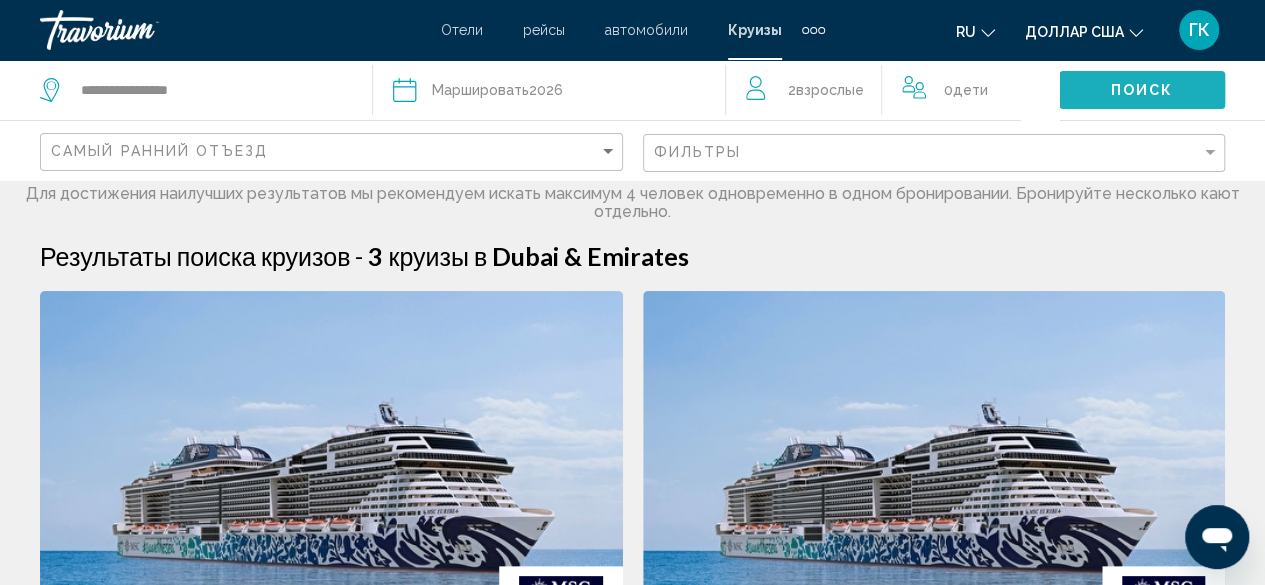 click on "Поиск" 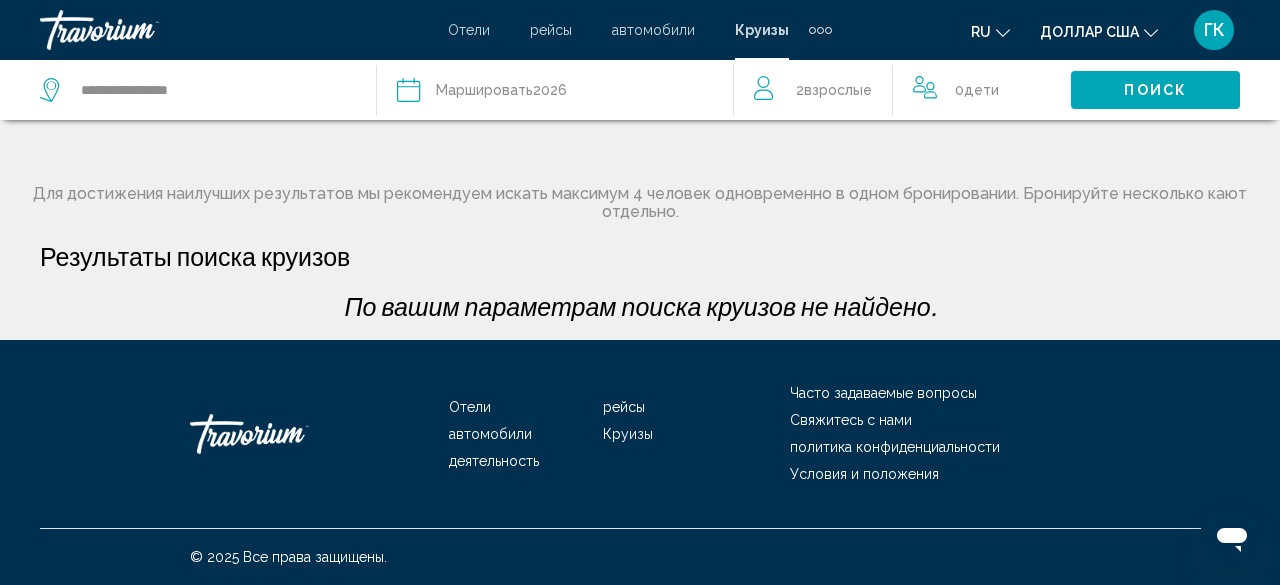 click on "Маршировать" 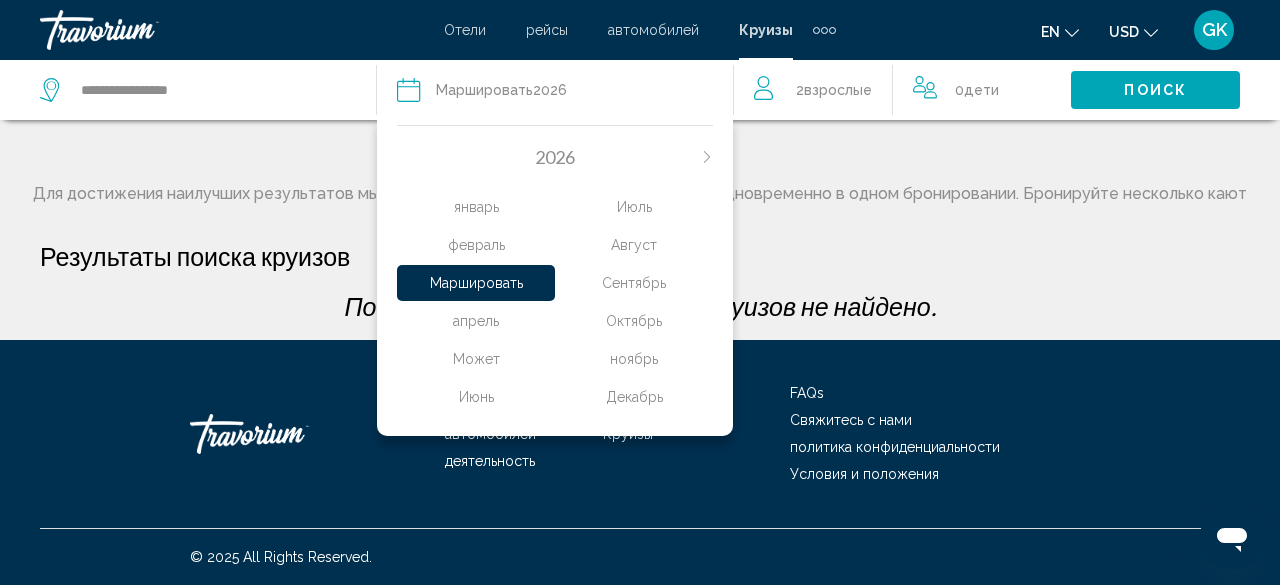 click on "Результаты поиска круизов" at bounding box center [640, 256] 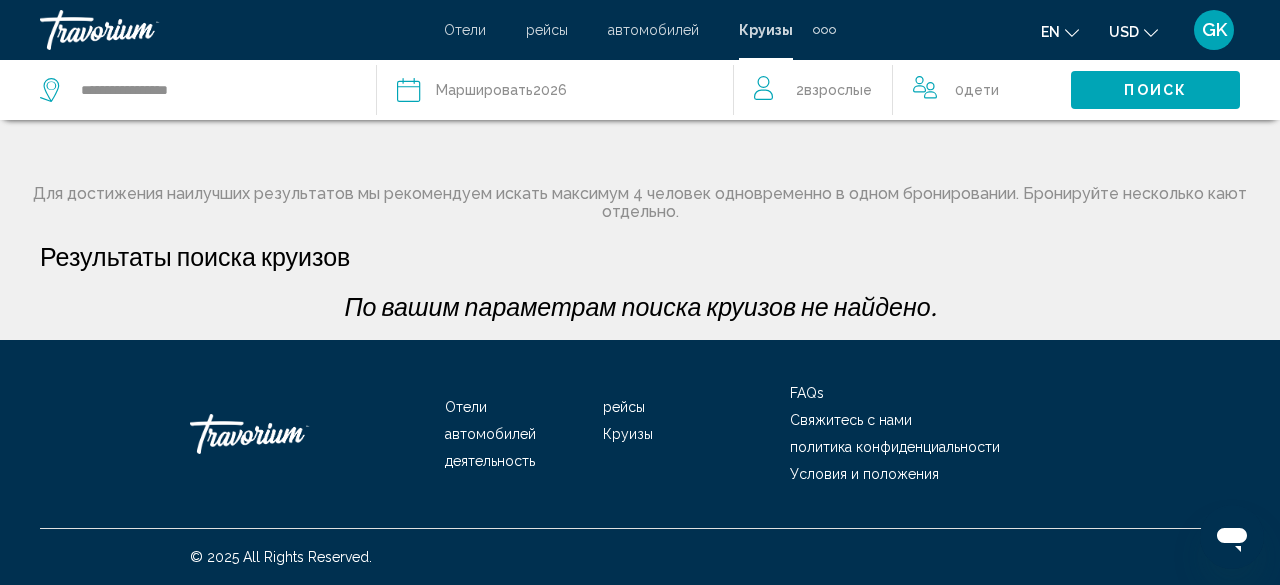 drag, startPoint x: 868, startPoint y: 263, endPoint x: 1071, endPoint y: 42, distance: 300.0833 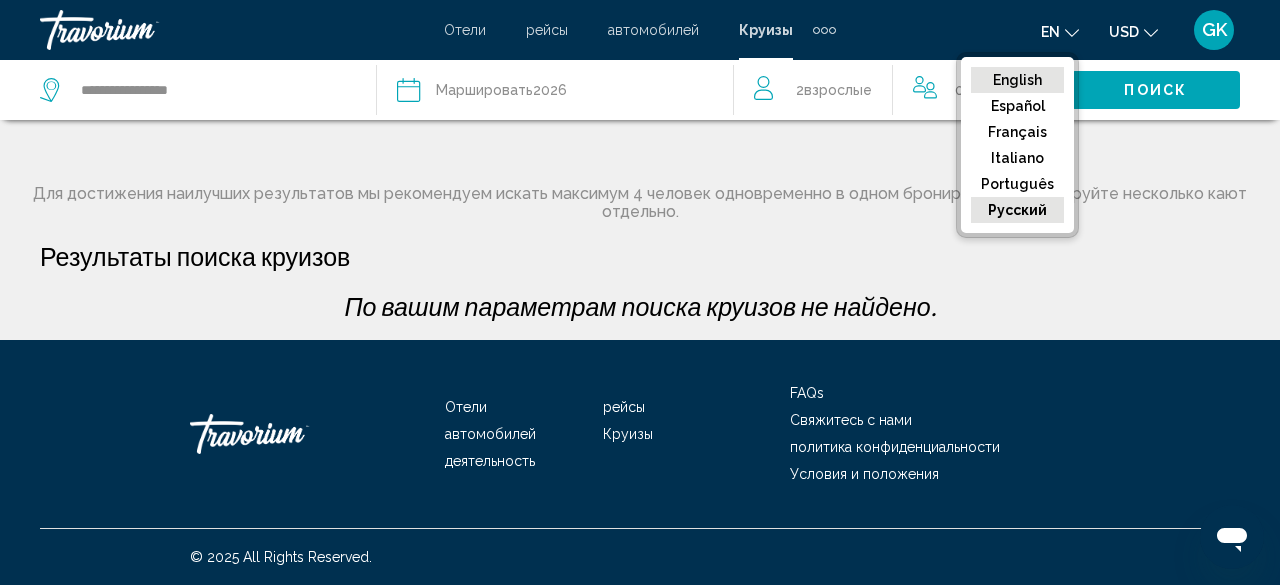 click on "English" 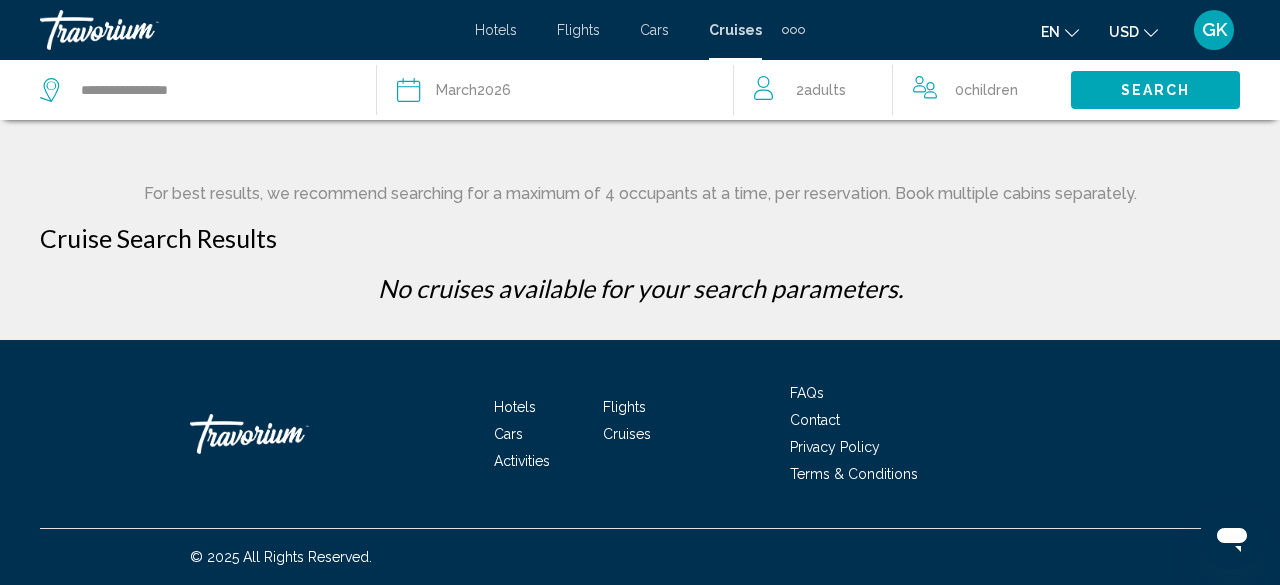 click on "Search" 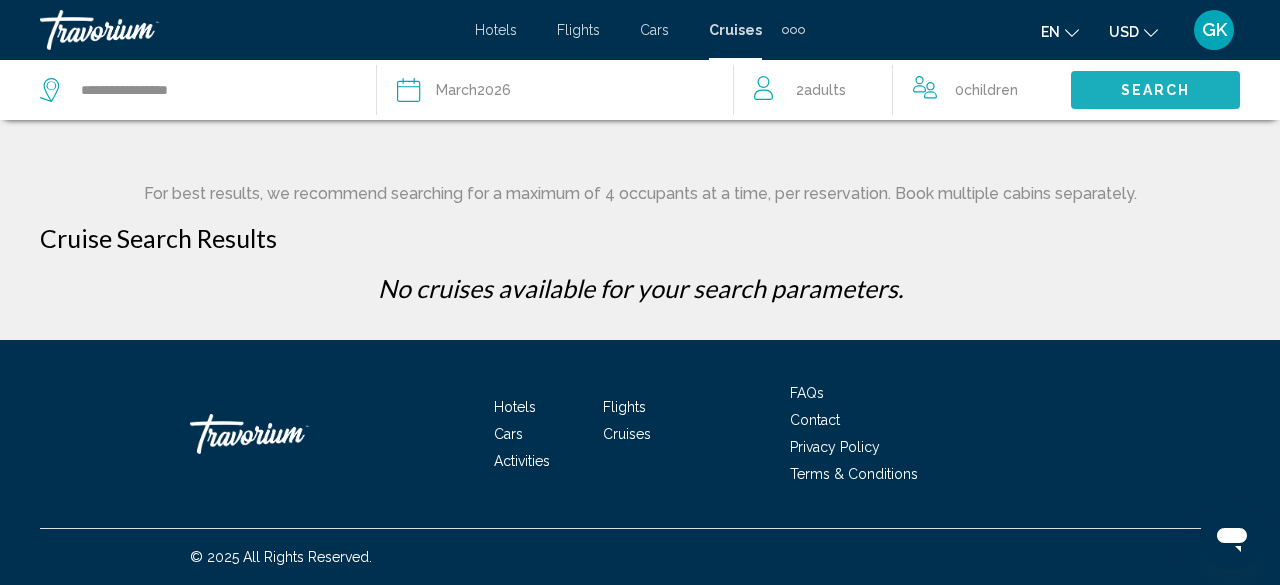 click on "Search" 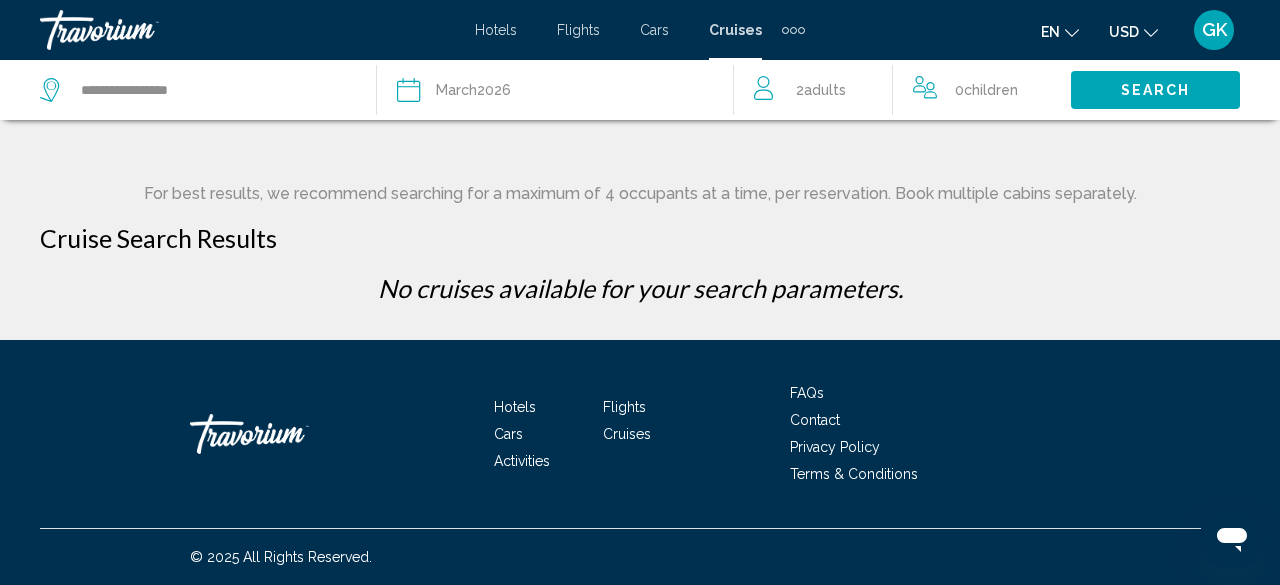 click on "Date March  2026" 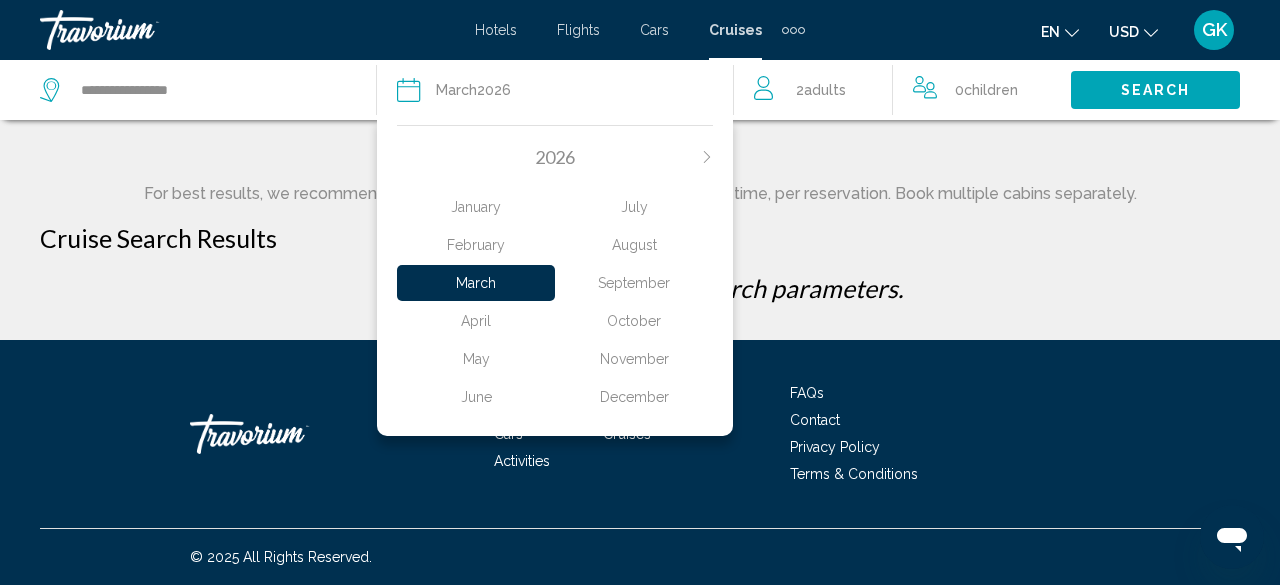 click on "February" 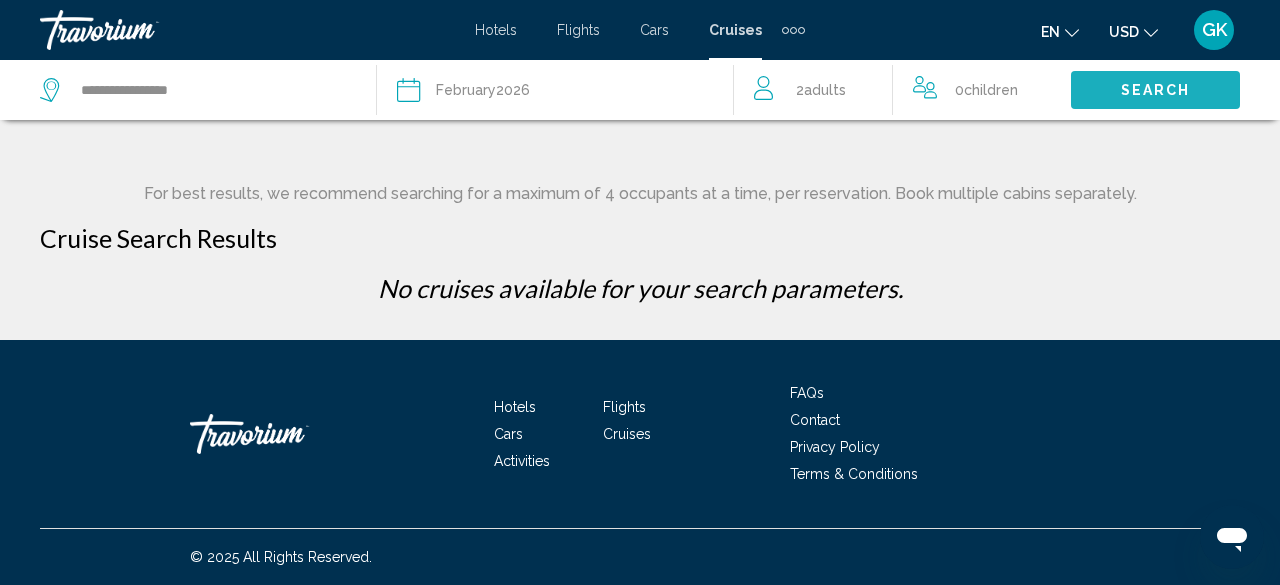 click on "Search" 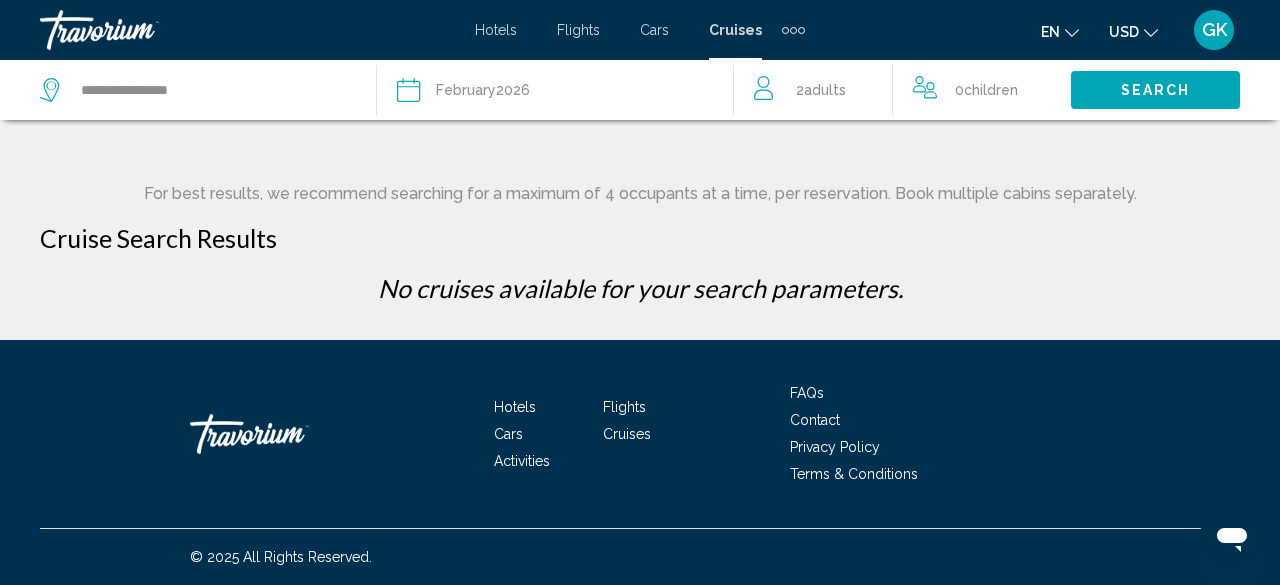 click on "Date February  2026" 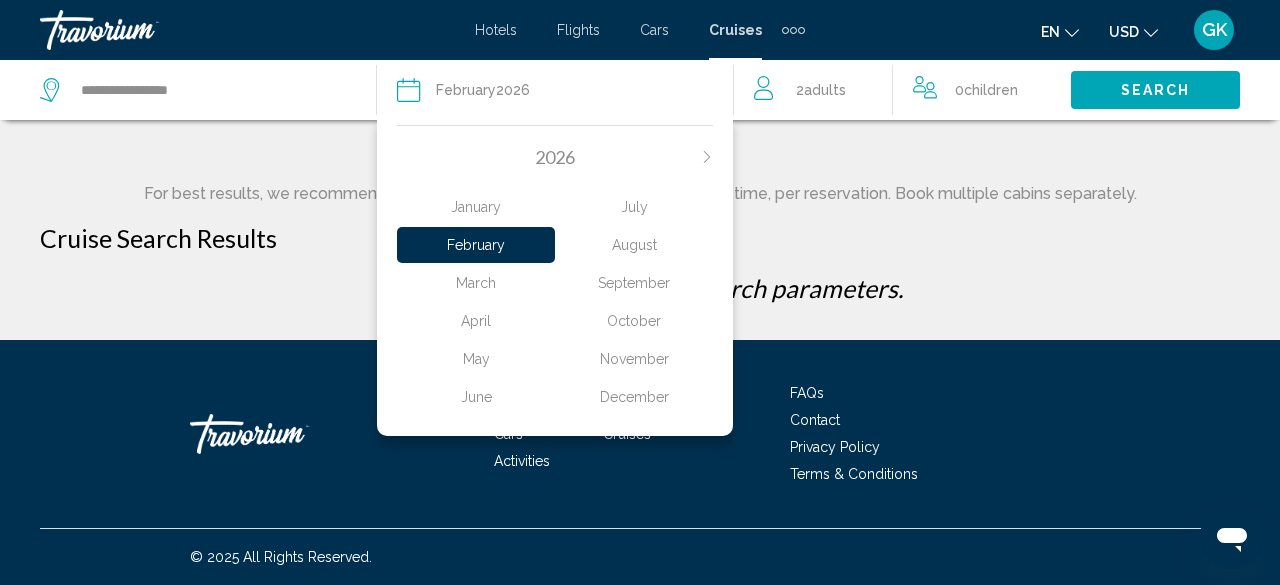 click on "January" 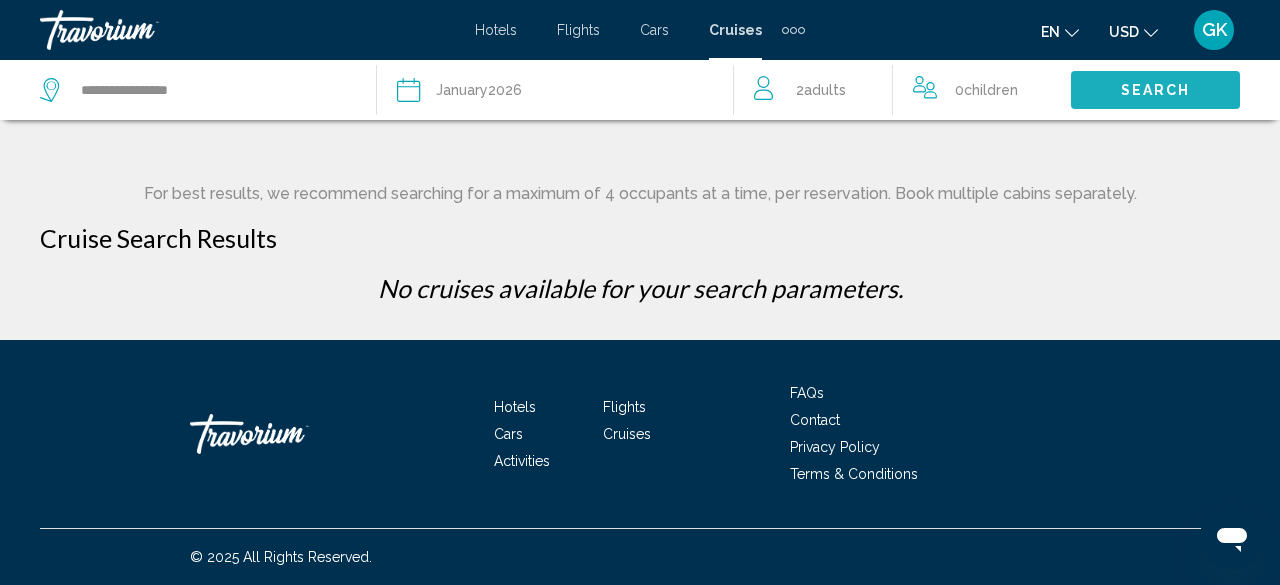 click on "Search" 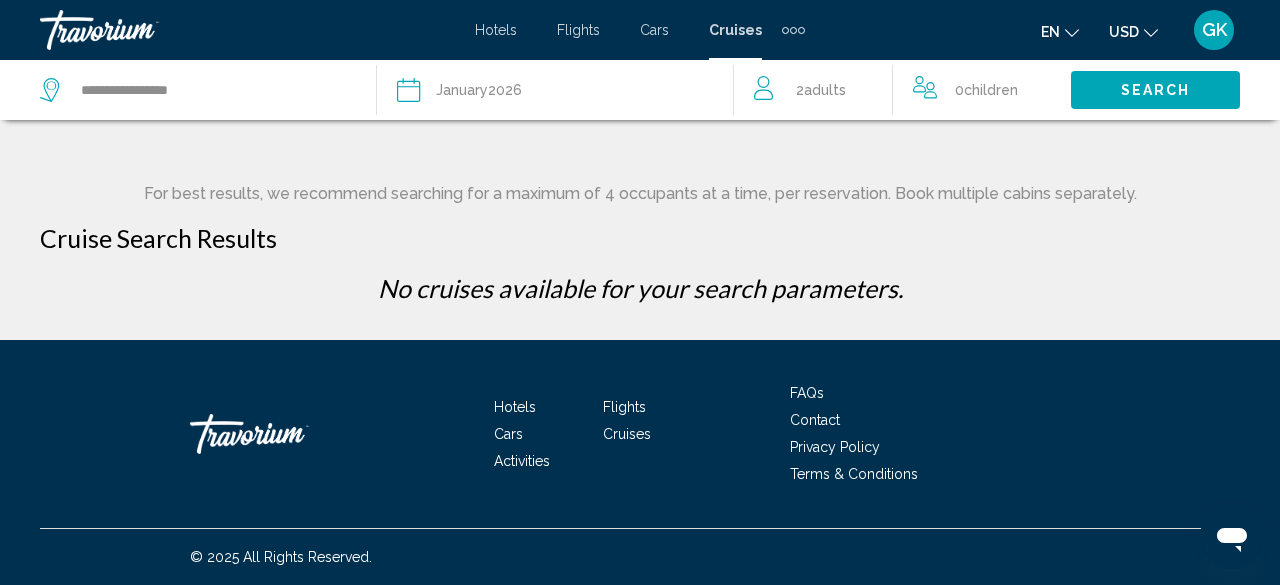 click on "2  Adult Adults" 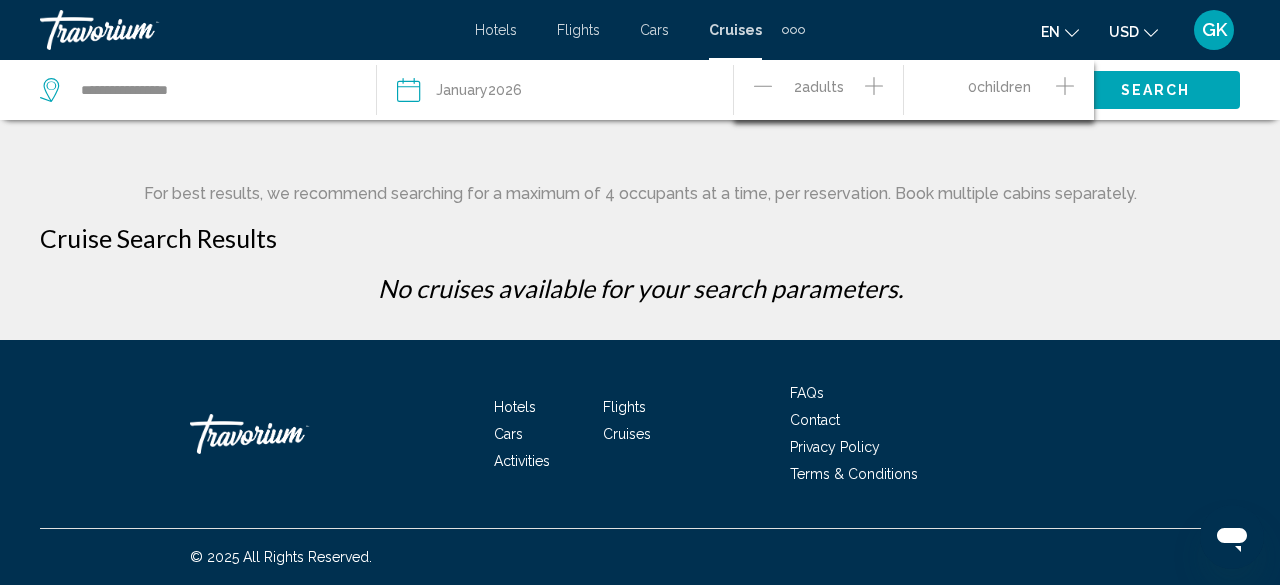 click 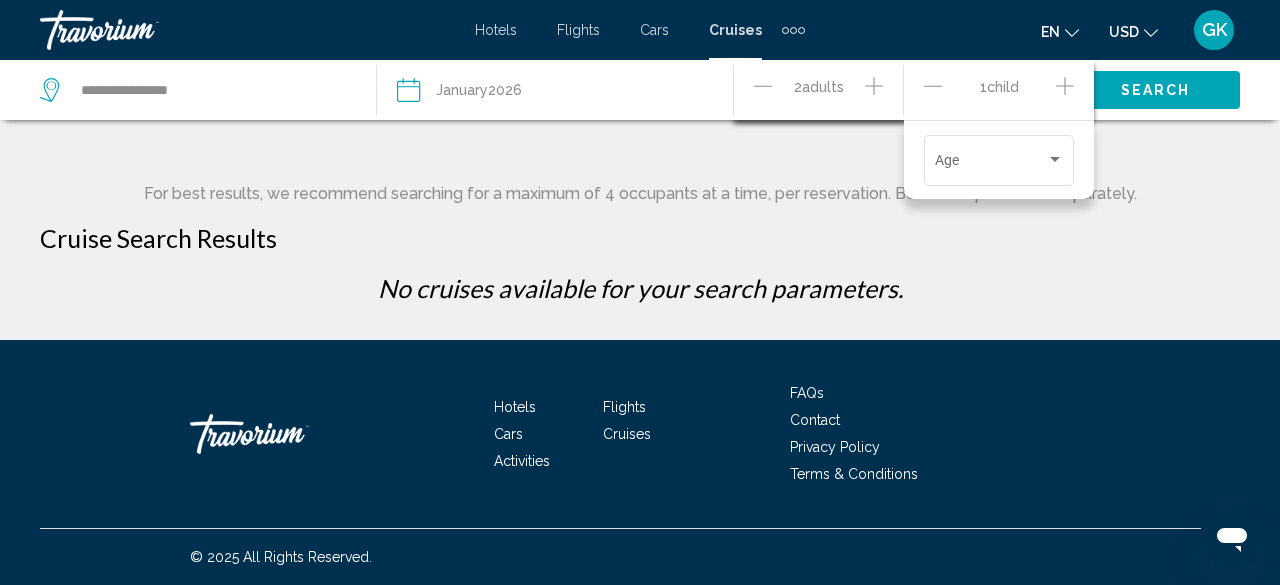 click 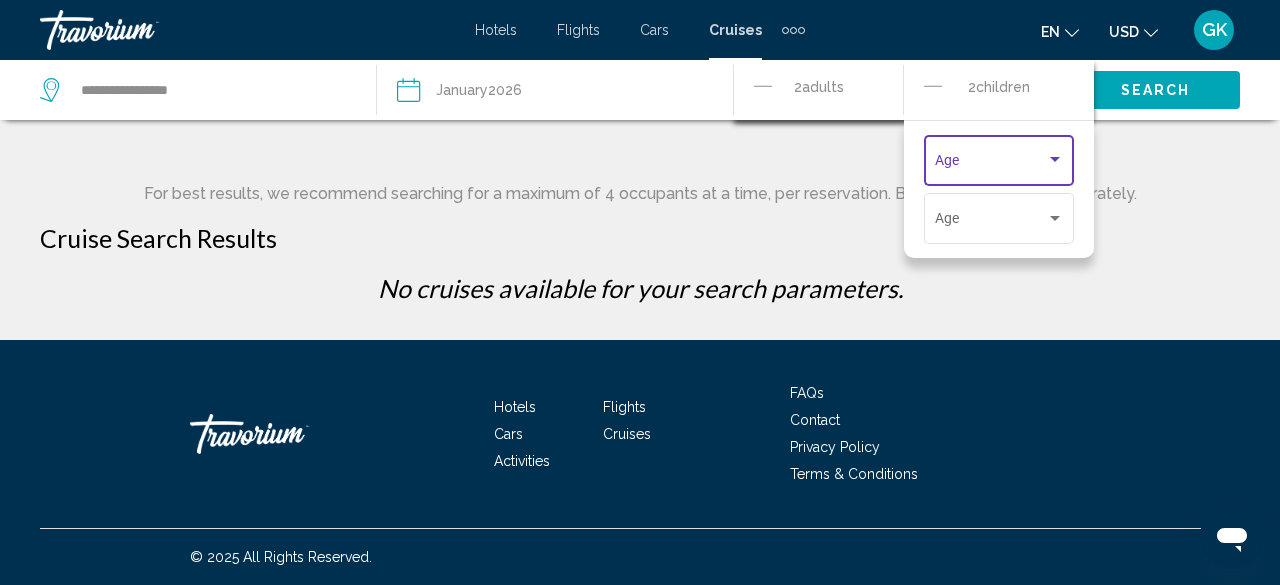 click at bounding box center [1055, 159] 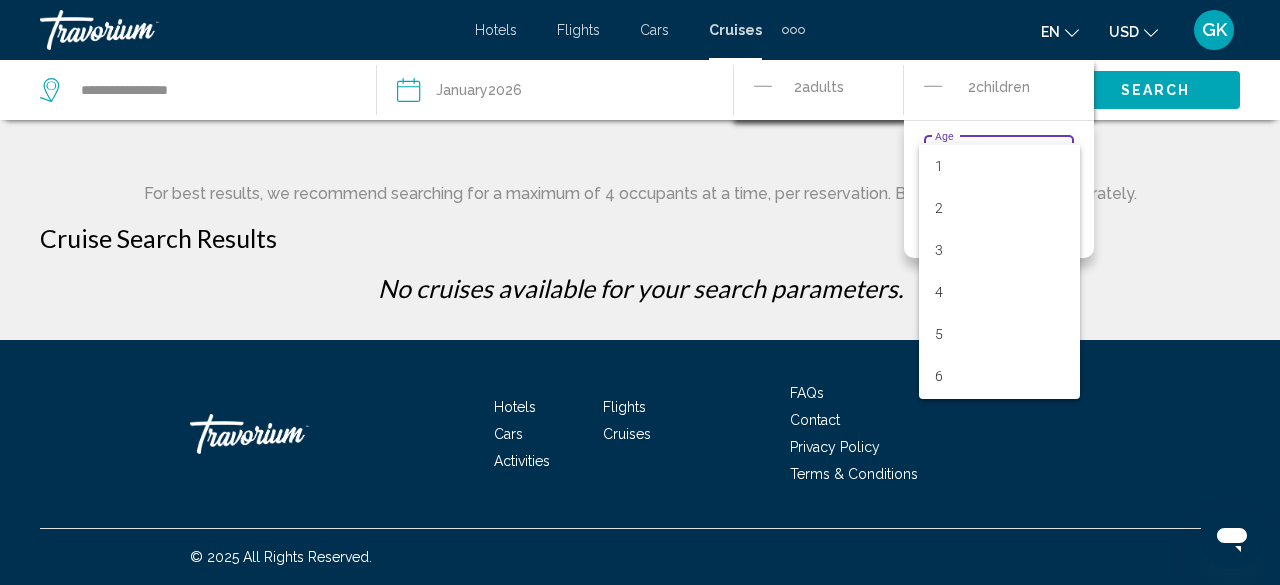 scroll, scrollTop: 160, scrollLeft: 0, axis: vertical 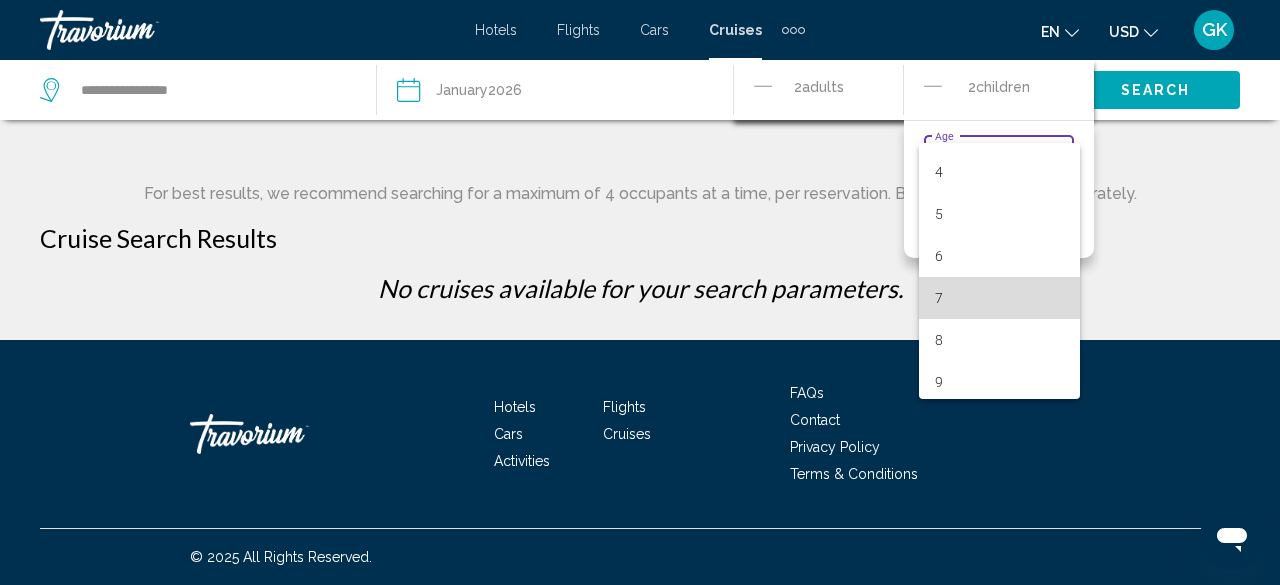 click on "7" at bounding box center [999, 298] 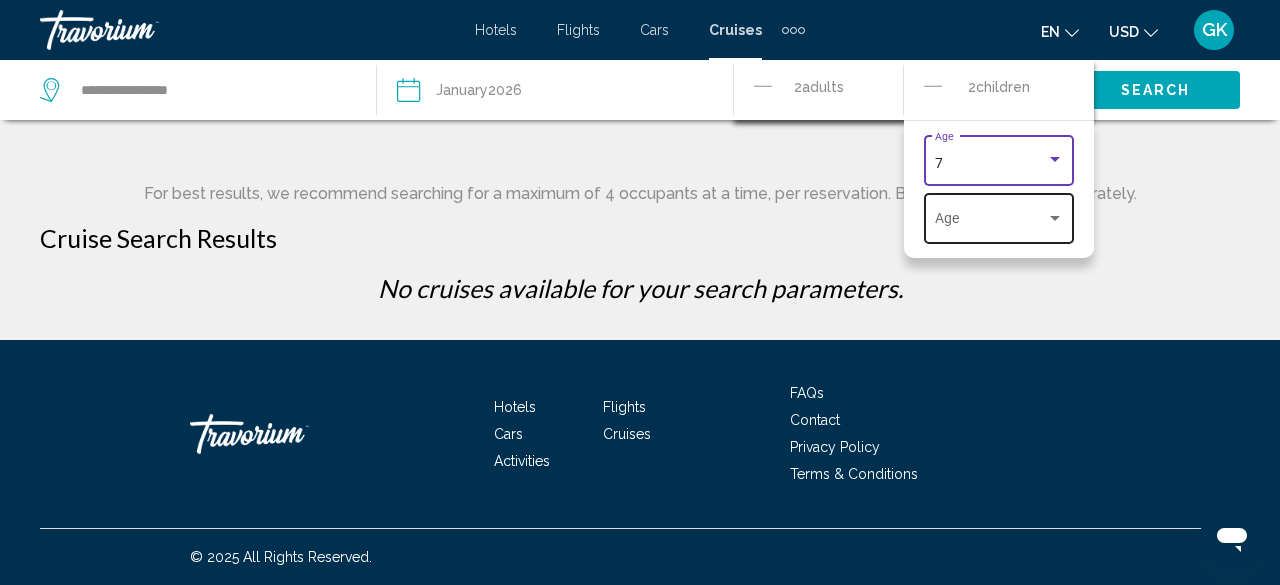 click at bounding box center (1055, 218) 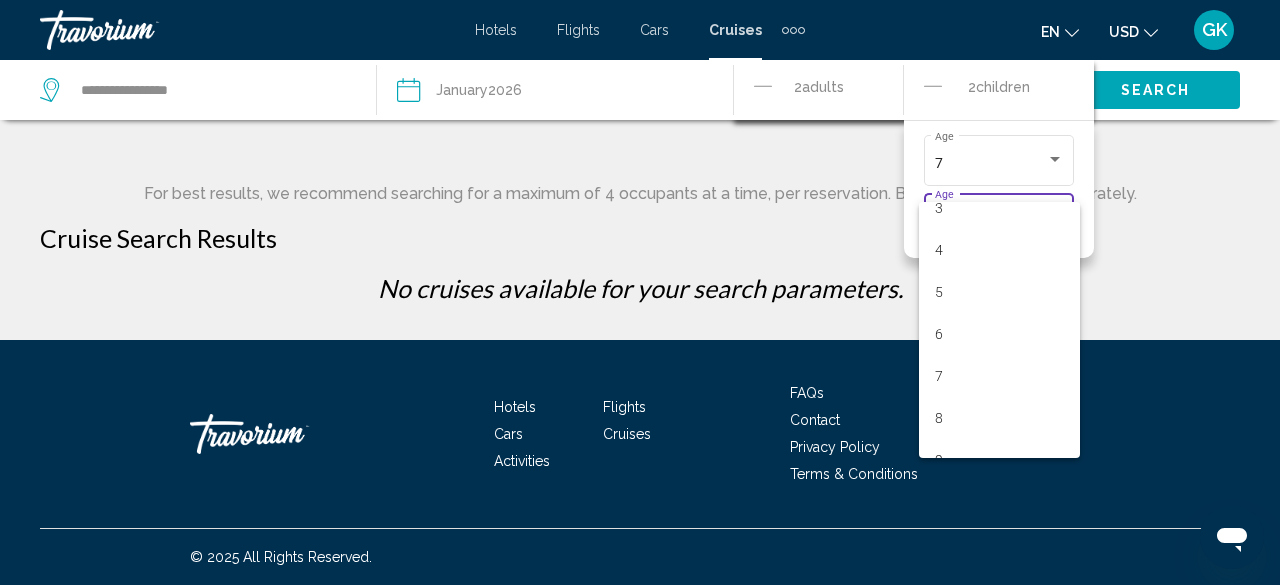 scroll, scrollTop: 248, scrollLeft: 0, axis: vertical 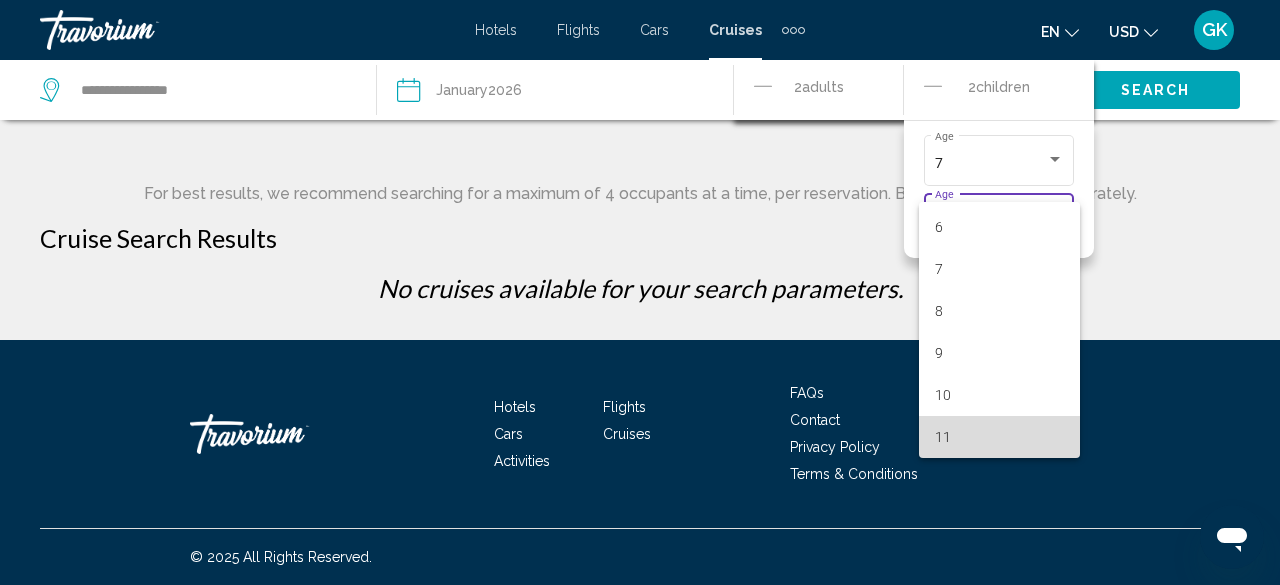 click on "11" at bounding box center (999, 437) 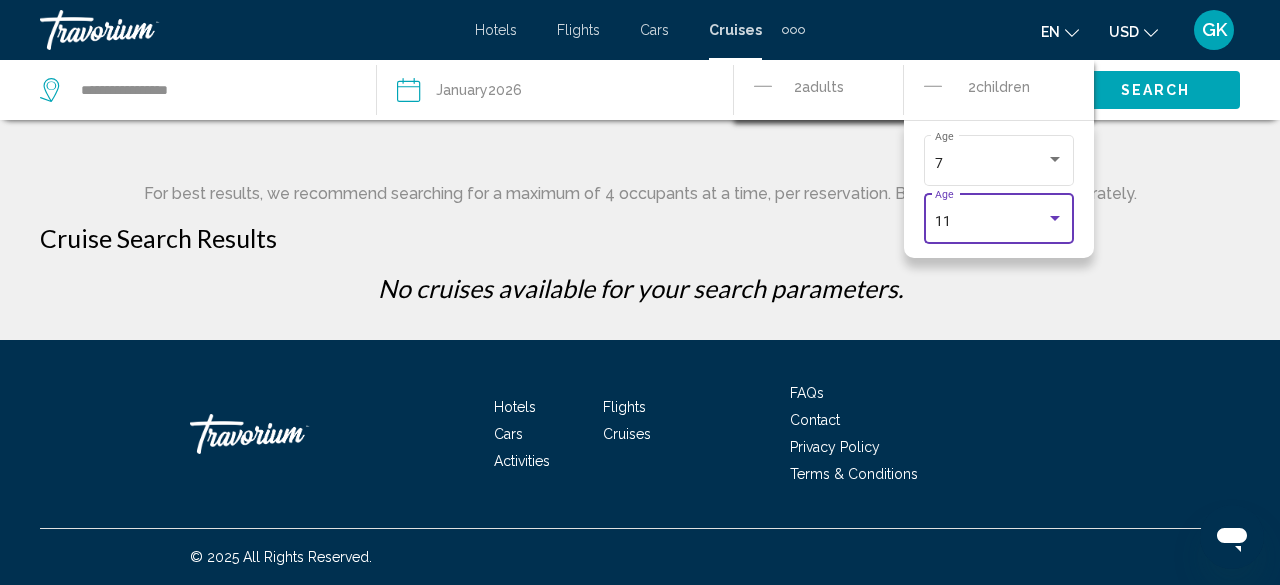 click on "Search" 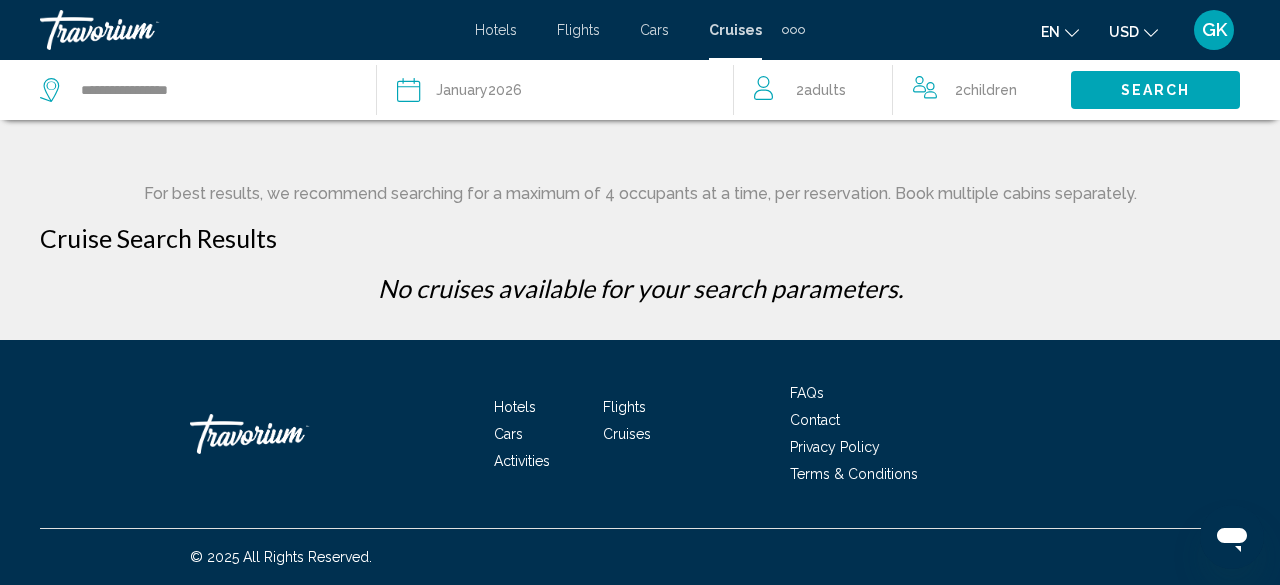 click on "Date January  2026" 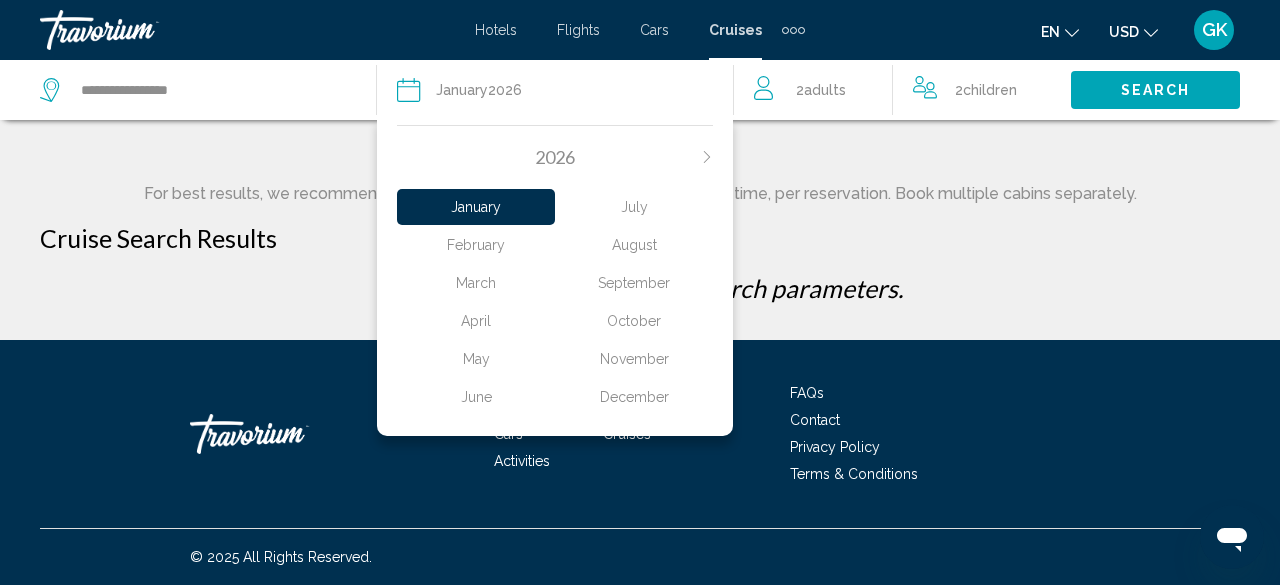 click on "January" 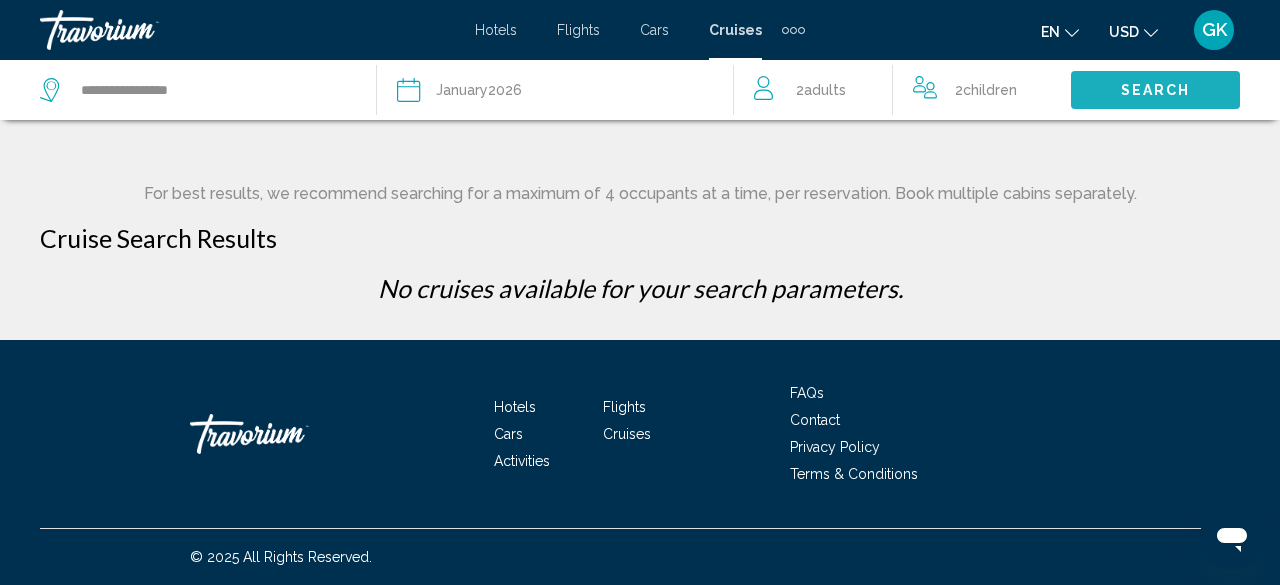 click on "Search" 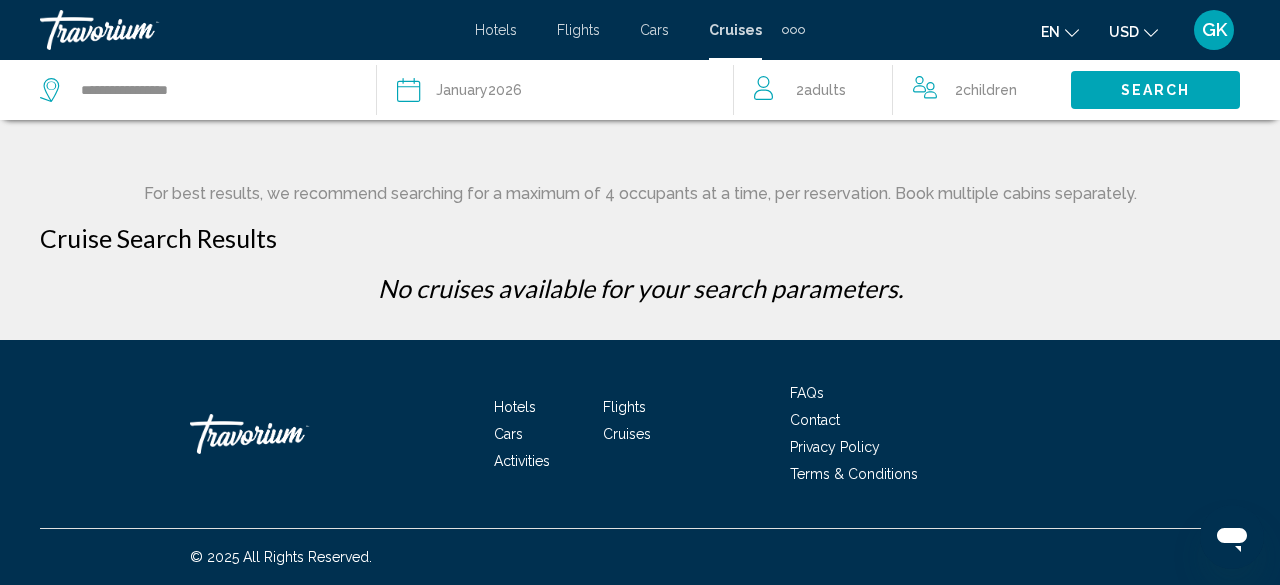 click on "Adults" 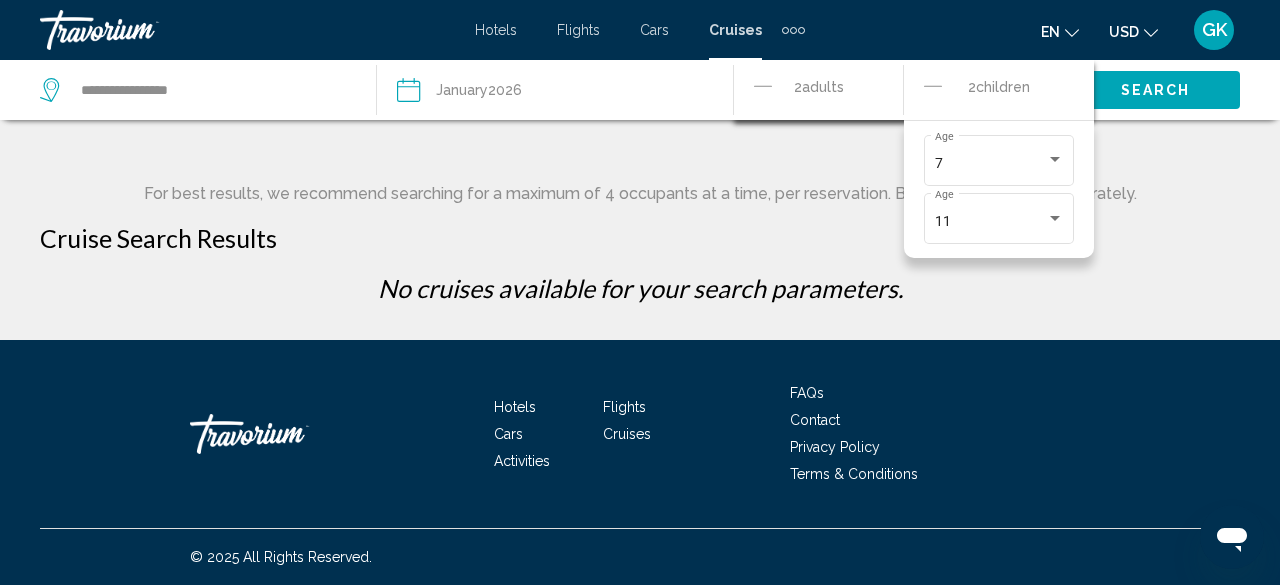 click on "Adults" 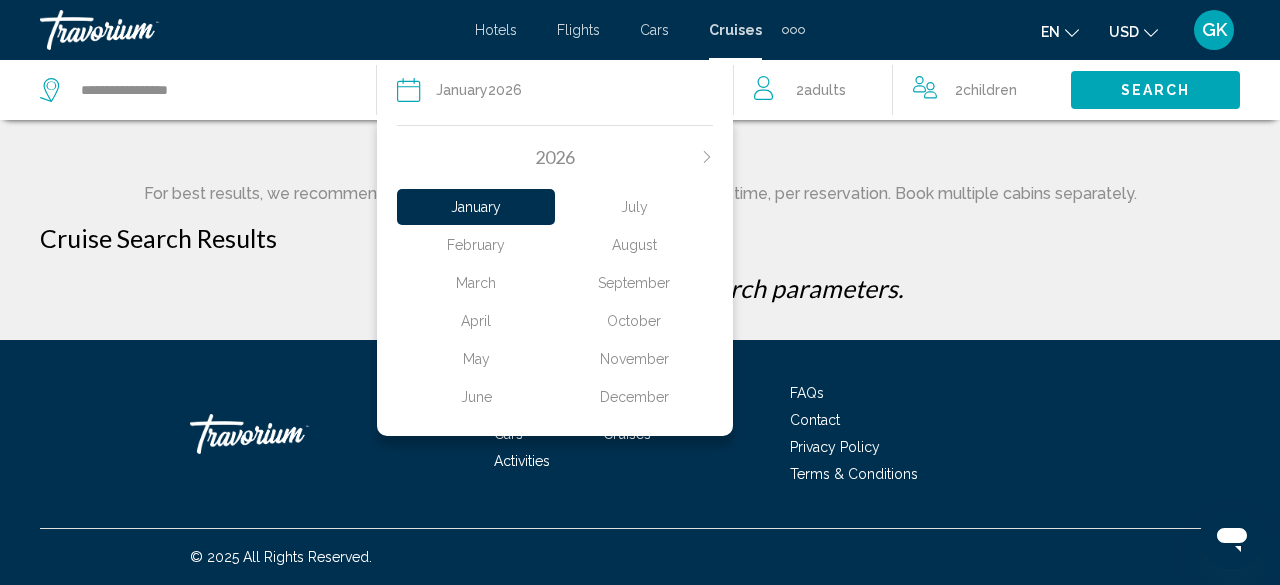 click on "February" 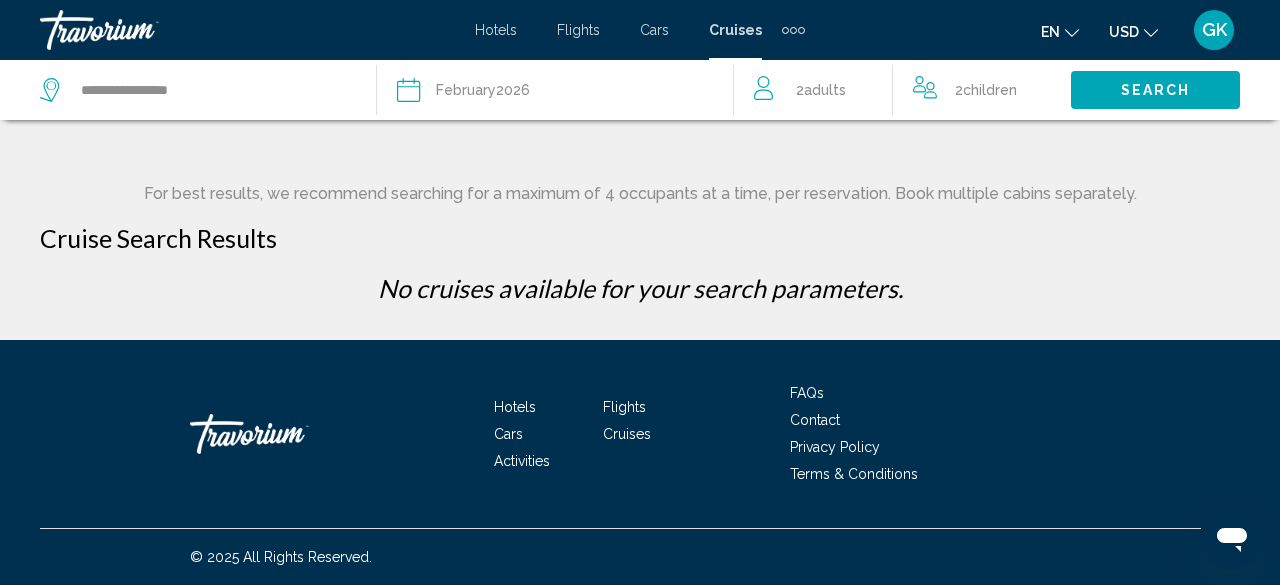 click on "Search" 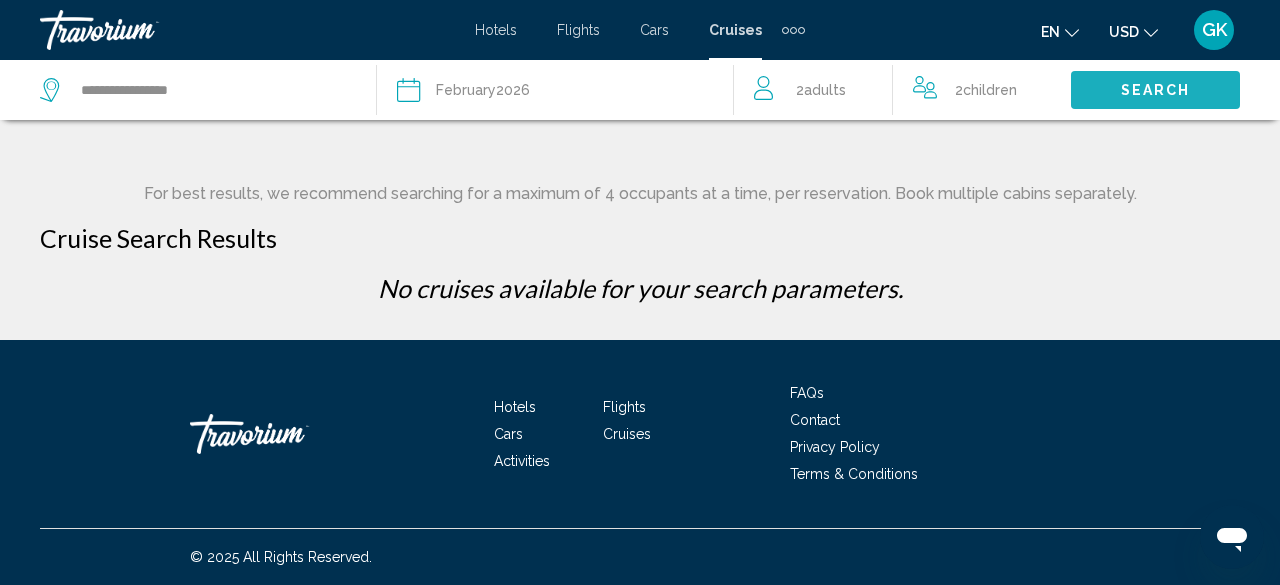 click on "Search" 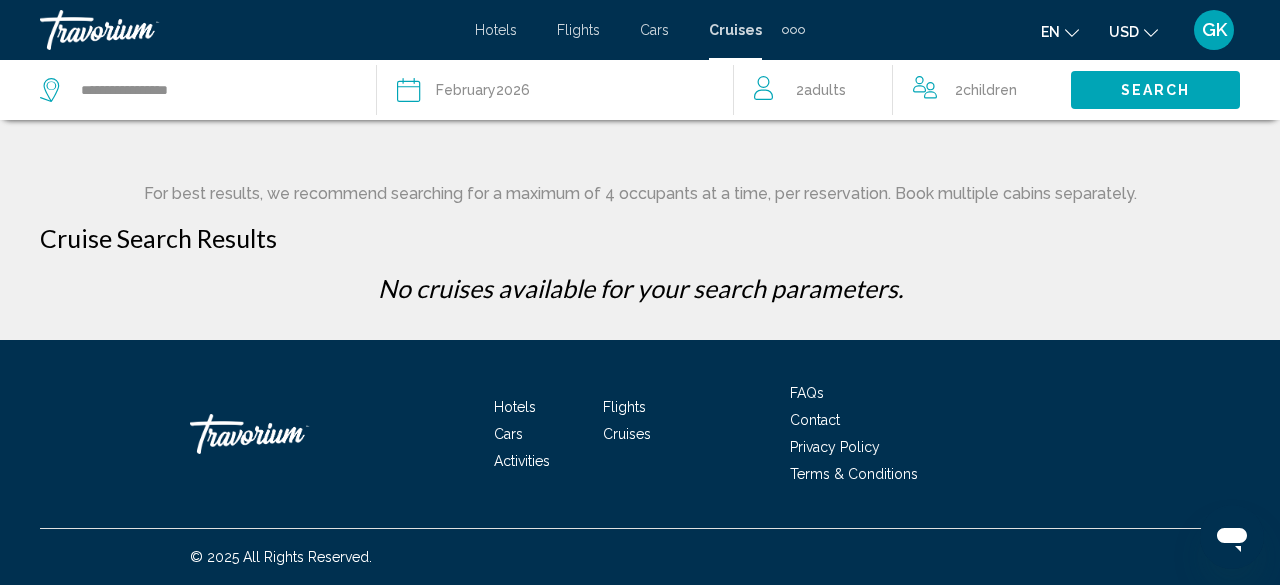 click on "Search" 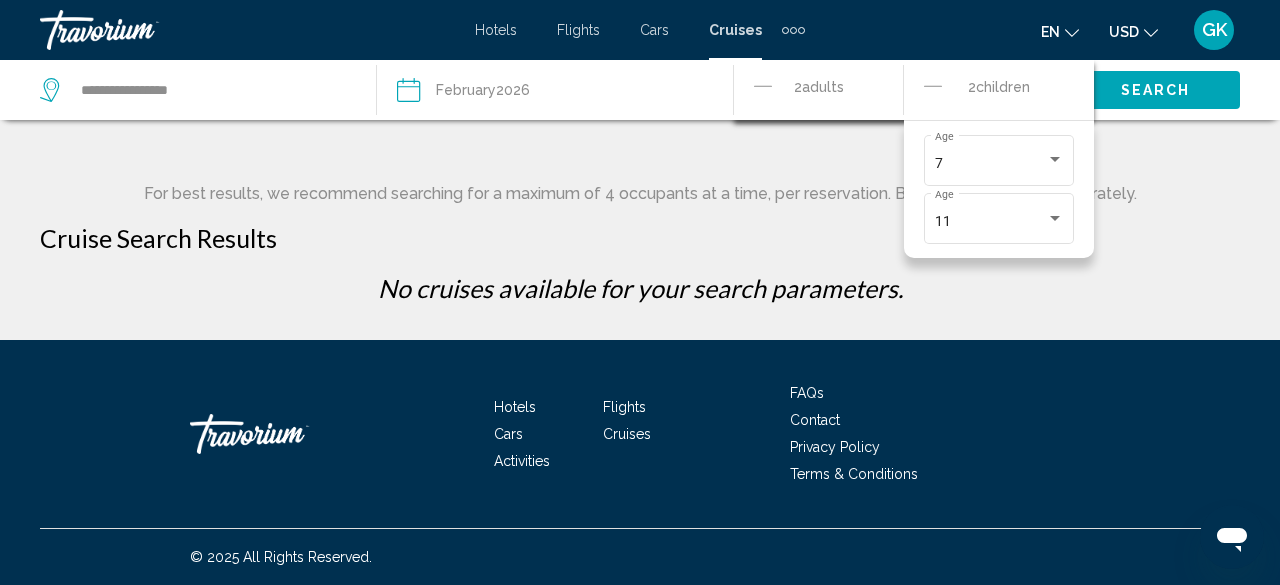 click 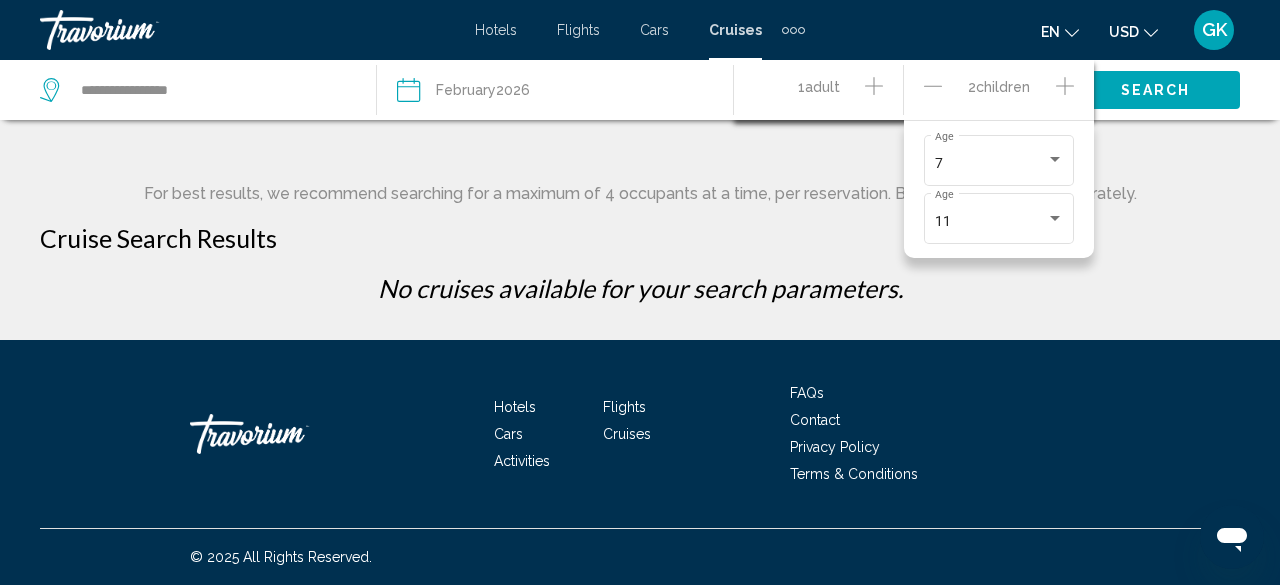 click 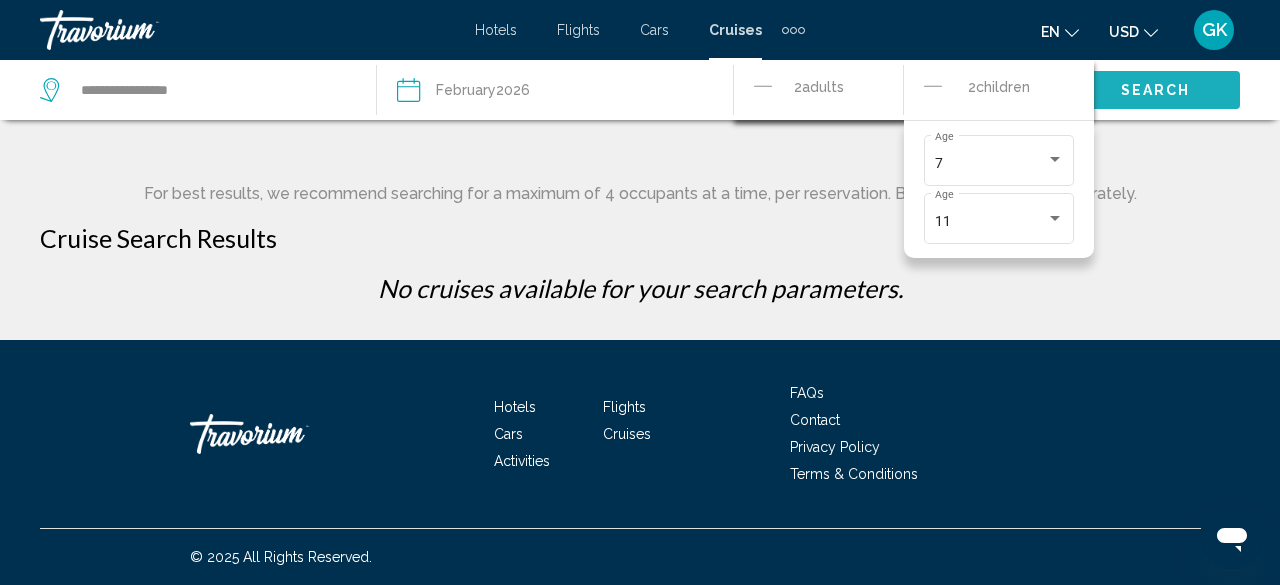 click on "Search" 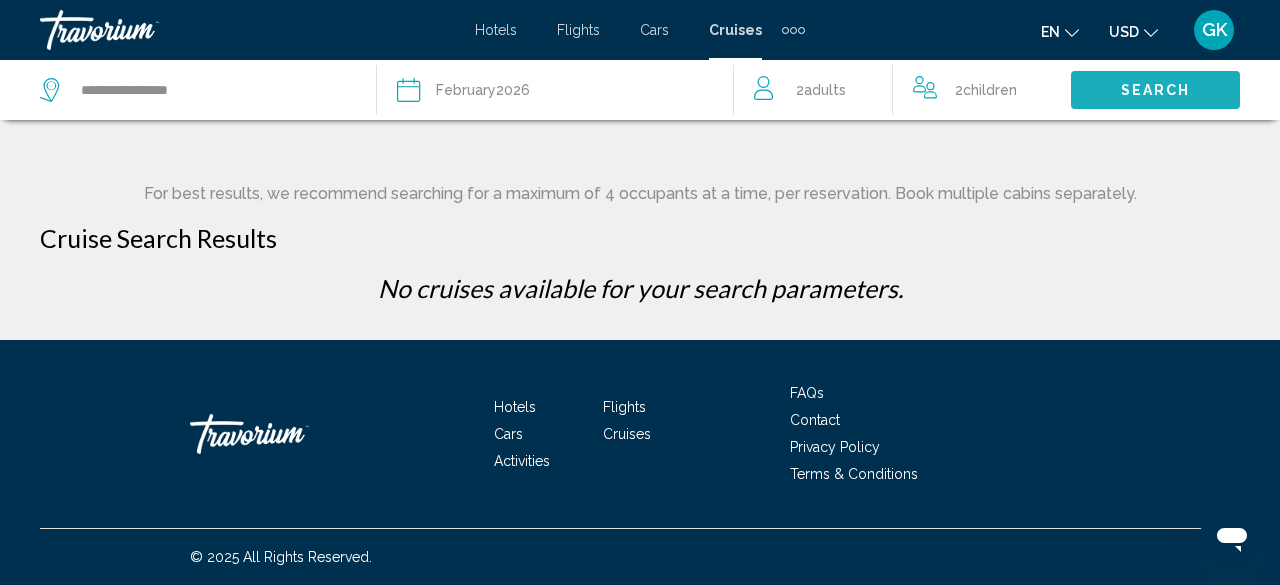 click on "Search" 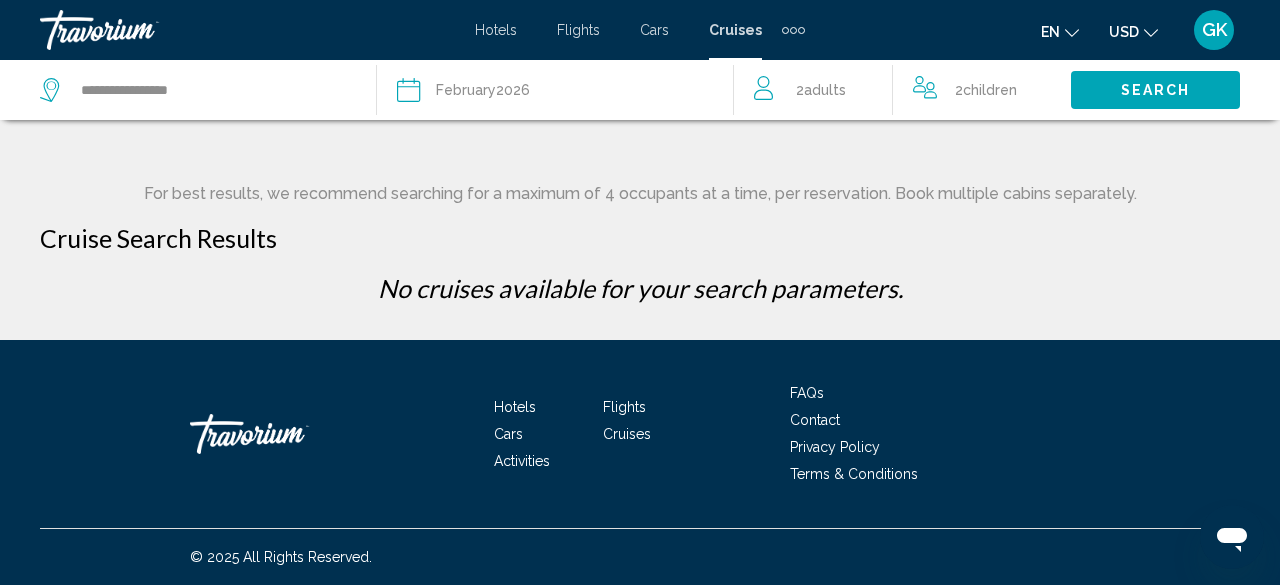 click on "Children" 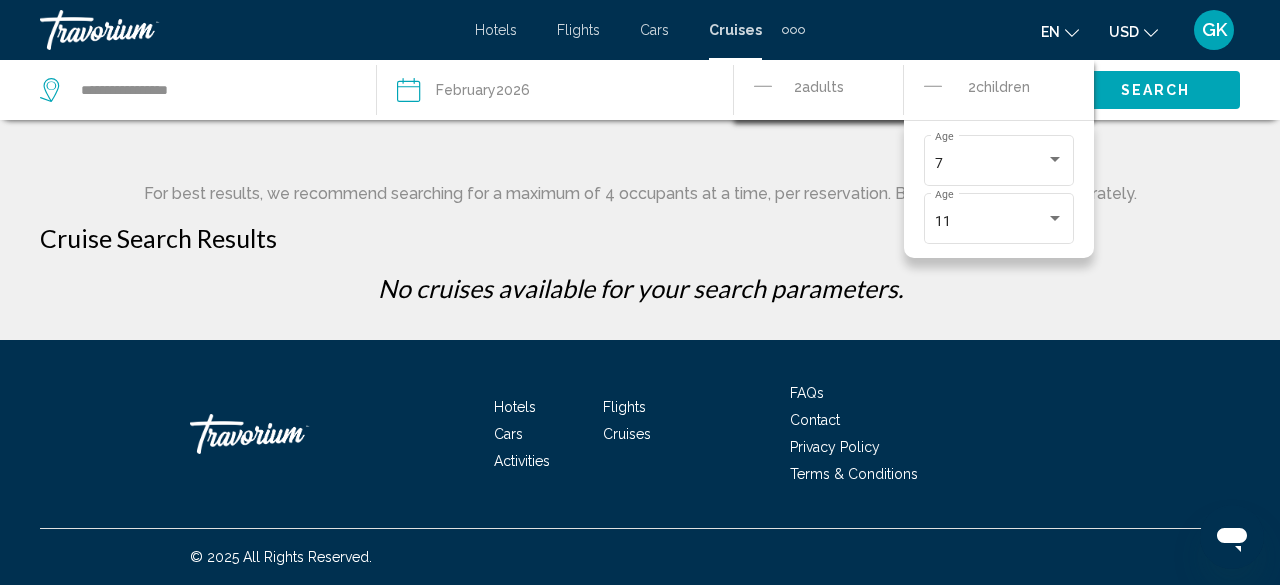 click 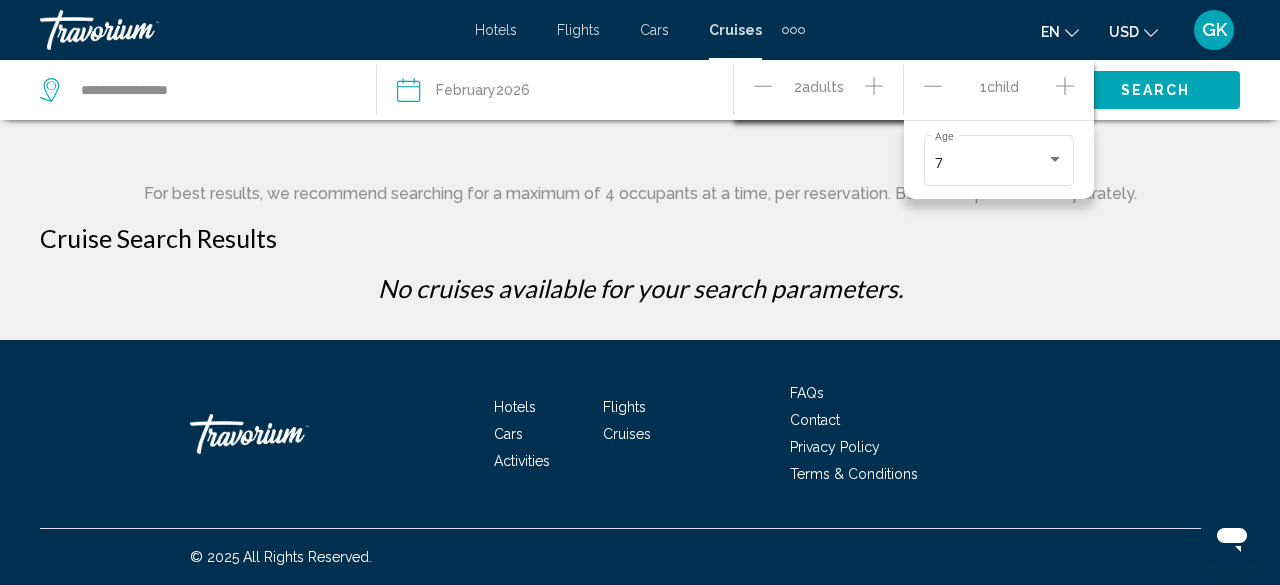 click 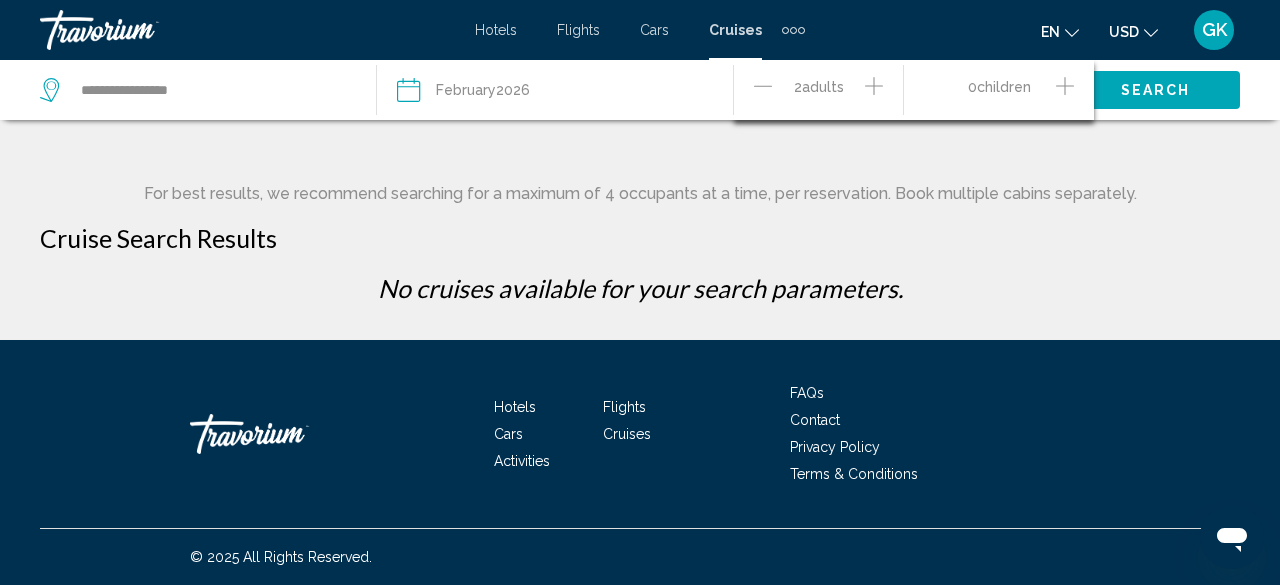click 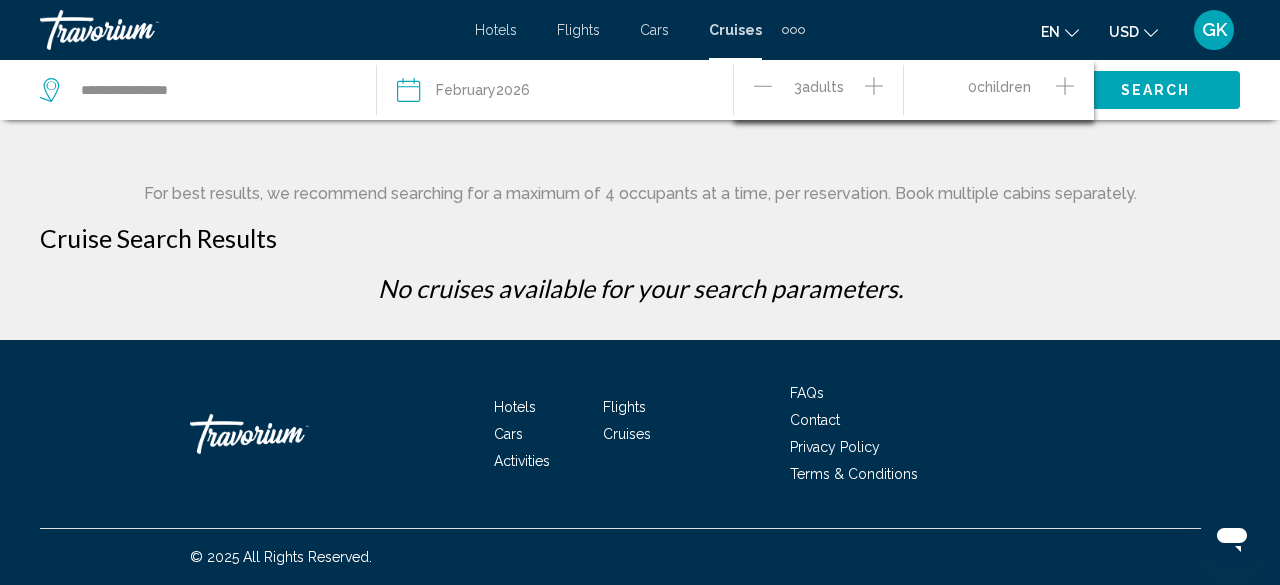 click 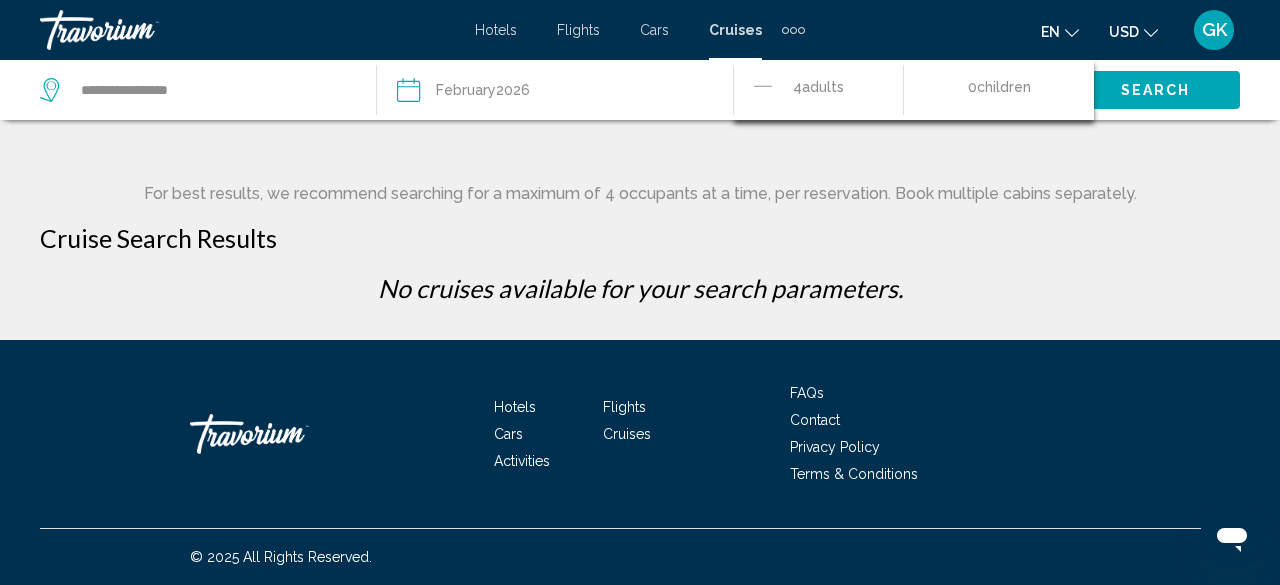click on "Search" 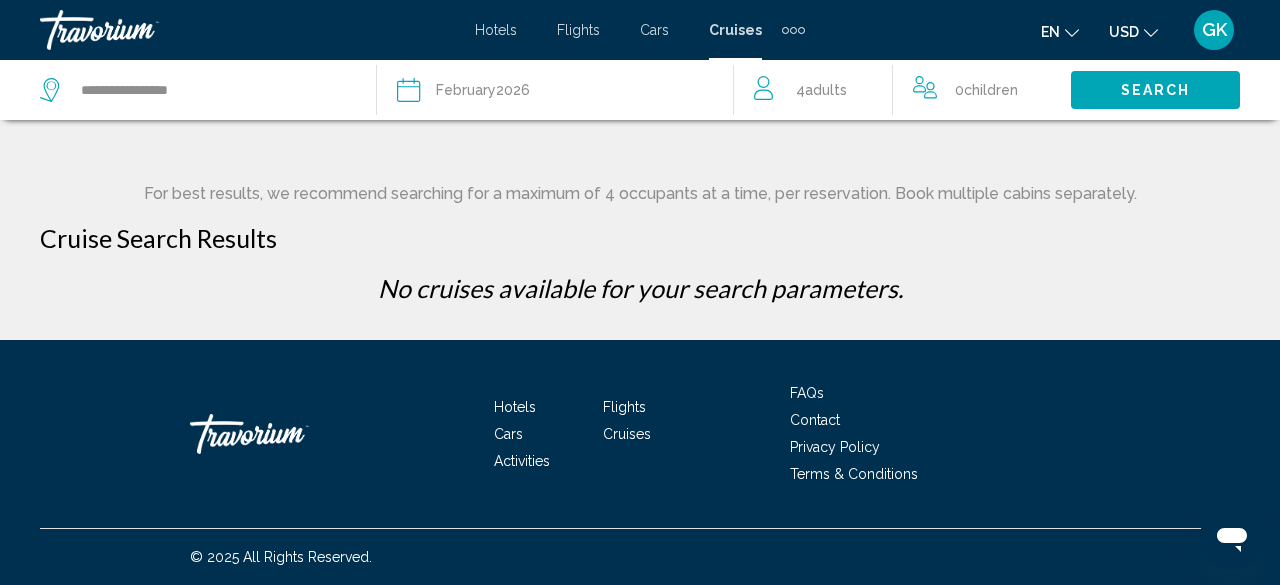 click on "Children" 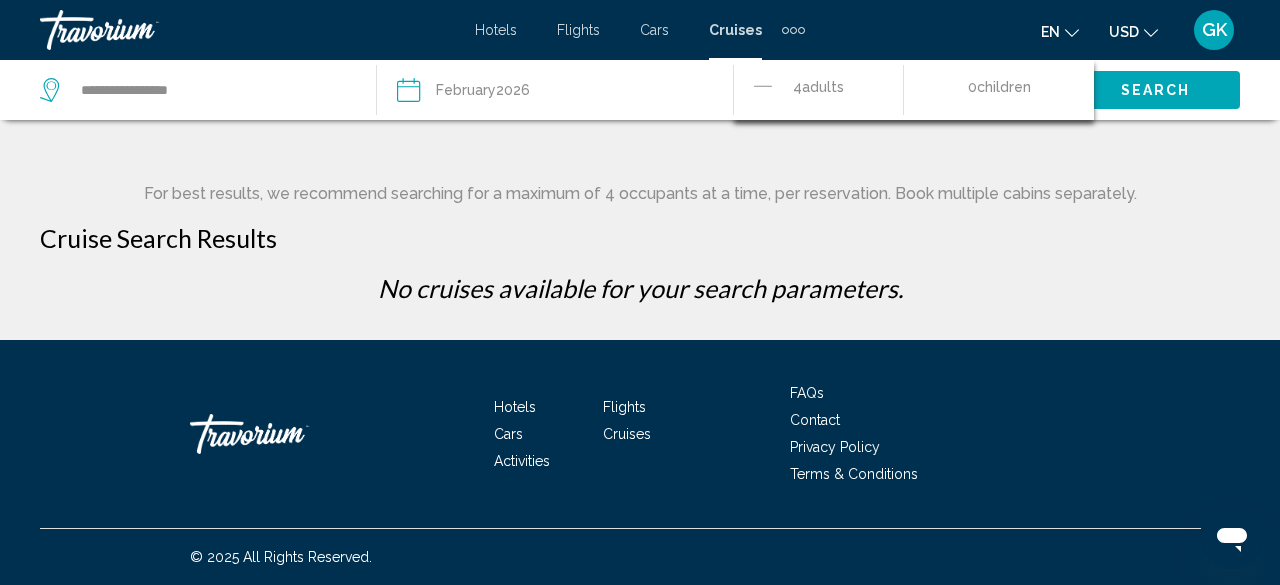 click 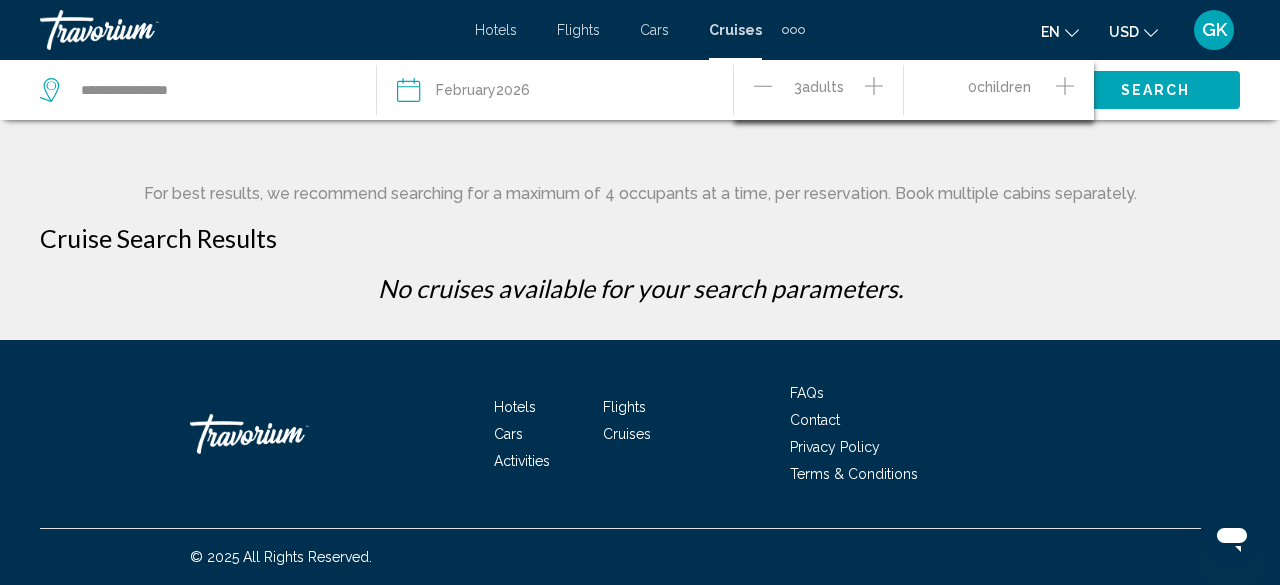 click 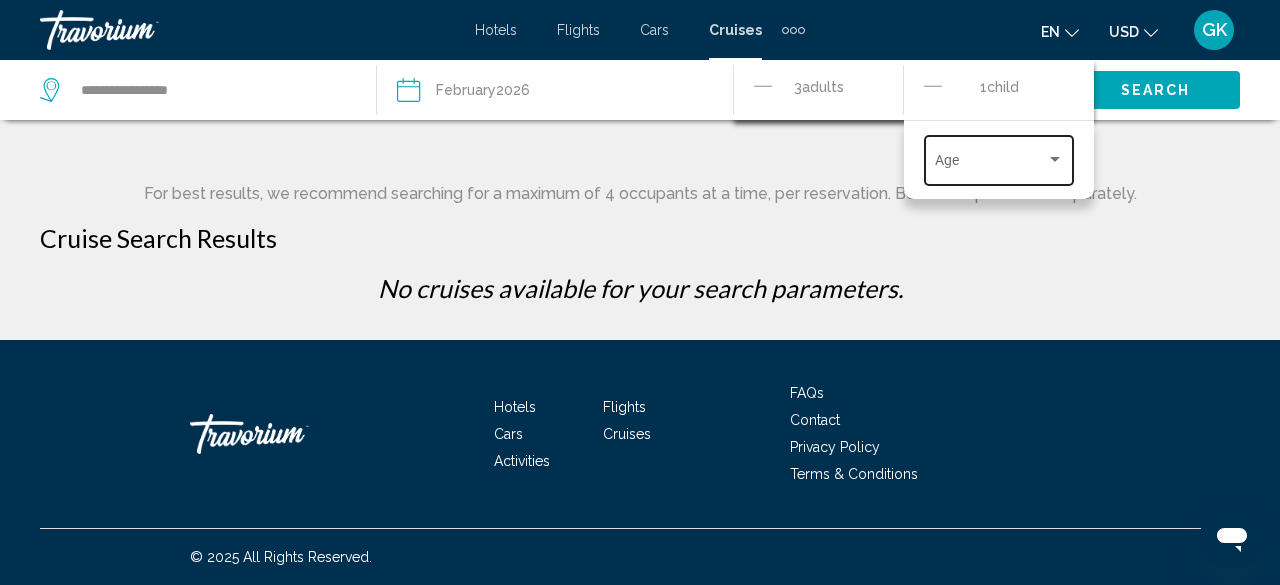 click at bounding box center [1055, 159] 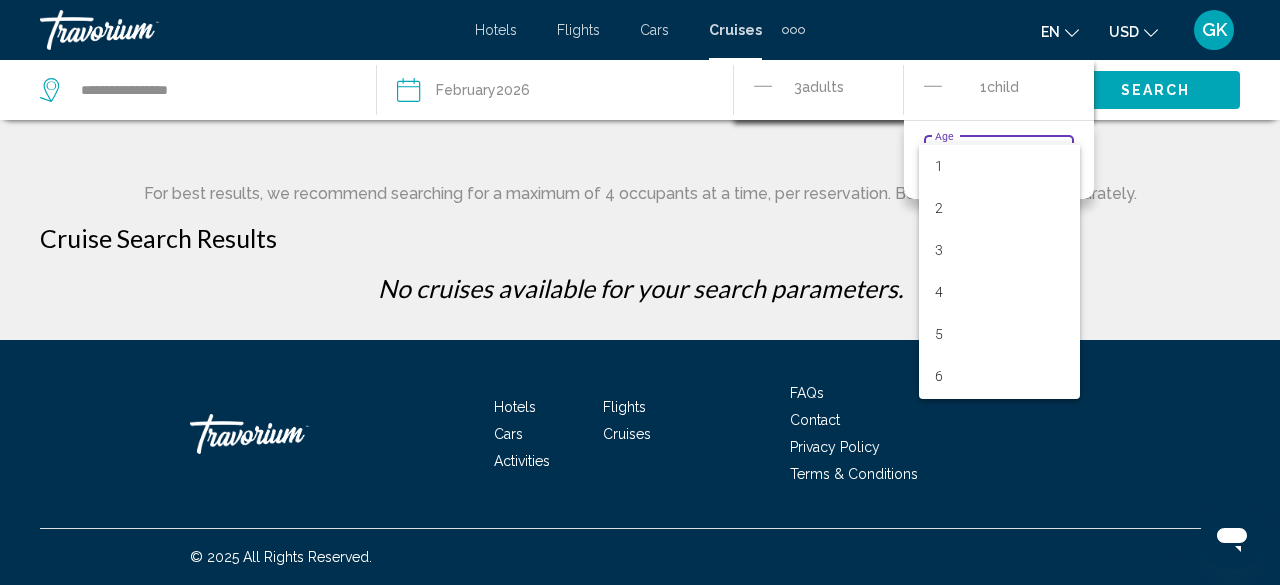 scroll, scrollTop: 106, scrollLeft: 0, axis: vertical 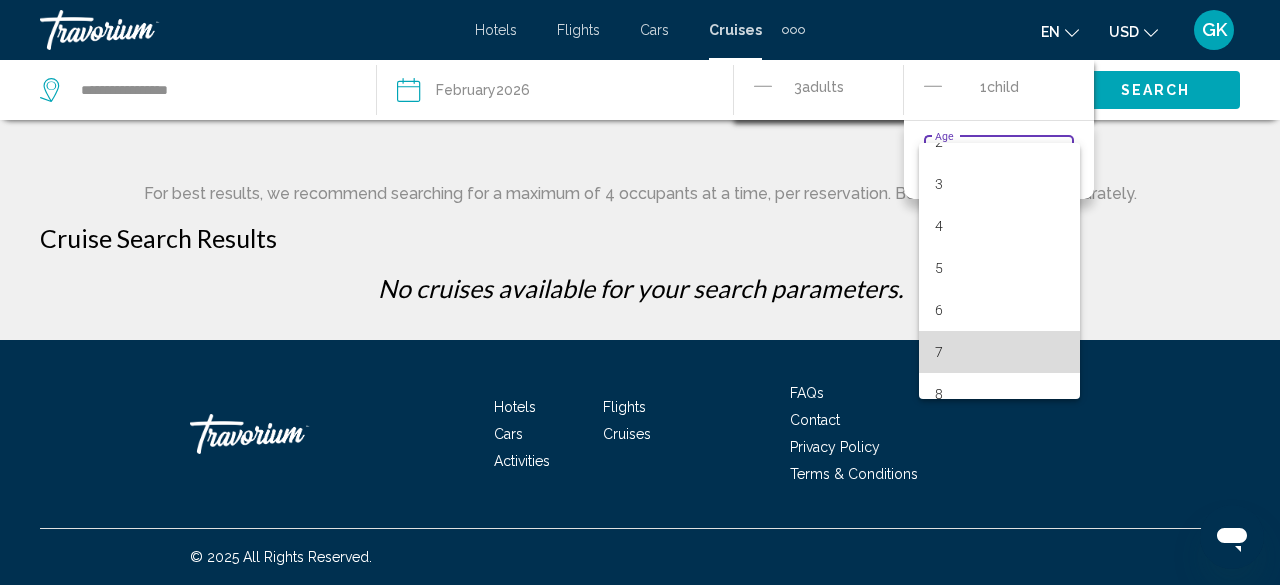 click on "7" at bounding box center (999, 352) 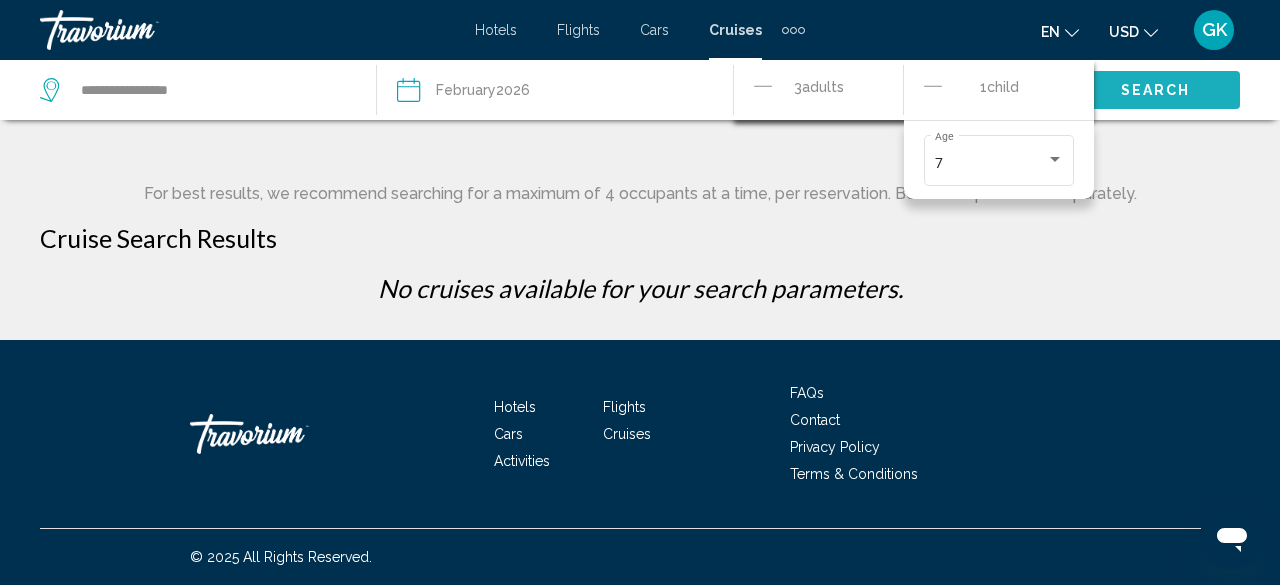click on "Search" 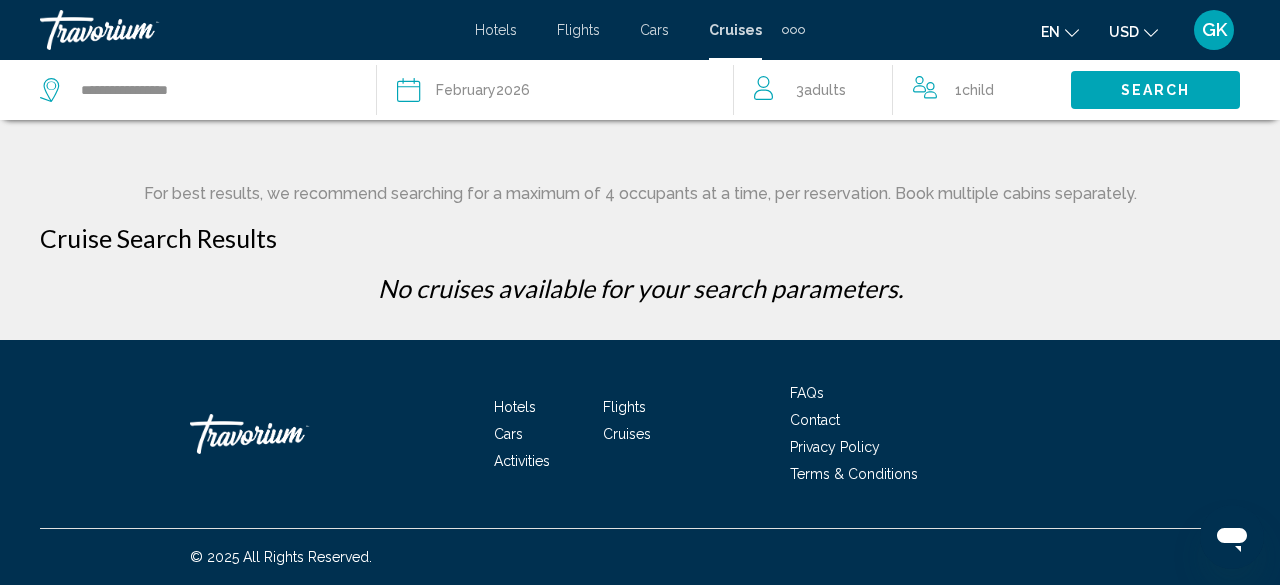 click on "Date February  2026" 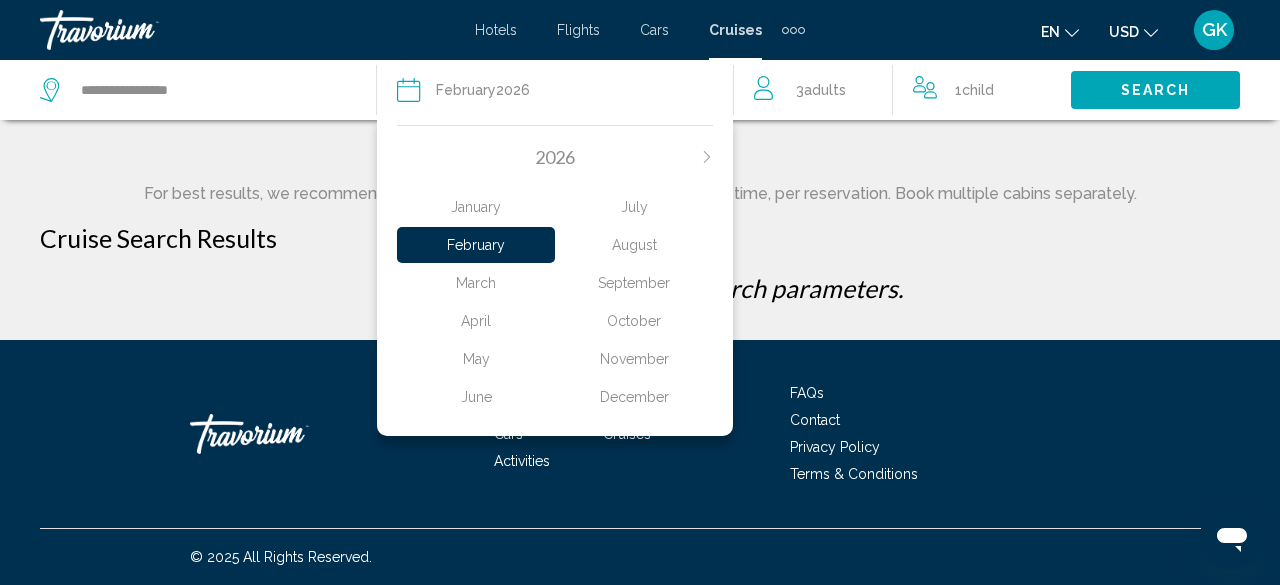click on "January" 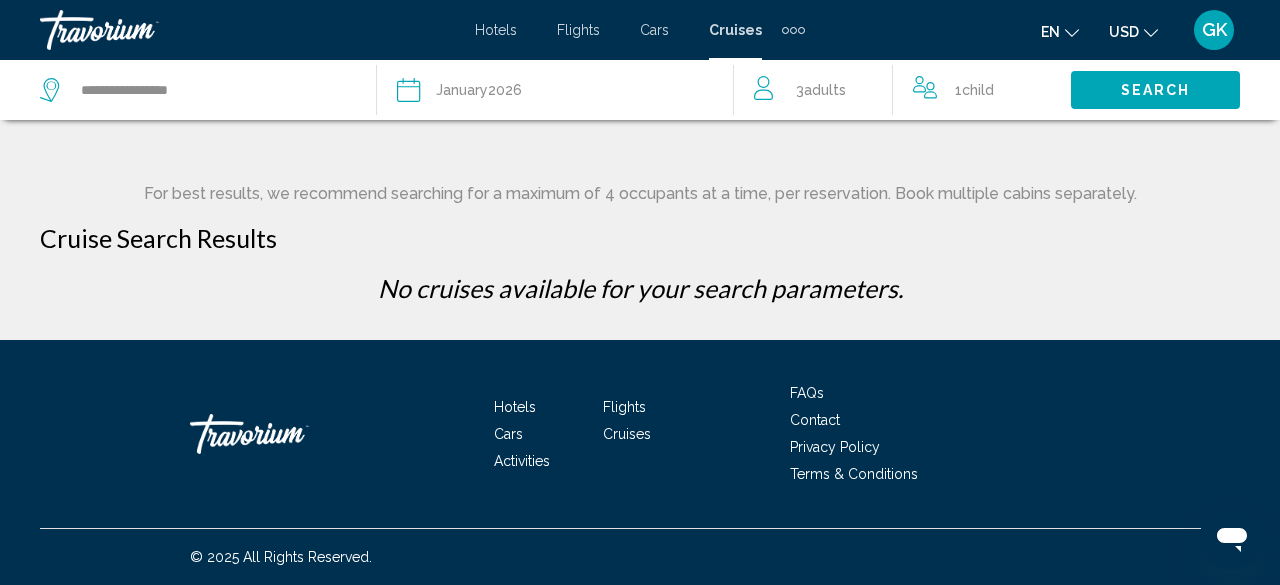 click on "Search" 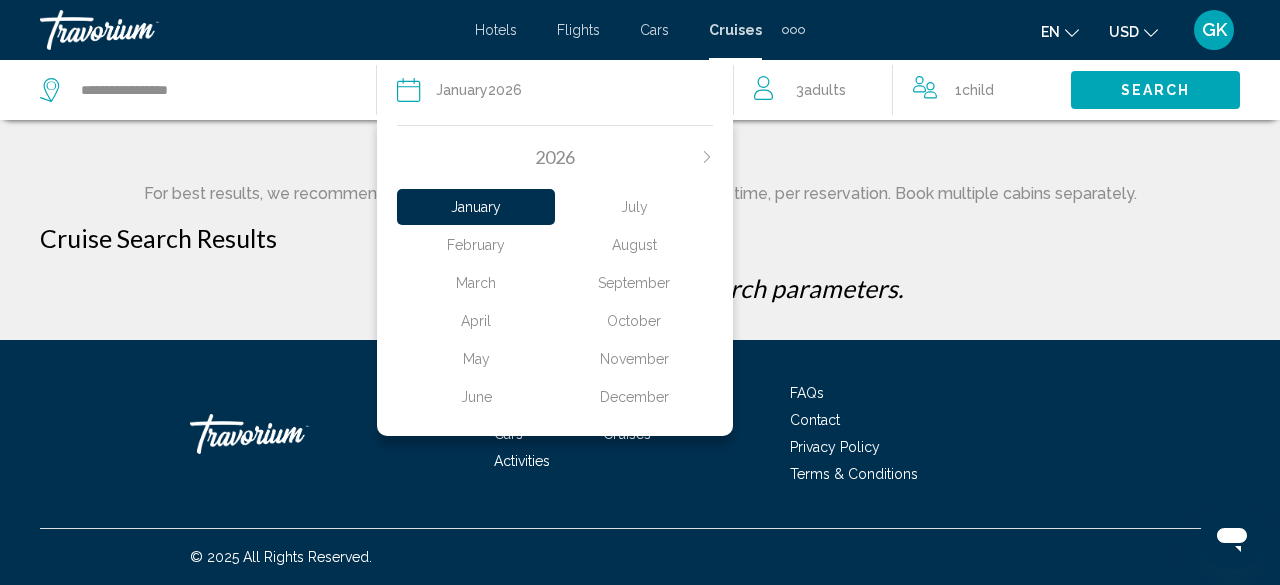 click on "March" 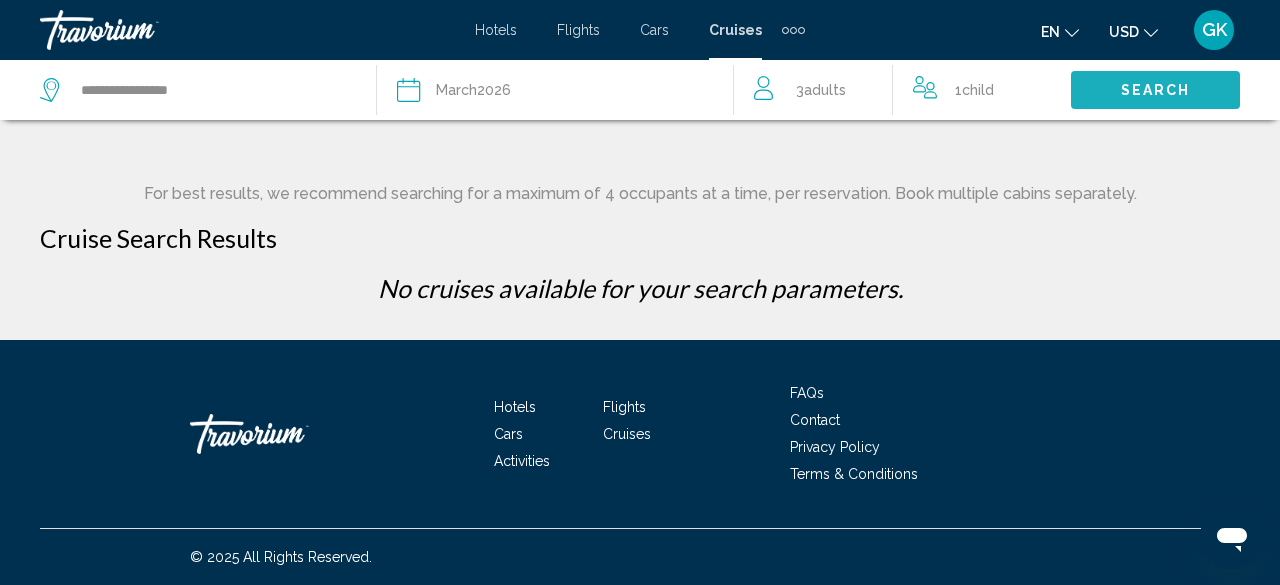 click on "Search" 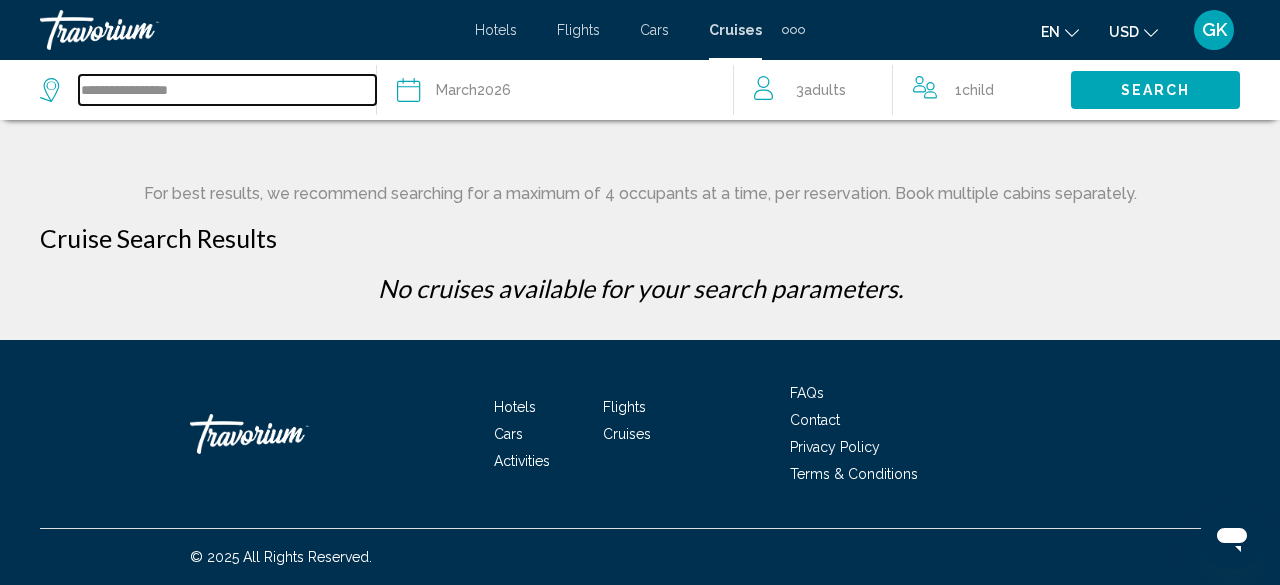 click on "**********" at bounding box center (227, 90) 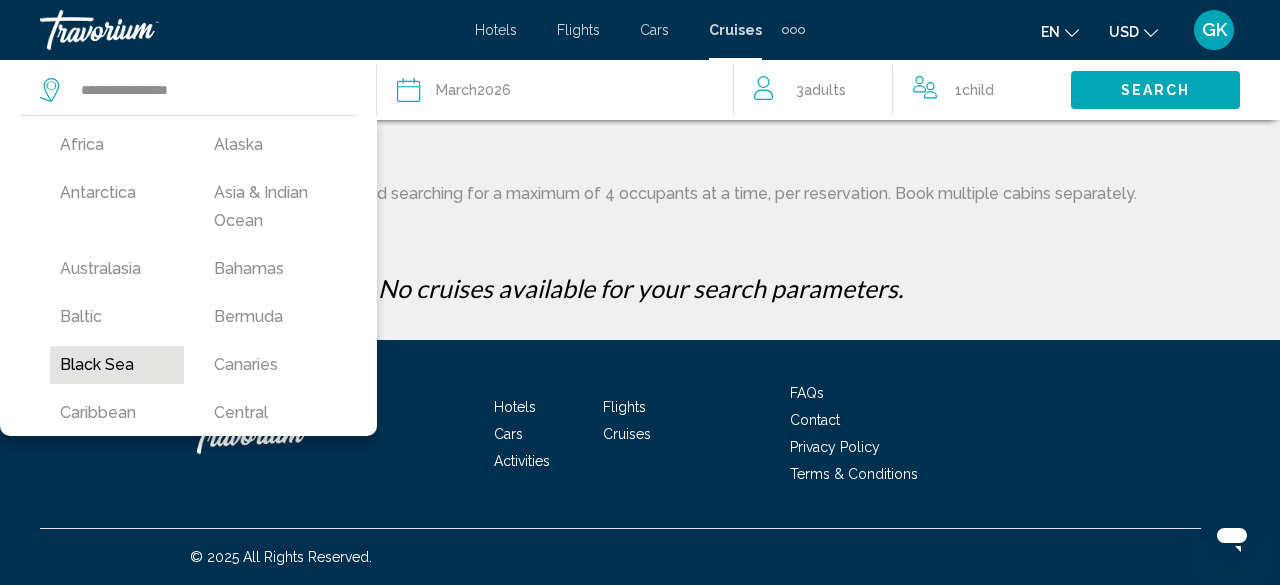click on "Black Sea" at bounding box center [117, 365] 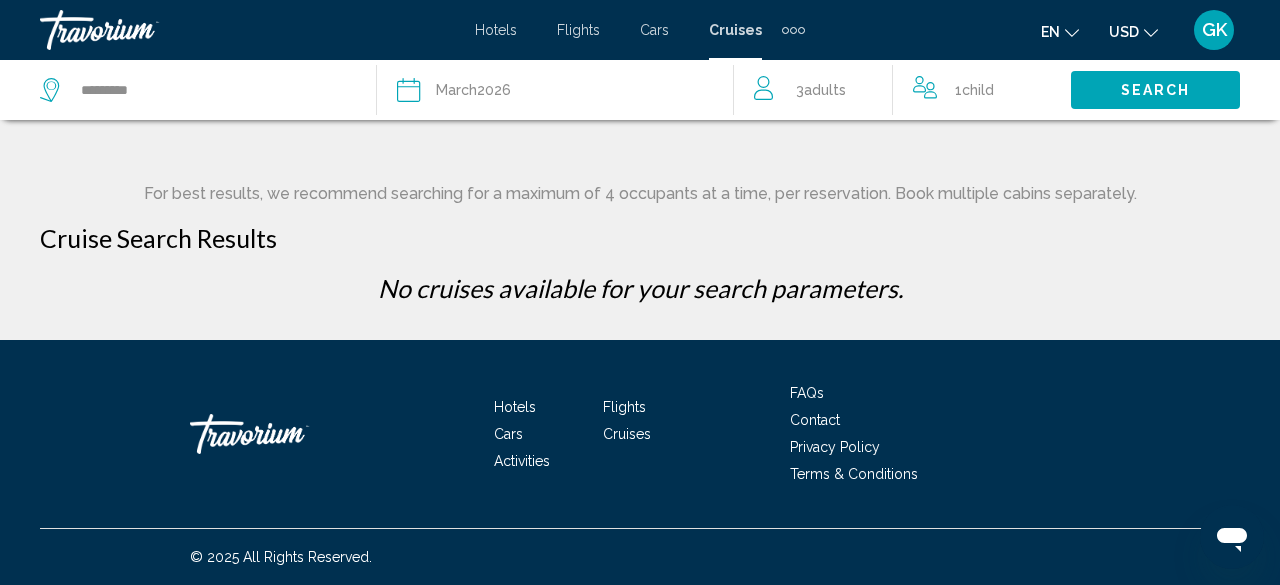 click on "Date March  2026
2026
January February March April May June July August September October November December" 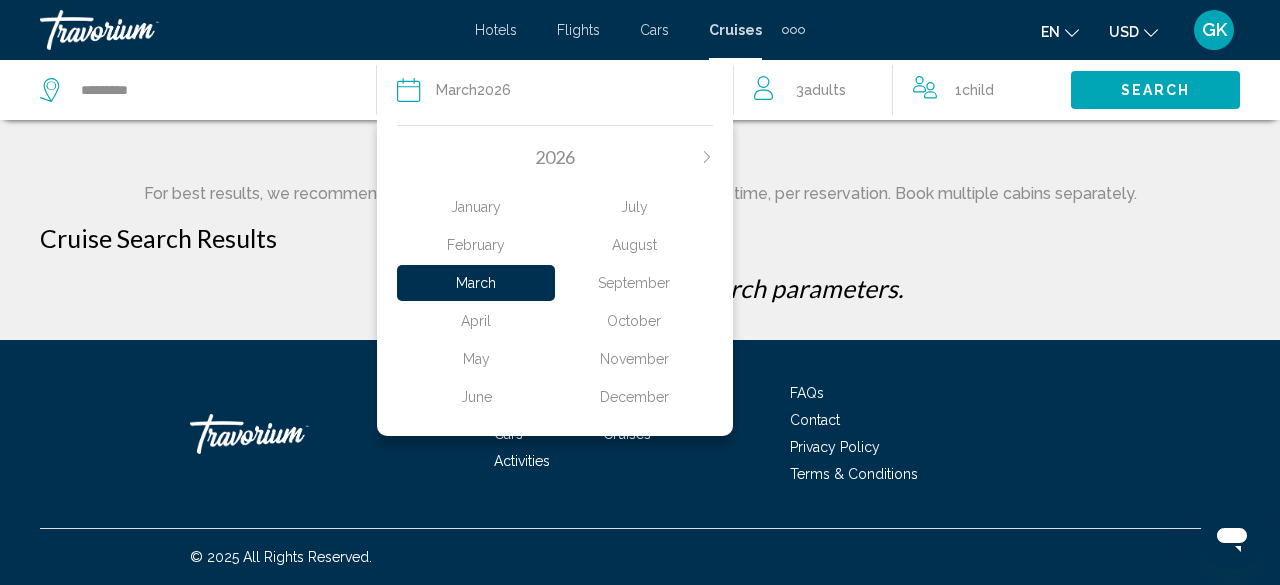 click on "January" 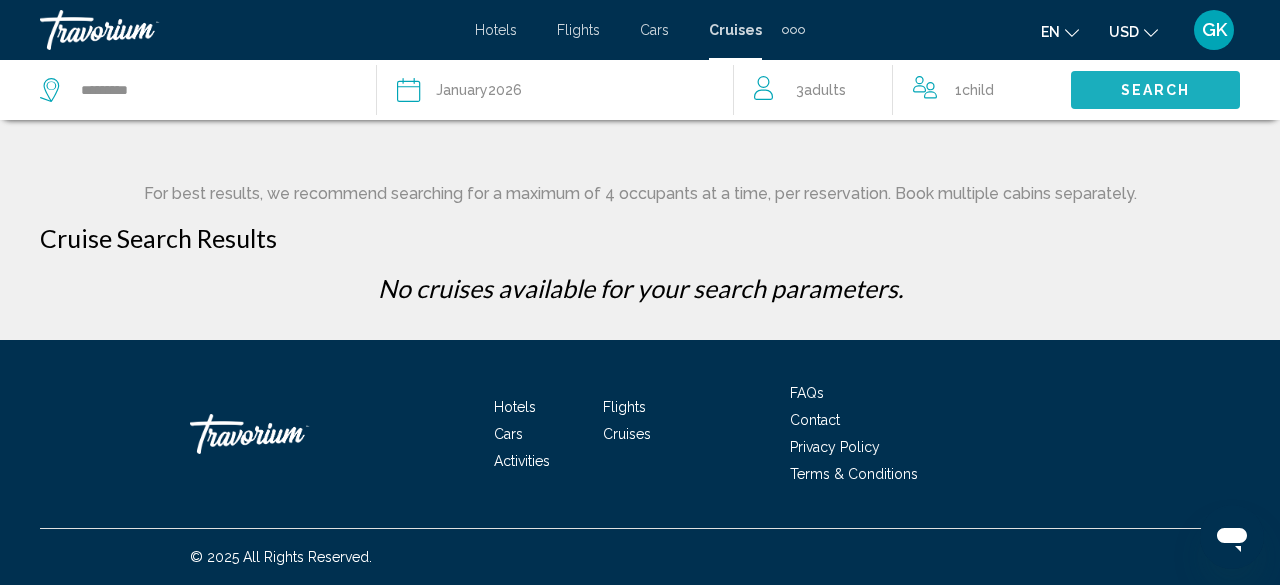 click on "Search" 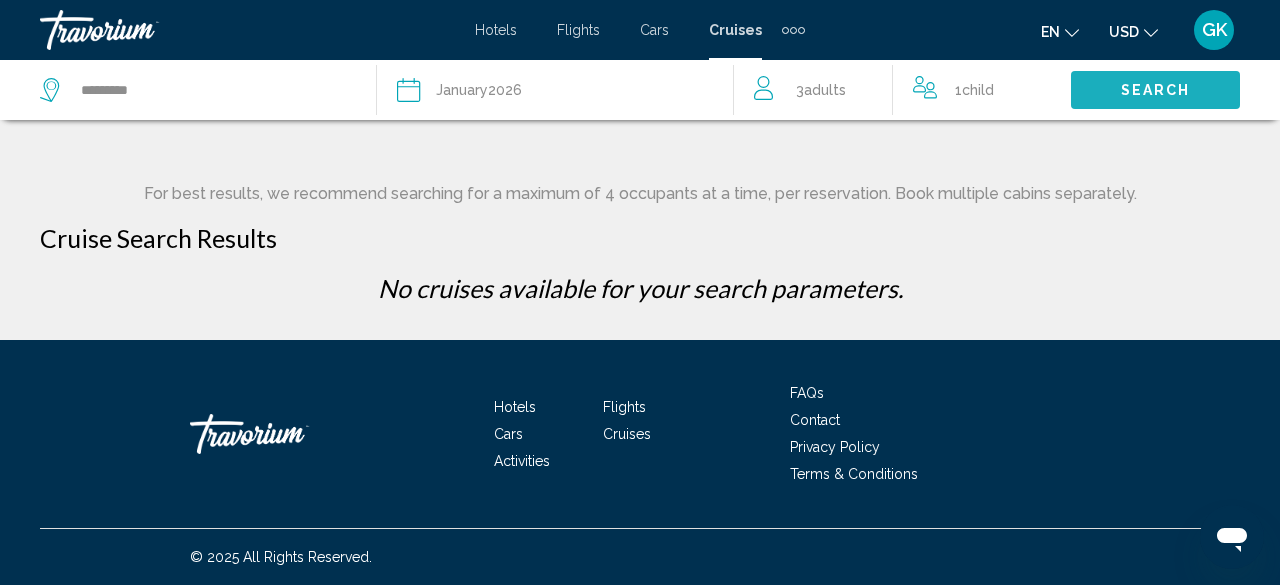 click on "Search" 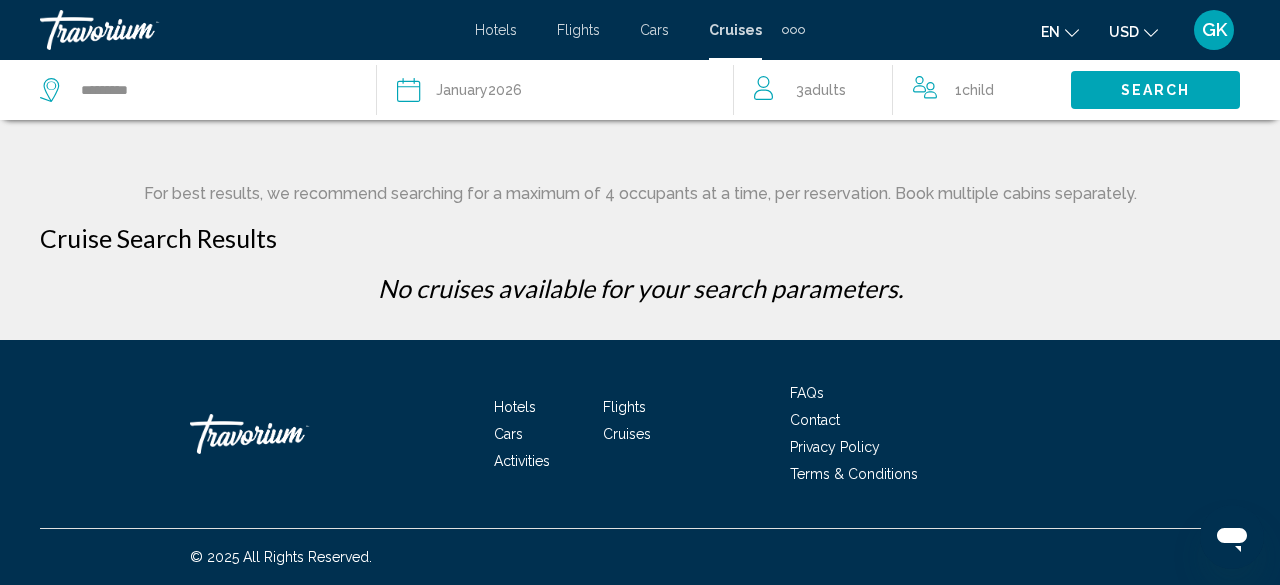 click 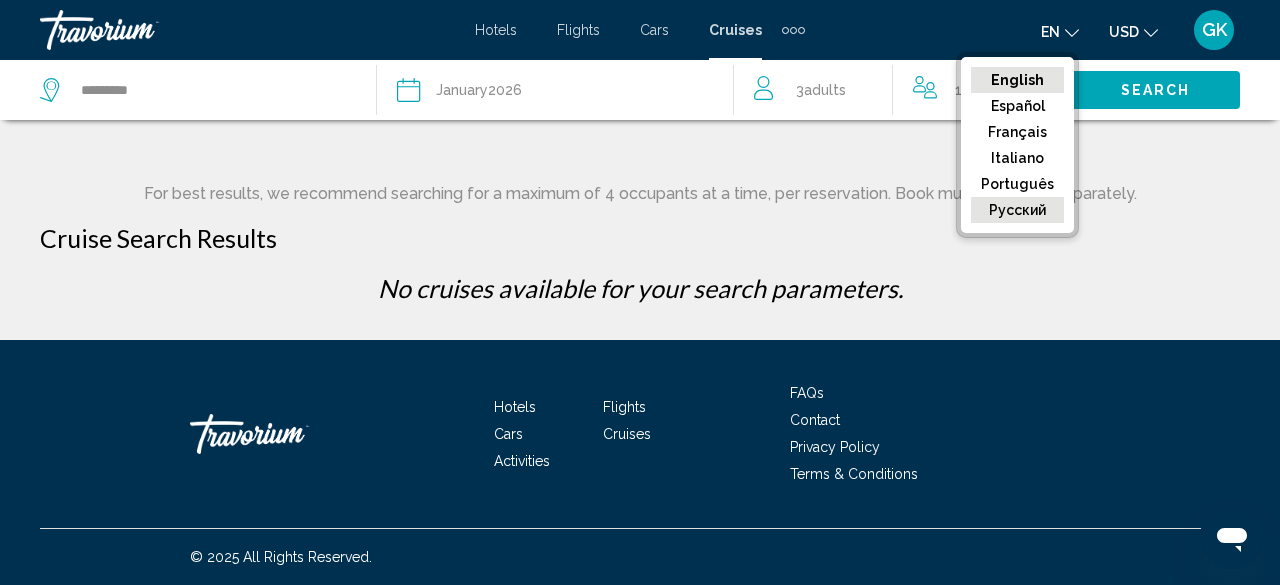 click on "русский" 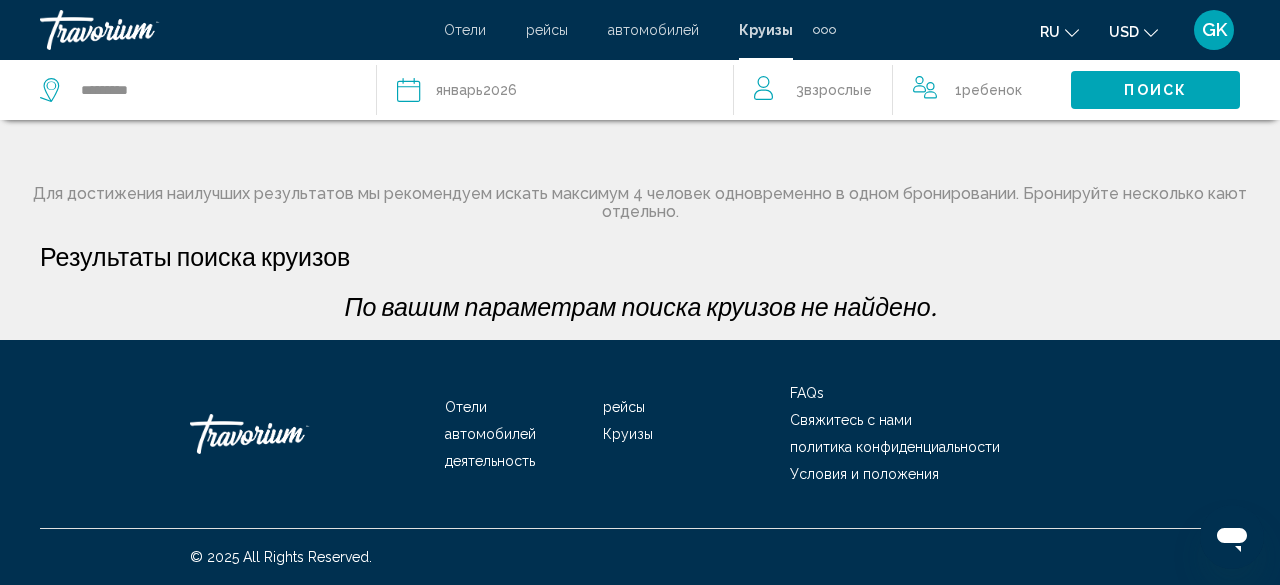 click on "Взрослые" 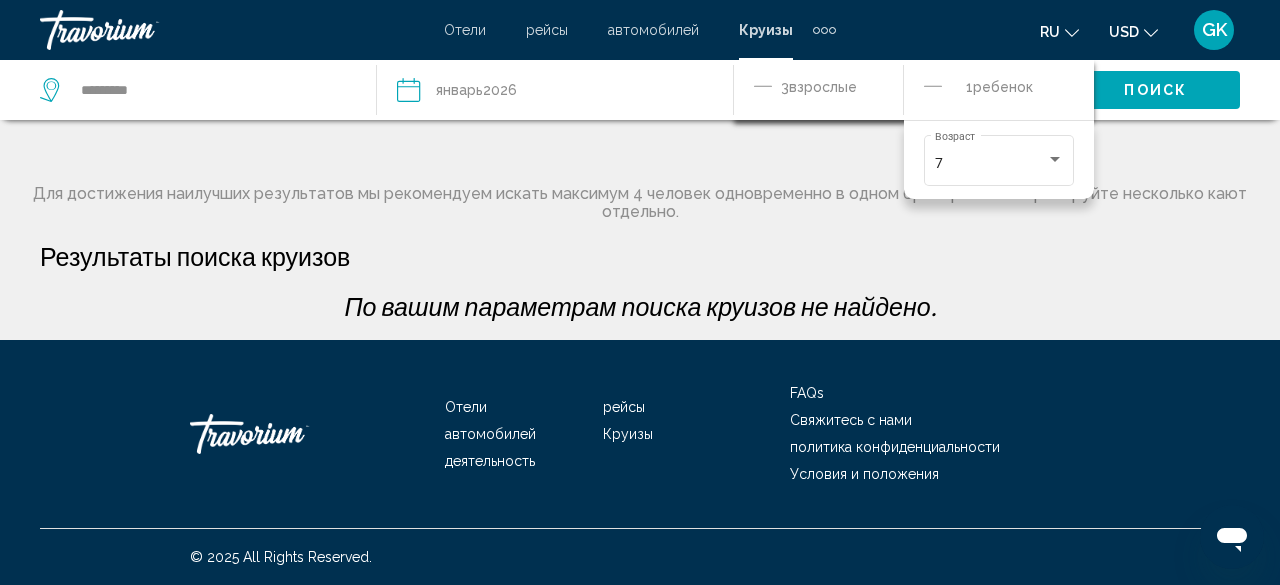 click on "*********
Дата январь  2026
2026
январь февраль Маршировать апрель Может Июнь Июль Август Сентябрь Октябрь ноябрь Декабрь
3  Взрослый Взрослые
1  Ребенок Дети
7 Возраст Поиск Самый ранний отъезд Фильтры Для достижения наилучших результатов мы рекомендуем искать максимум 4 человек одновременно в одном бронировании. Бронируйте несколько кают отдельно. Результаты поиска круизов По вашим параметрам поиска круизов не найдено." 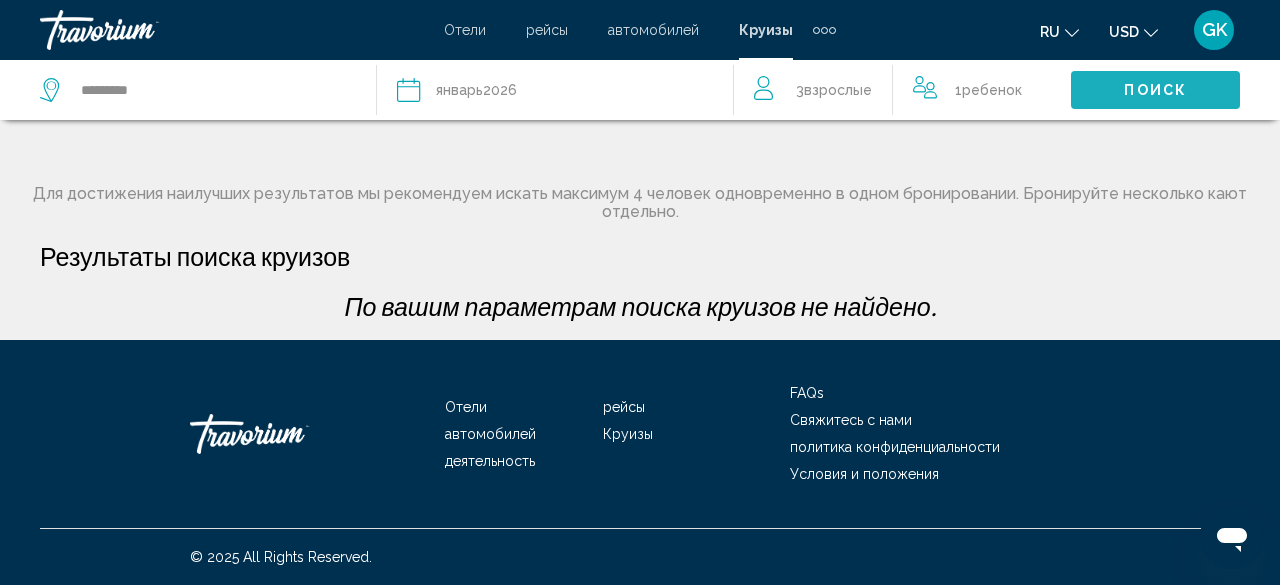click on "Поиск" 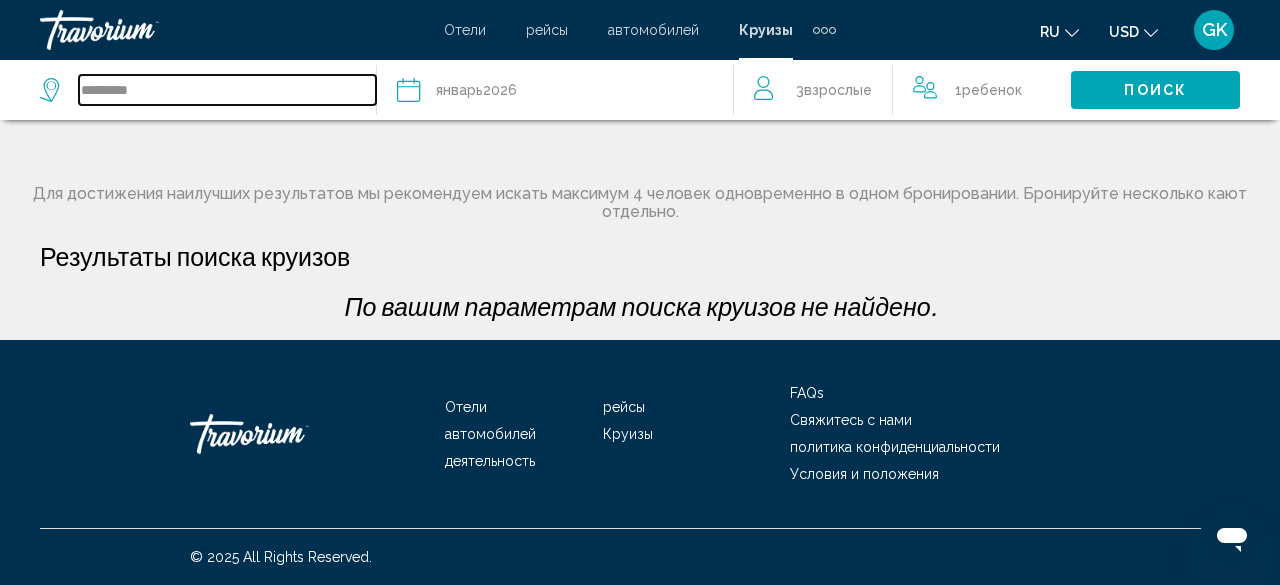 click on "*********" at bounding box center (227, 90) 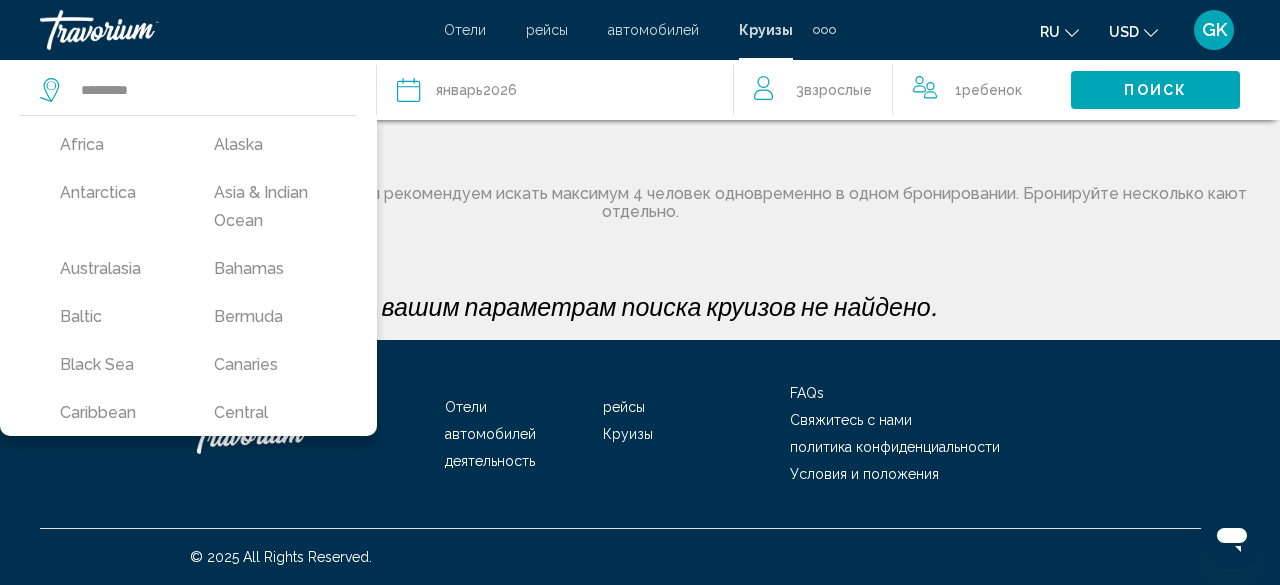 click on "Africa   Alaska   Antarctica   Asia & Indian Ocean   Australasia   Bahamas   Baltic   Bermuda   Black Sea   Canaries   Caribbean   Central America   China   Dubai & Emirates    Egypt & Red Sea   Europe   Hawaii   Iberian Peninsula   India   Mediterranean   Mexico   Middle East   North America   Oceania   Pacific   Panama Canal   Polar Regions   Russia   Scandinavia   South America   Transatlantic   United Kingdom   Worldwide" at bounding box center [188, 275] 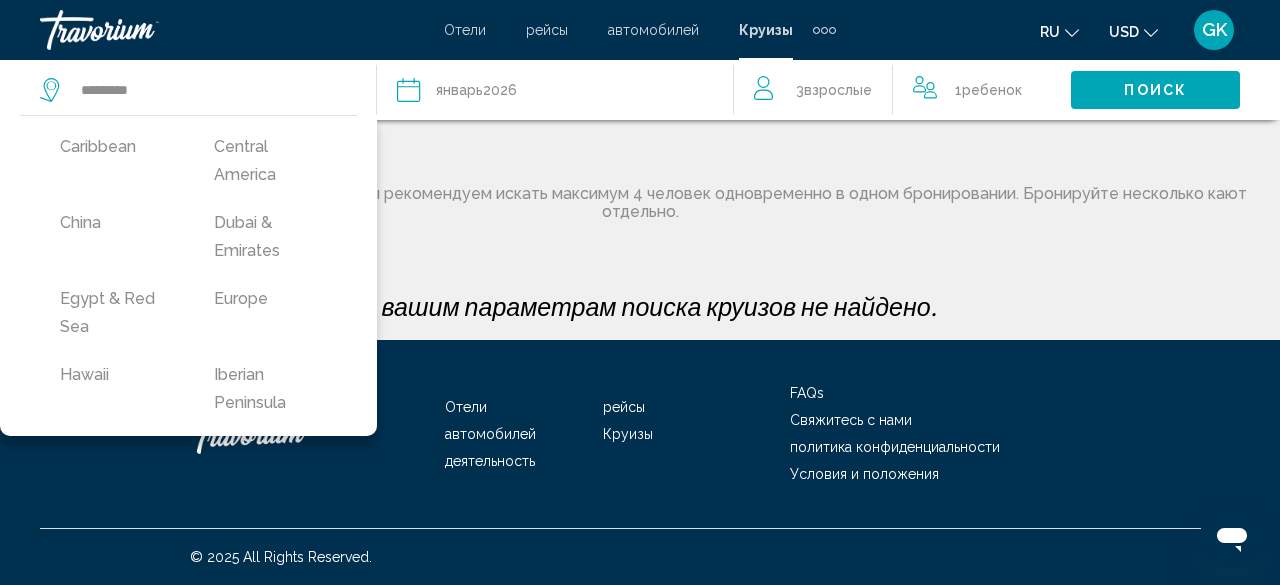 scroll, scrollTop: 306, scrollLeft: 0, axis: vertical 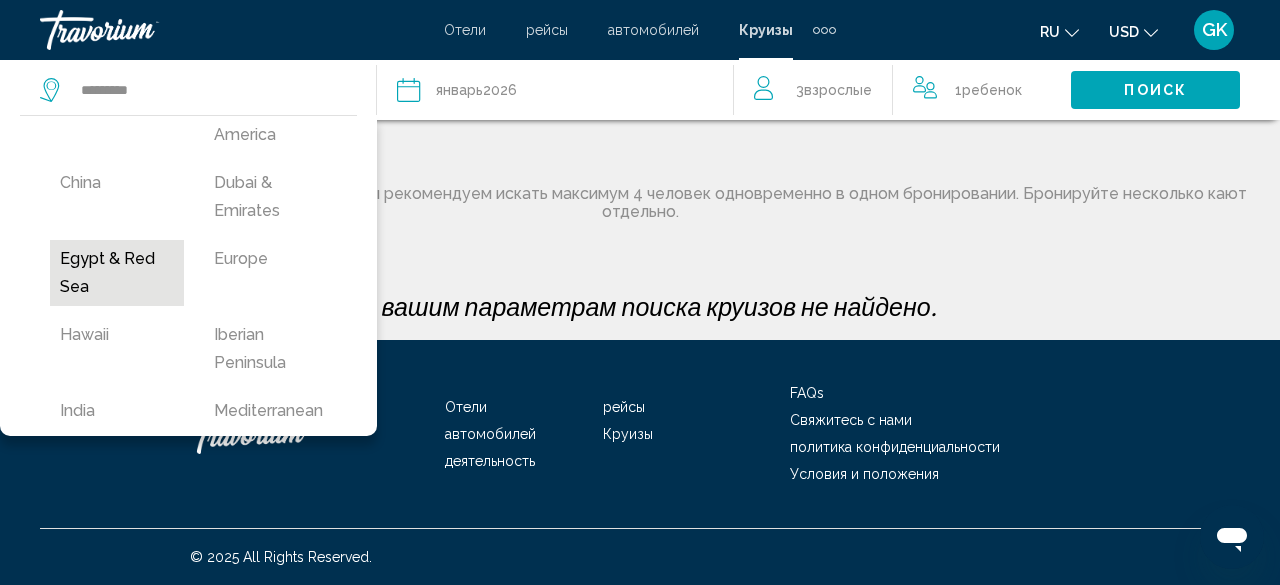 click on "Egypt & Red Sea" at bounding box center [117, 273] 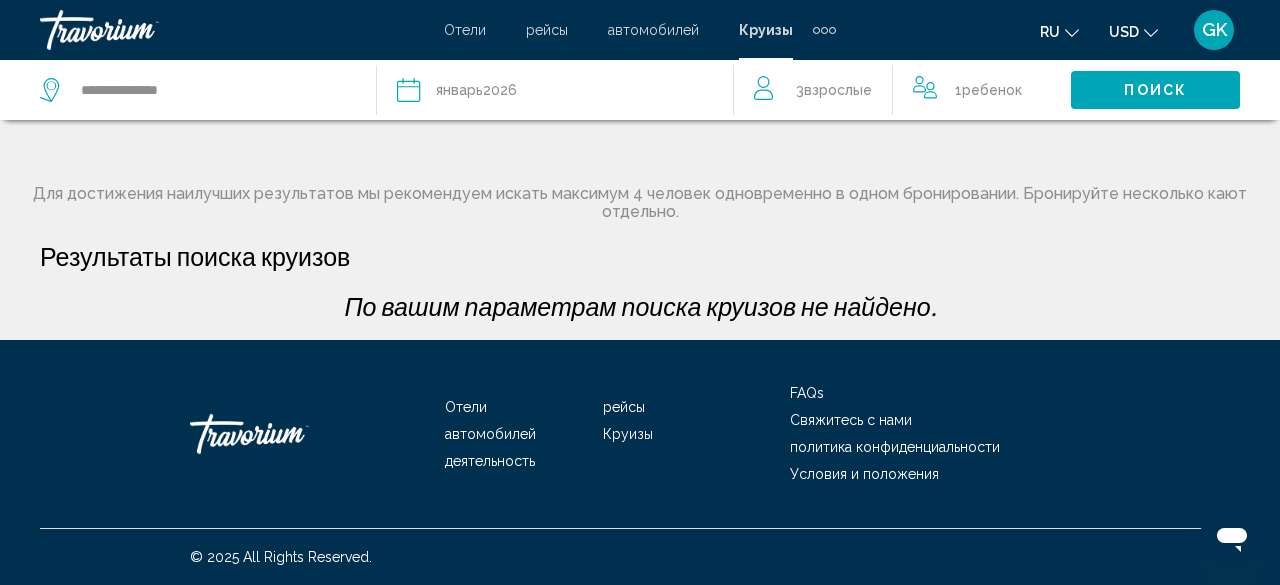 click on "Поиск" 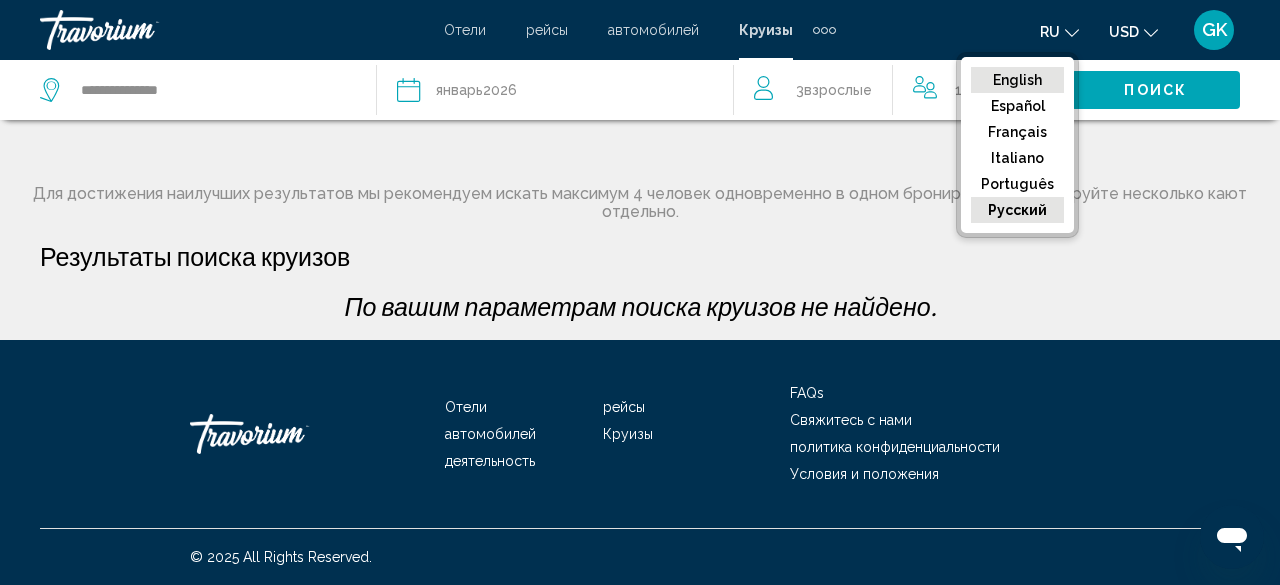 click on "English" 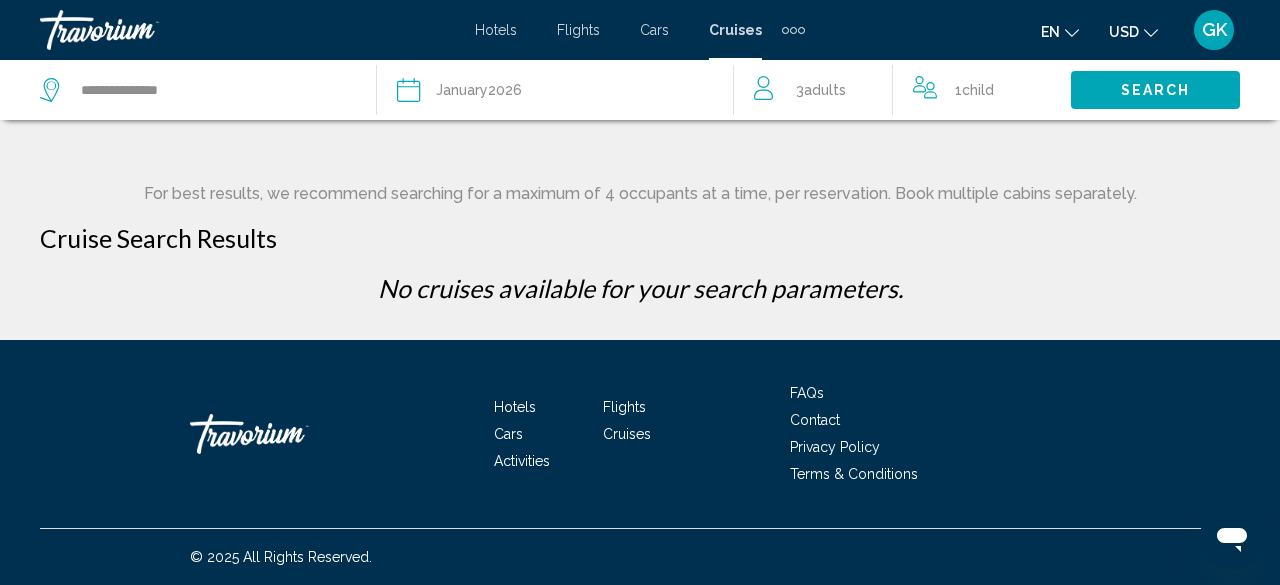 click on "January  2026" 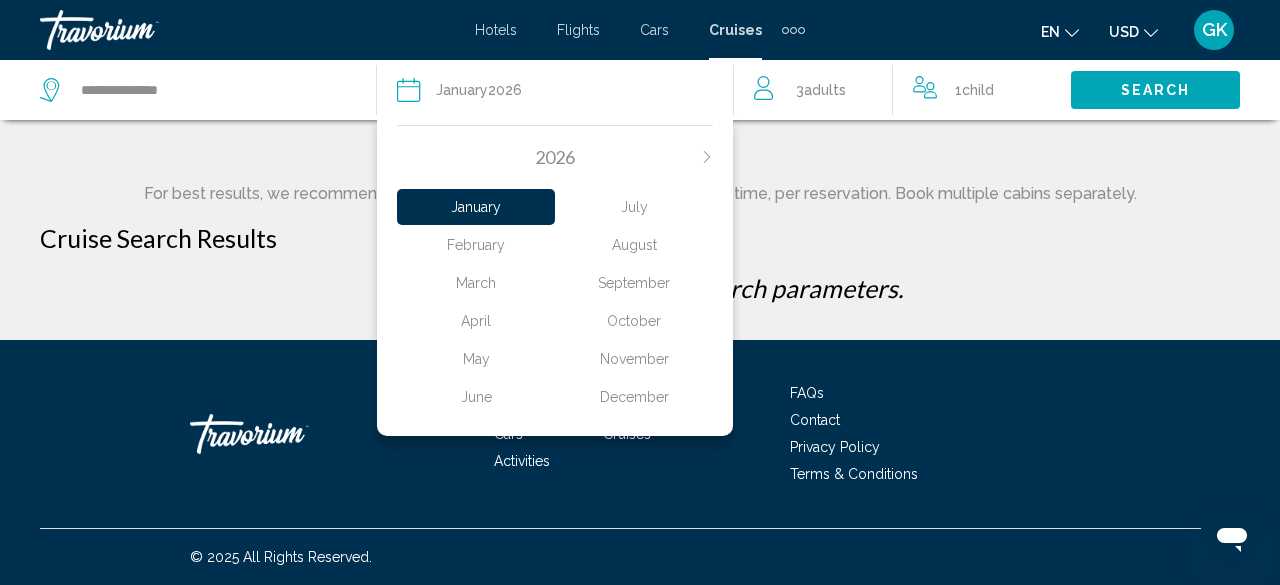 click on "February" 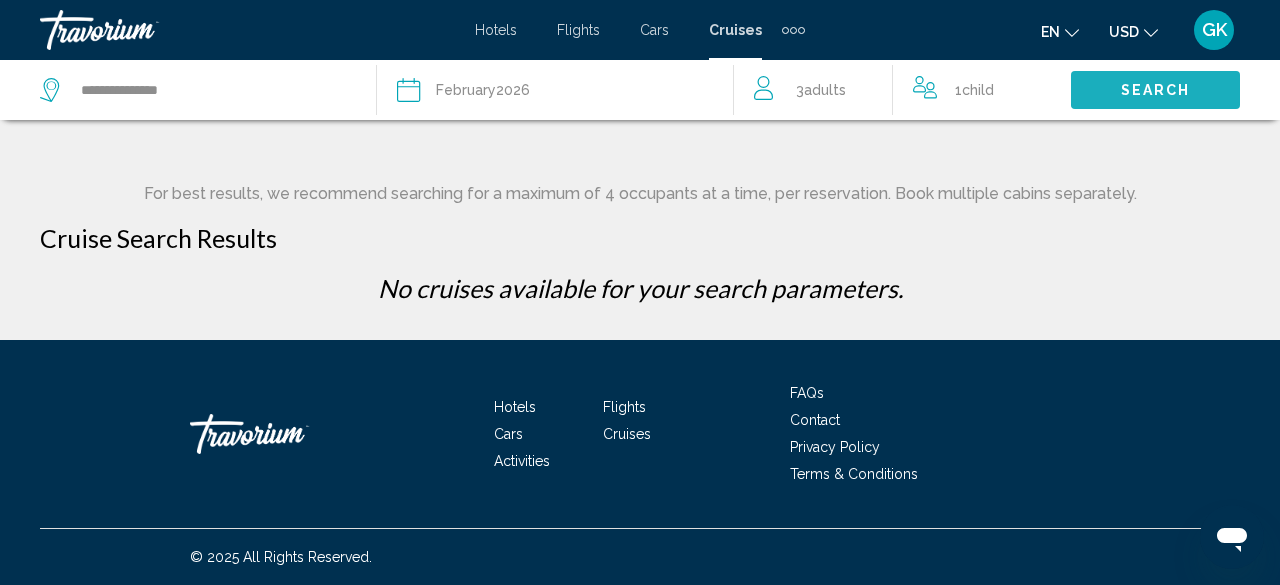 click on "Search" 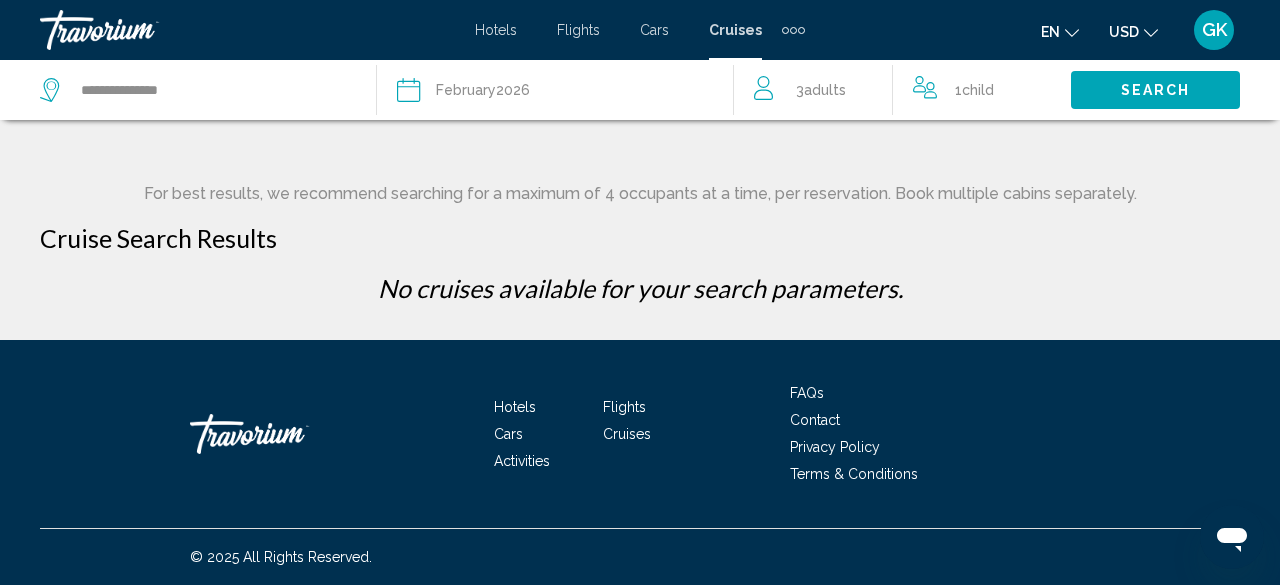 click on "February  2026" 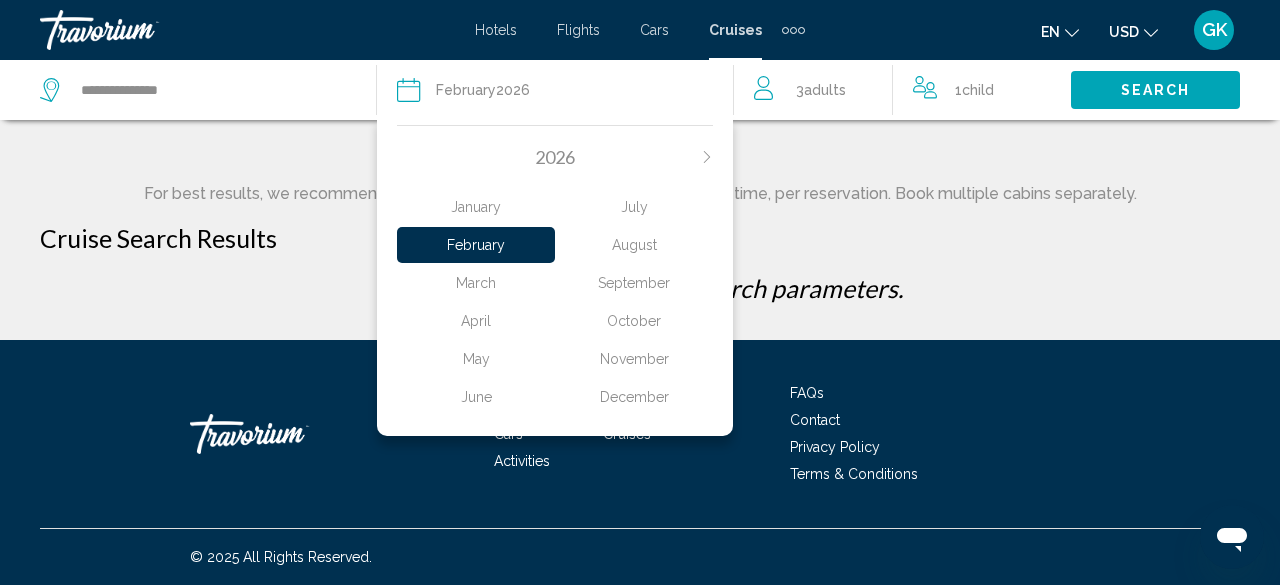click on "2026" 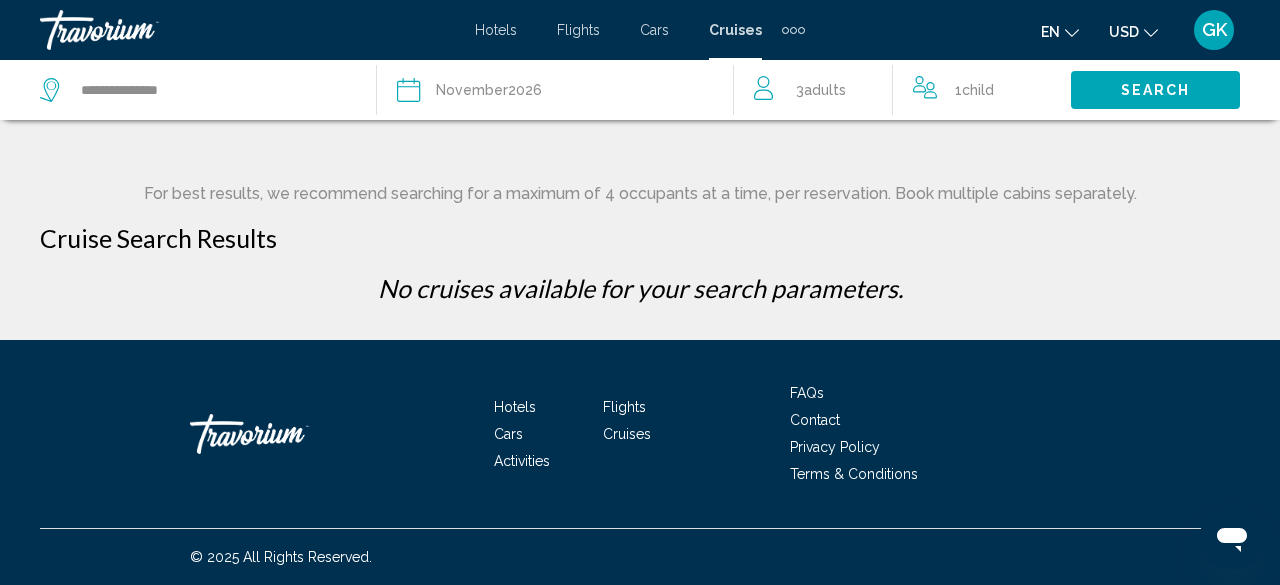 click on "Search" 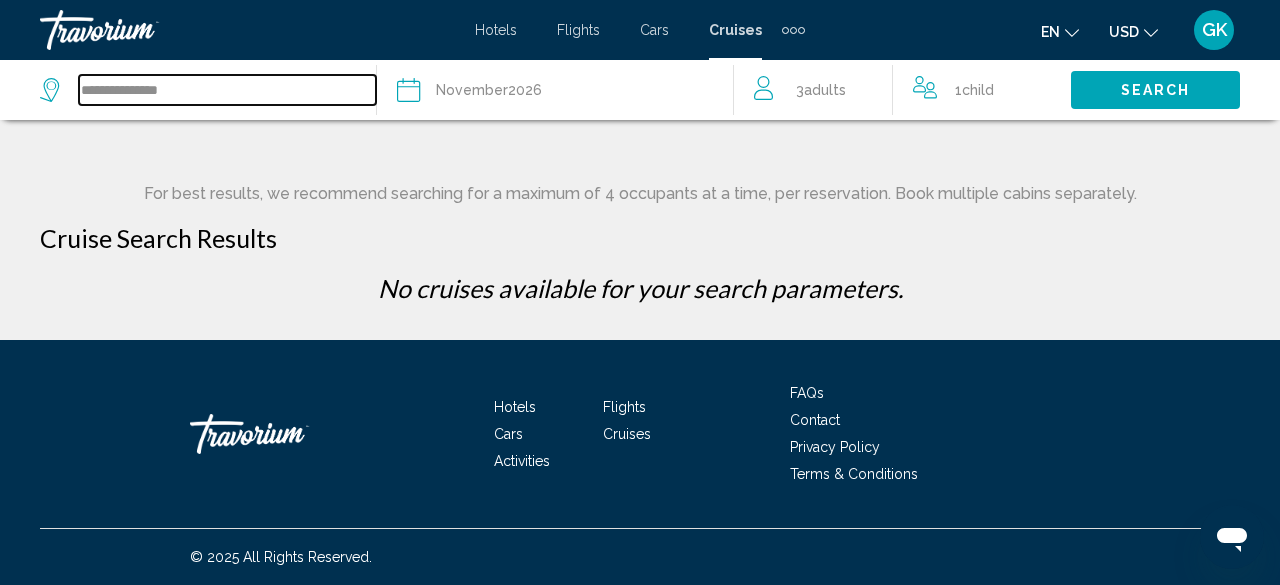 click on "**********" at bounding box center [227, 90] 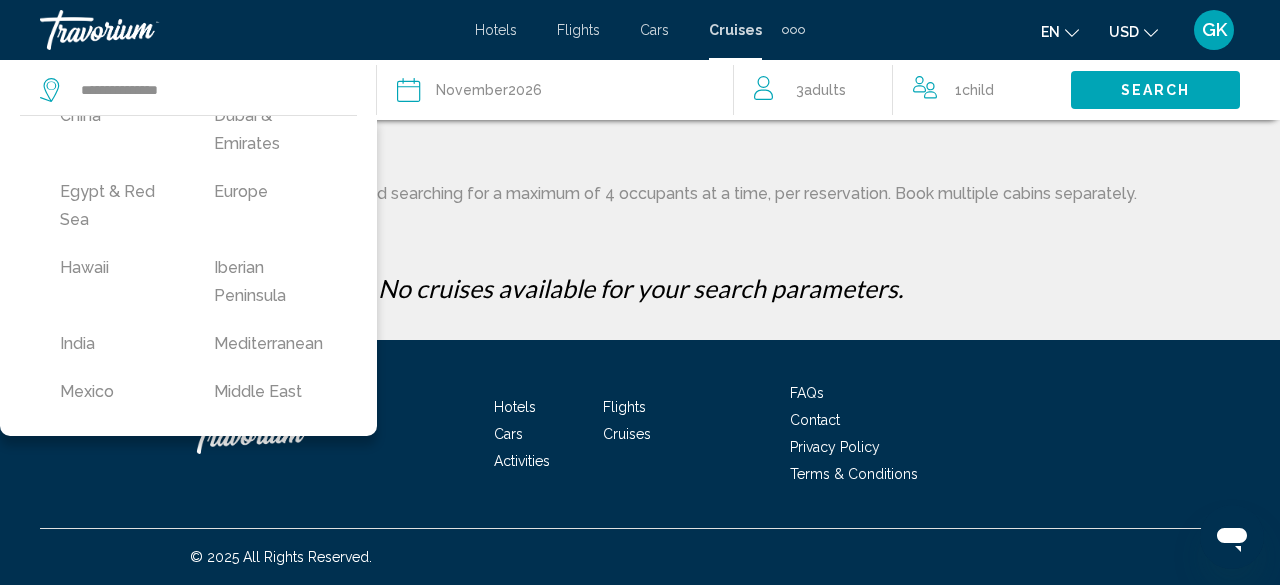scroll, scrollTop: 440, scrollLeft: 0, axis: vertical 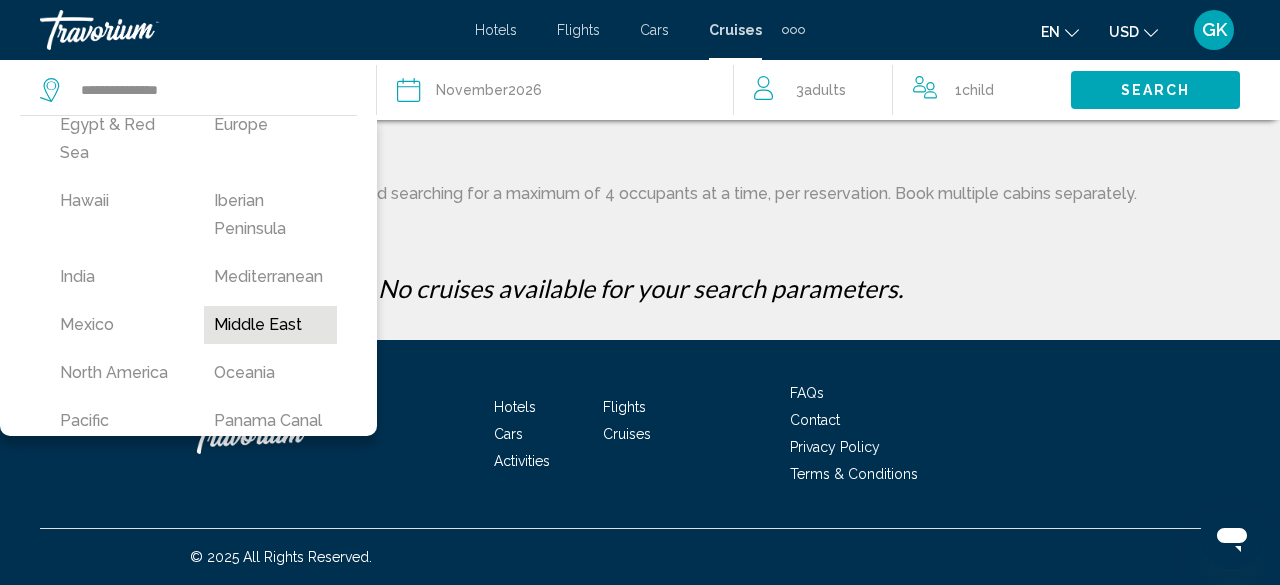 click on "Middle East" at bounding box center (271, 325) 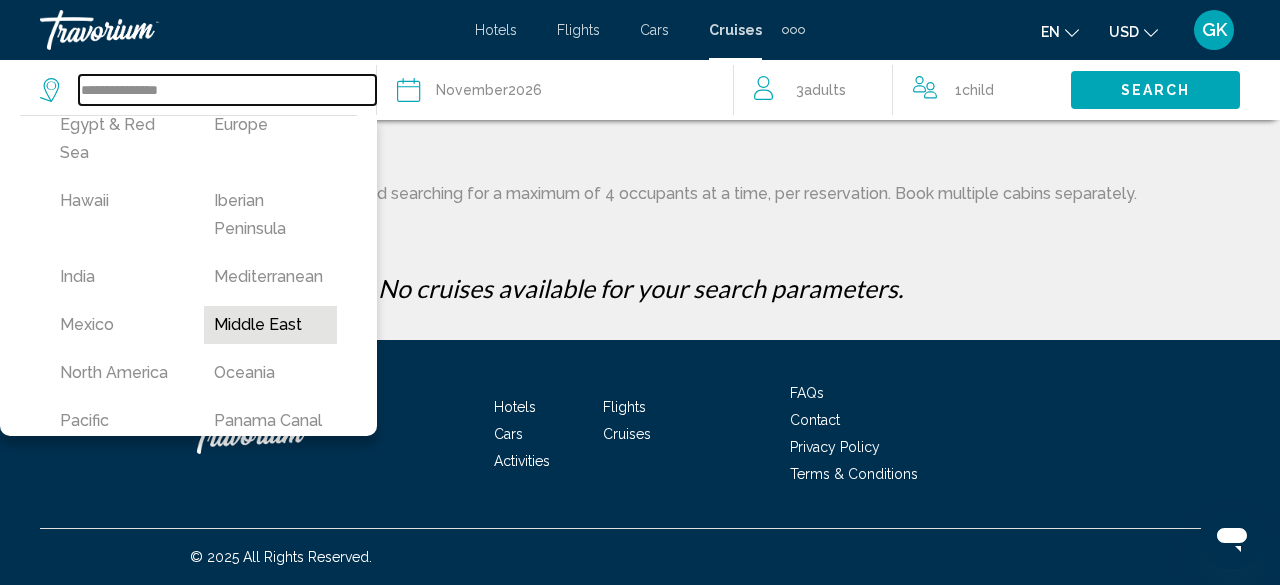 type on "**********" 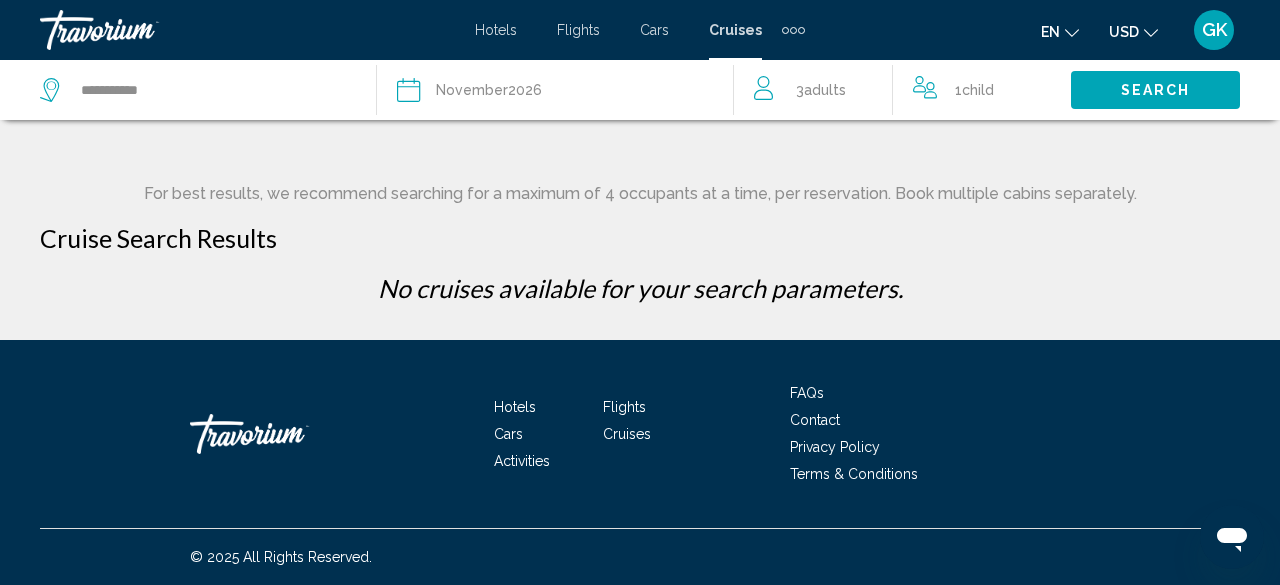 click on "Date November  2026" 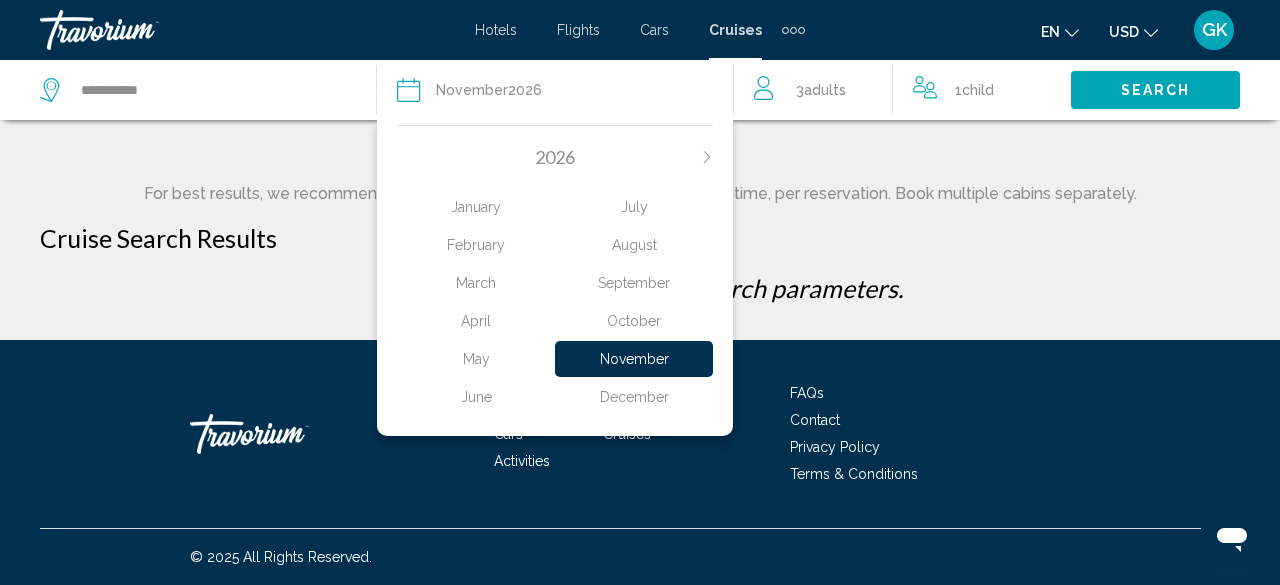 click on "January" 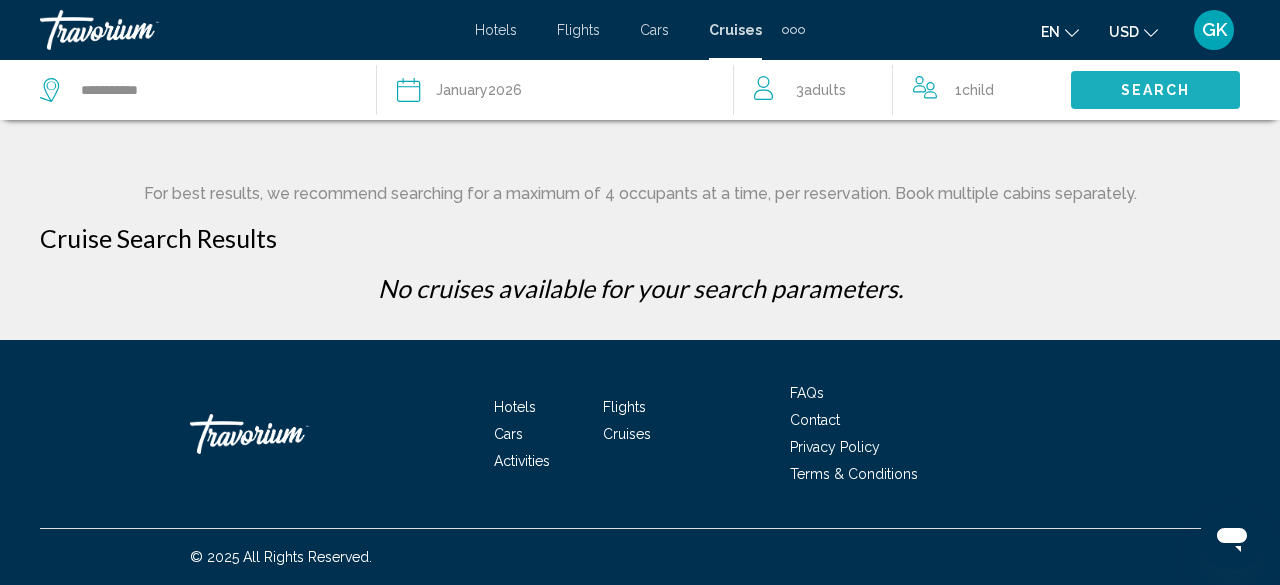 click on "Search" 